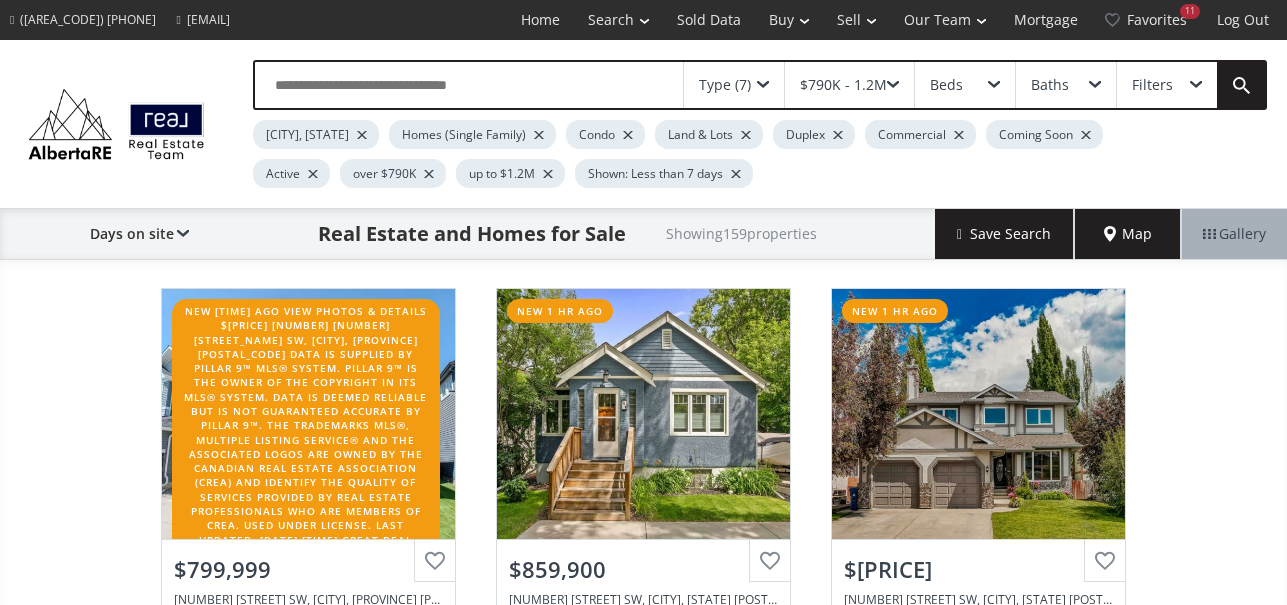 scroll, scrollTop: 200, scrollLeft: 0, axis: vertical 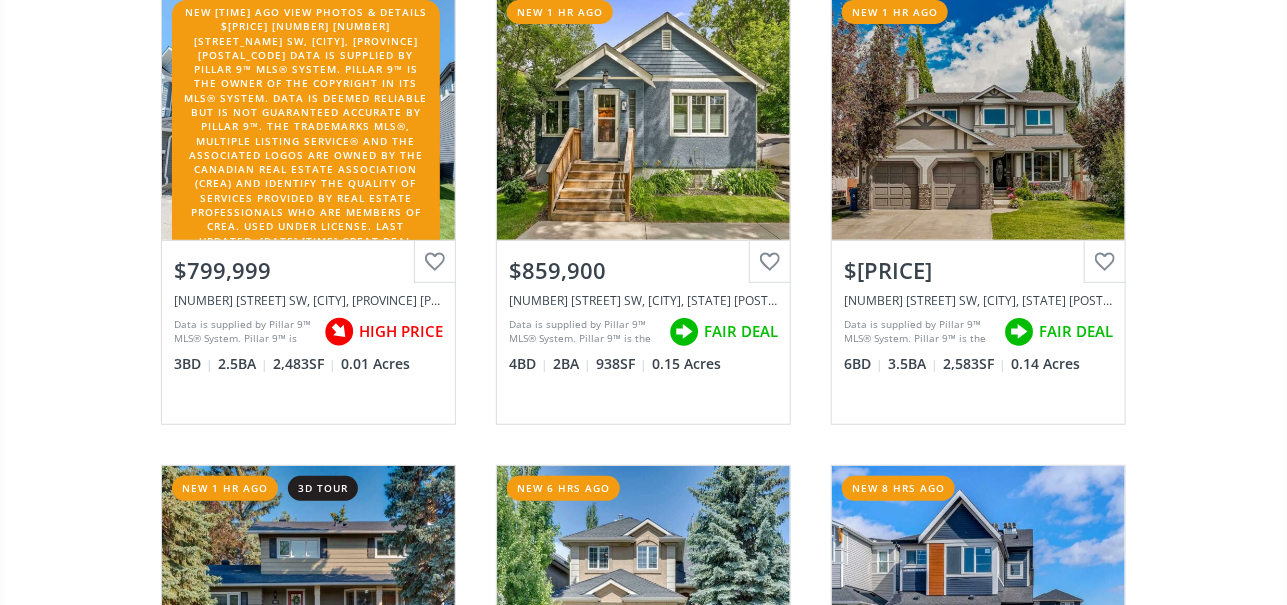 click on "View Photos & Details" at bounding box center [308, 115] 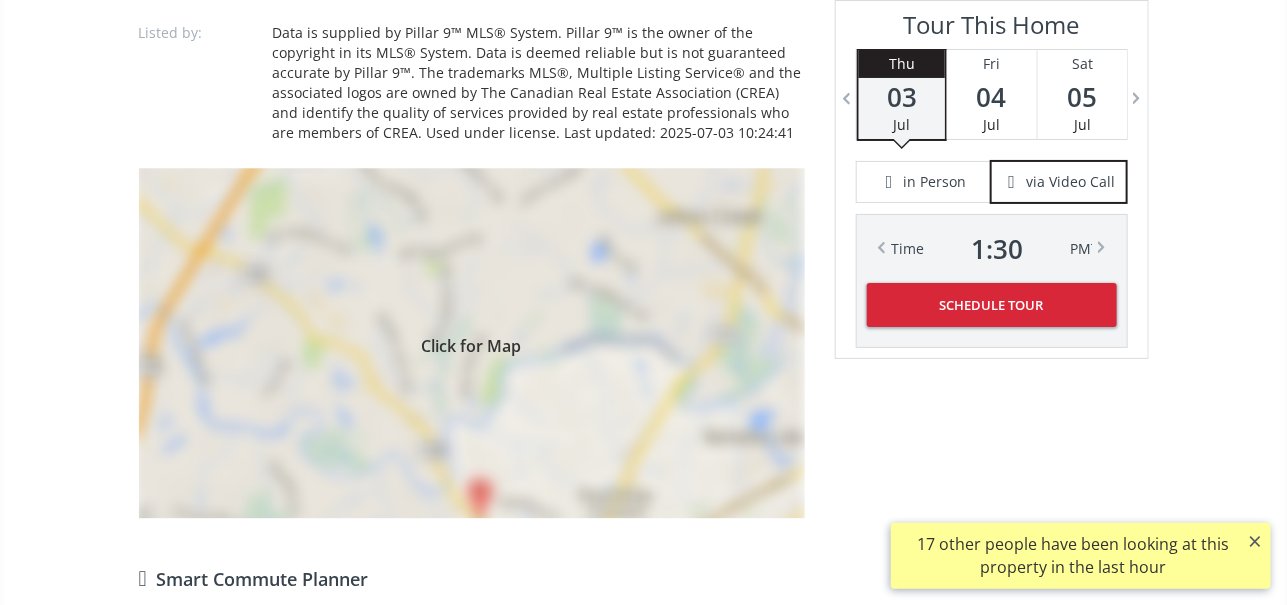 scroll, scrollTop: 1900, scrollLeft: 0, axis: vertical 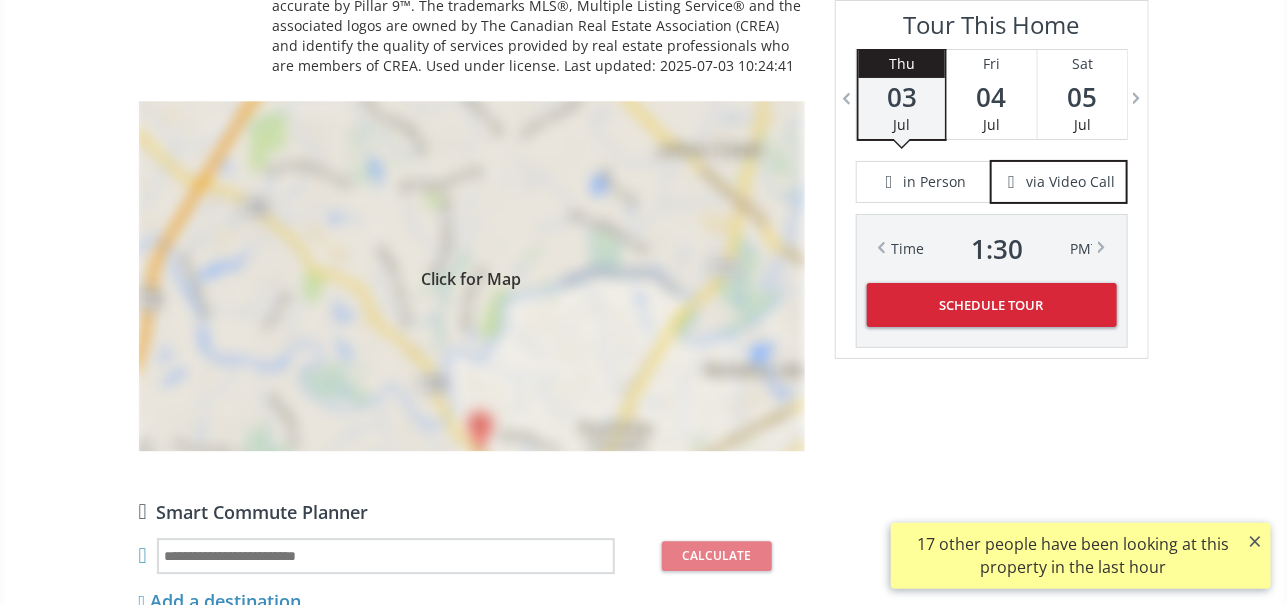click on "Click for Map" at bounding box center (472, 276) 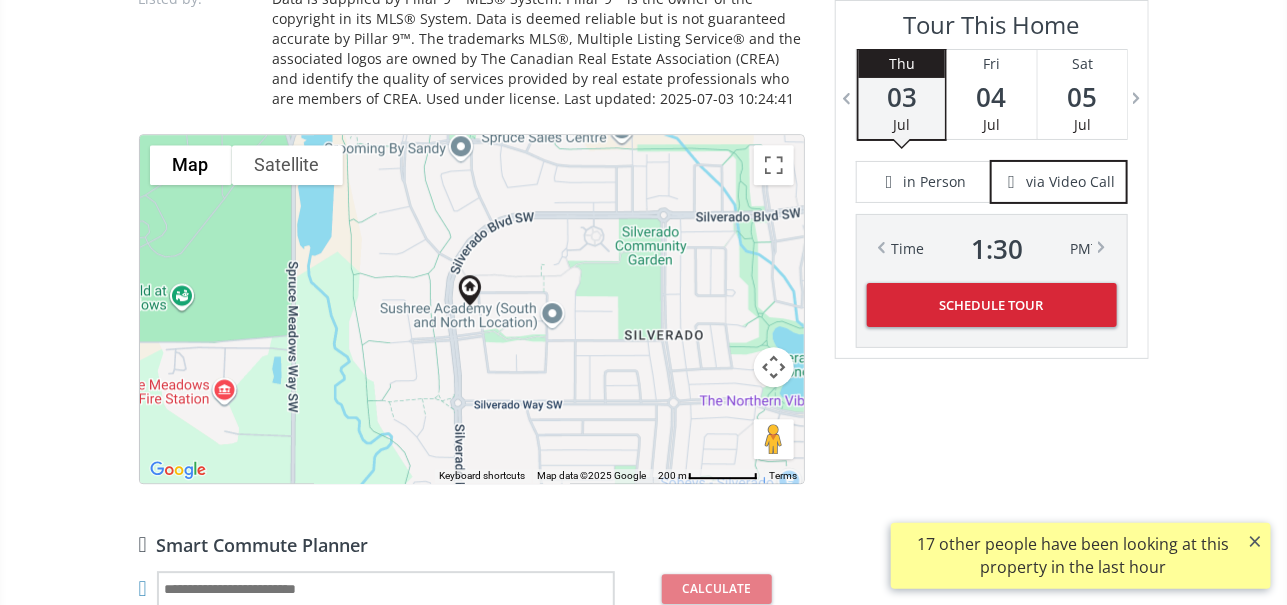 scroll, scrollTop: 1900, scrollLeft: 0, axis: vertical 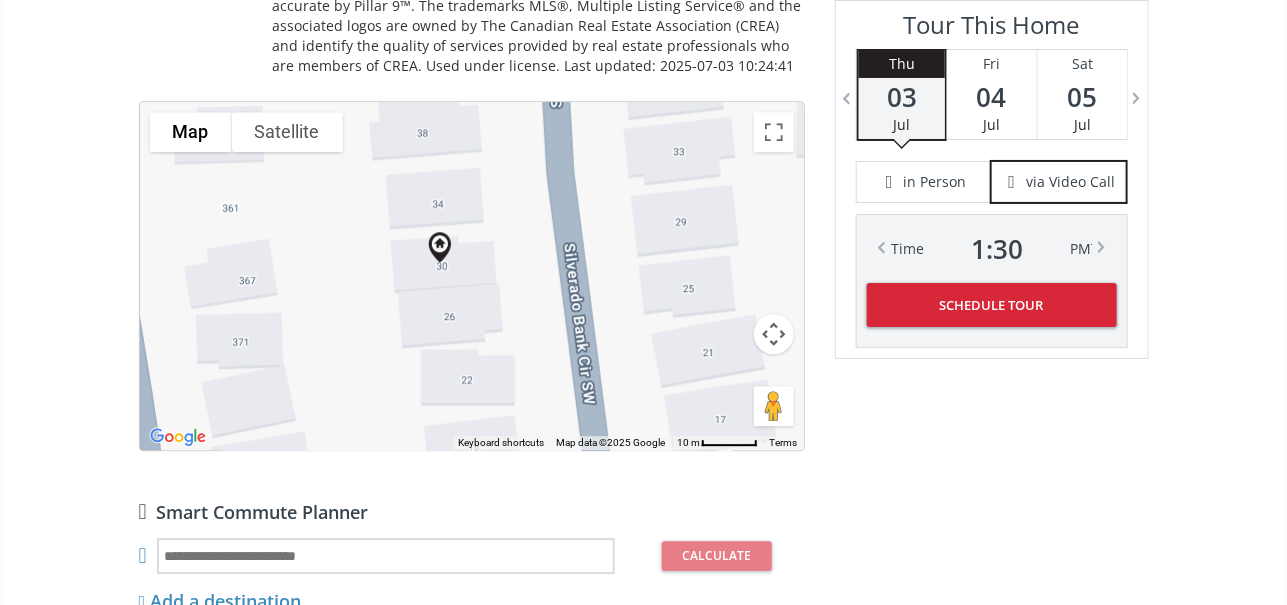 click on "Satellite" at bounding box center [287, 132] 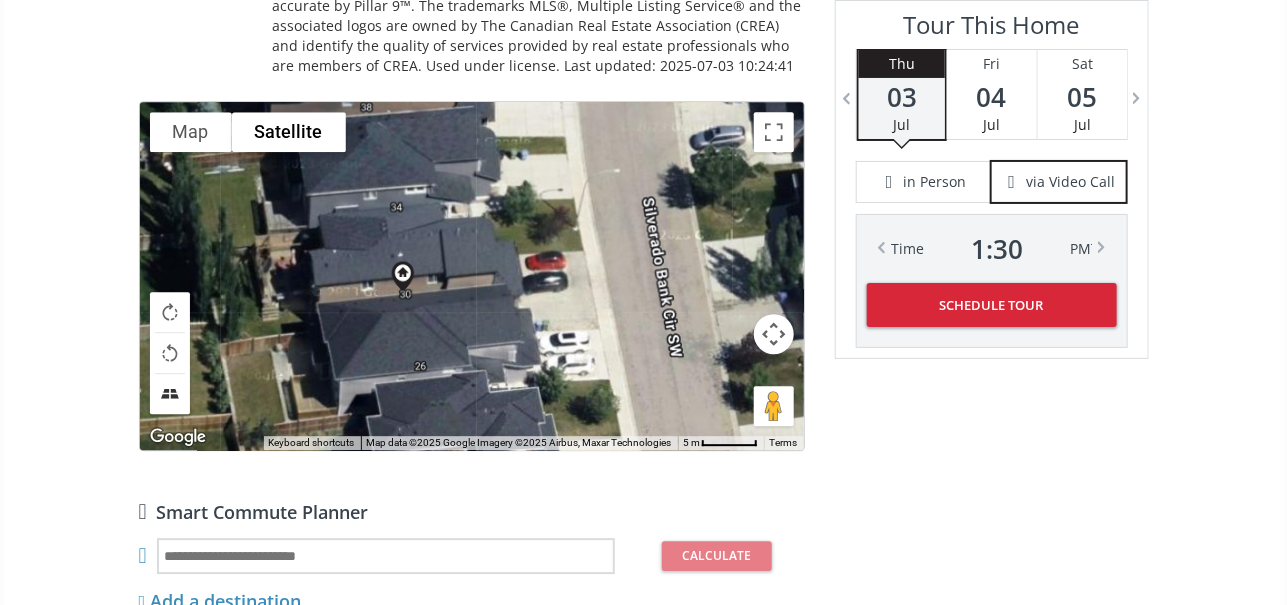 click at bounding box center [170, 394] 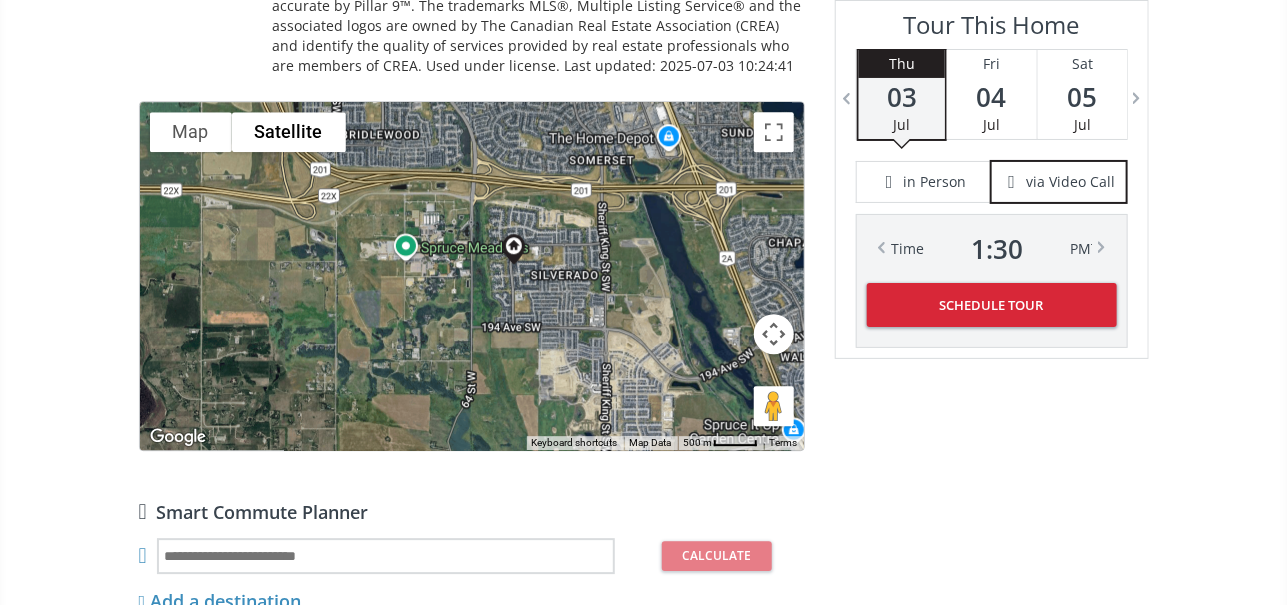 click on "To navigate, press the arrow keys." at bounding box center (472, 276) 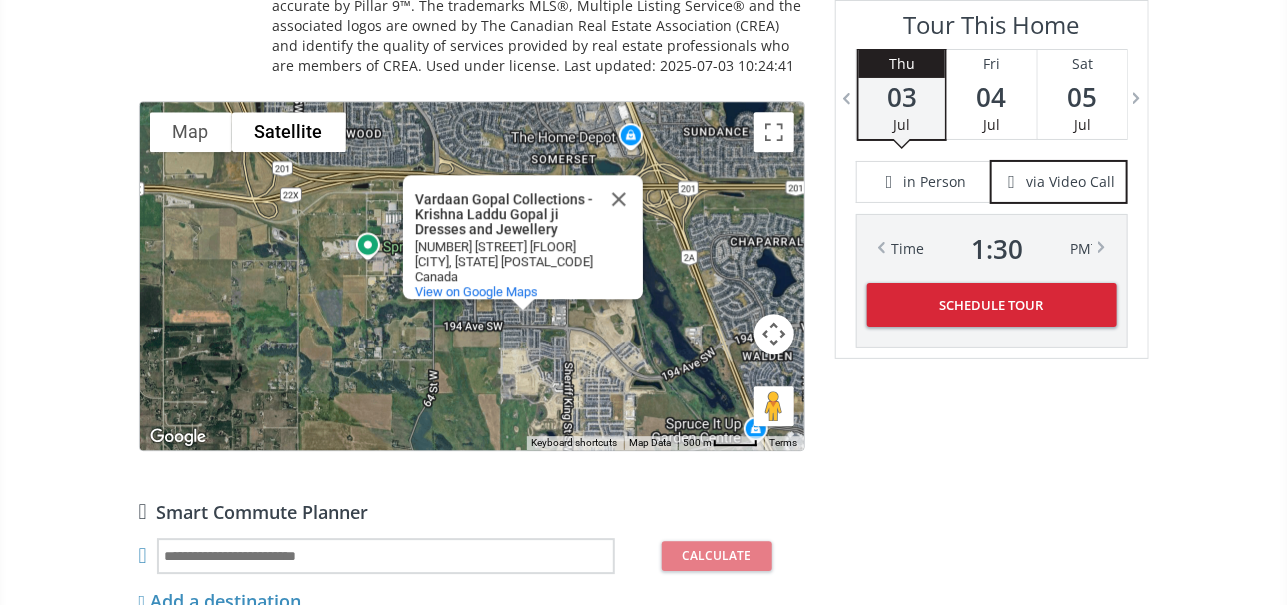 click on "To navigate, press the arrow keys. [BRAND] - [PRODUCT] [BRAND] - [PRODUCT] [NUMBER] [STREET] [AREA] [CITY], [PROVINCE] [POSTAL_CODE] Canada View on Google Maps" at bounding box center (472, 276) 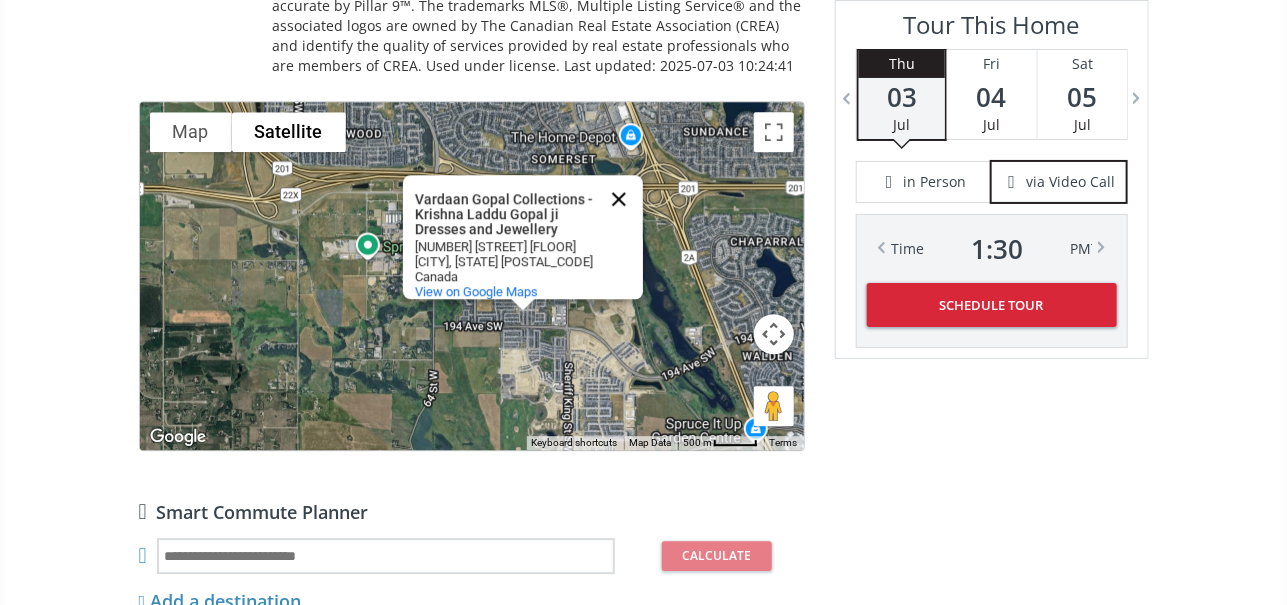 click at bounding box center [619, 199] 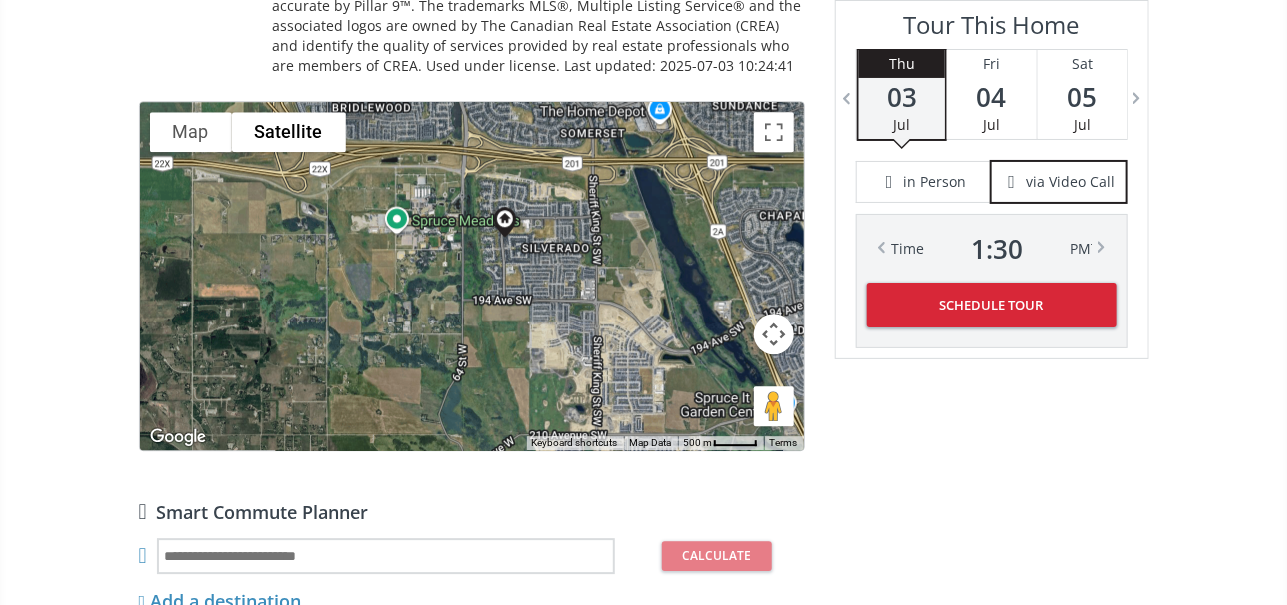 drag, startPoint x: 614, startPoint y: 273, endPoint x: 649, endPoint y: 247, distance: 43.60046 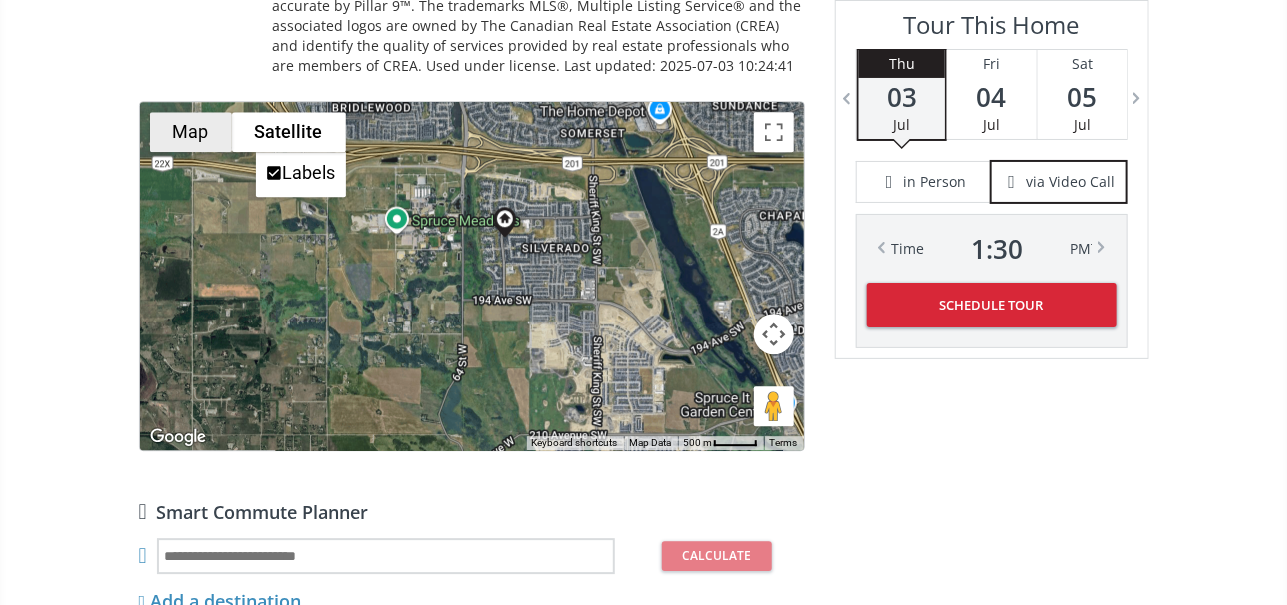 click on "Map" at bounding box center [191, 132] 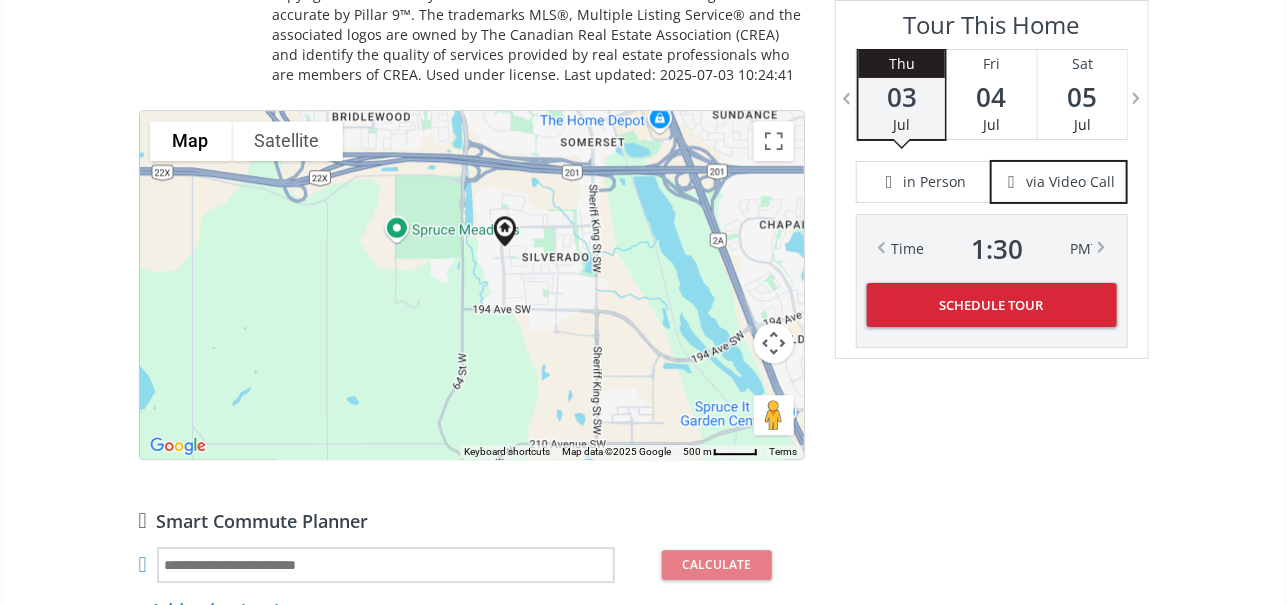 scroll, scrollTop: 1900, scrollLeft: 0, axis: vertical 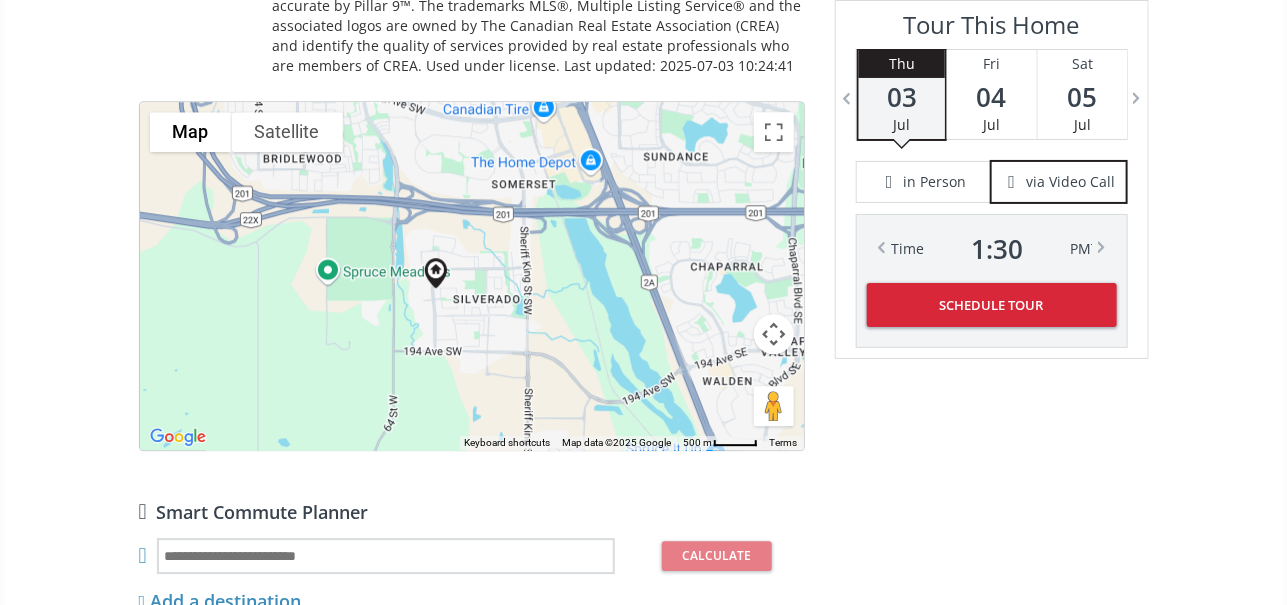 drag, startPoint x: 608, startPoint y: 266, endPoint x: 537, endPoint y: 319, distance: 88.60023 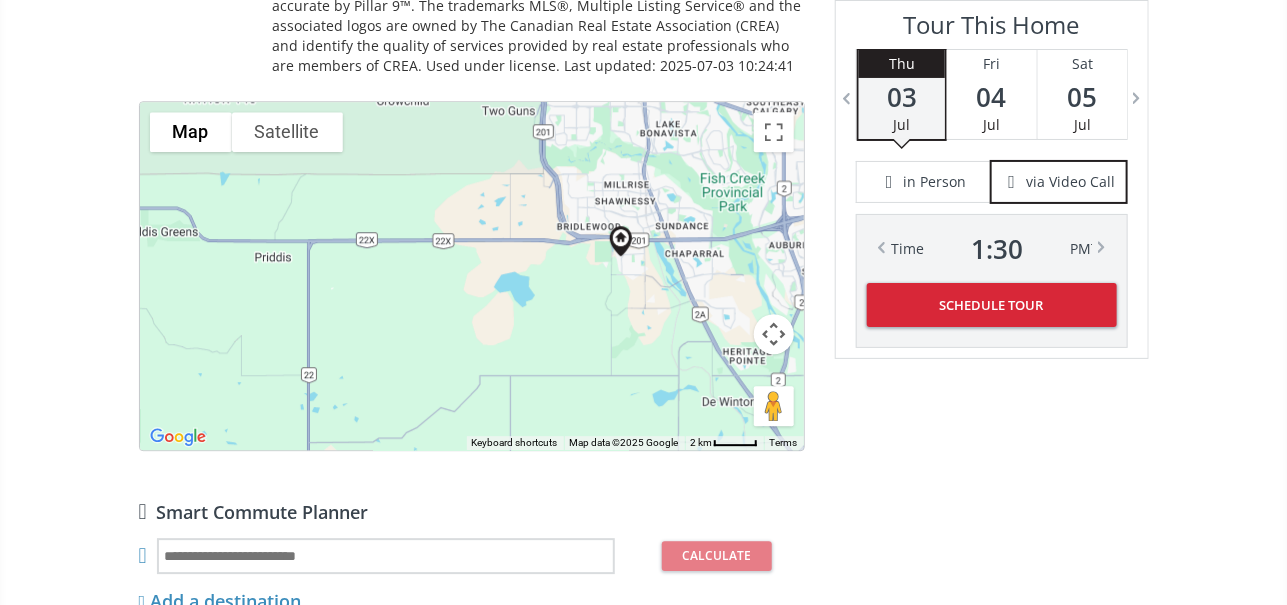 click on "To navigate, press the arrow keys." at bounding box center (472, 276) 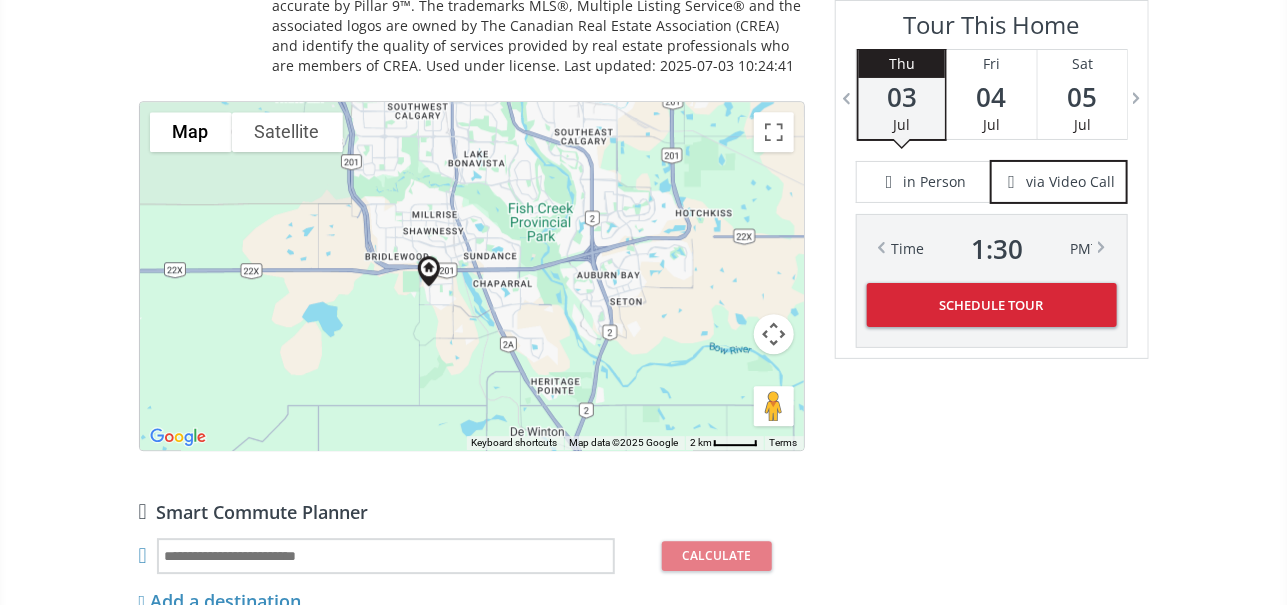 drag, startPoint x: 661, startPoint y: 274, endPoint x: 467, endPoint y: 304, distance: 196.30588 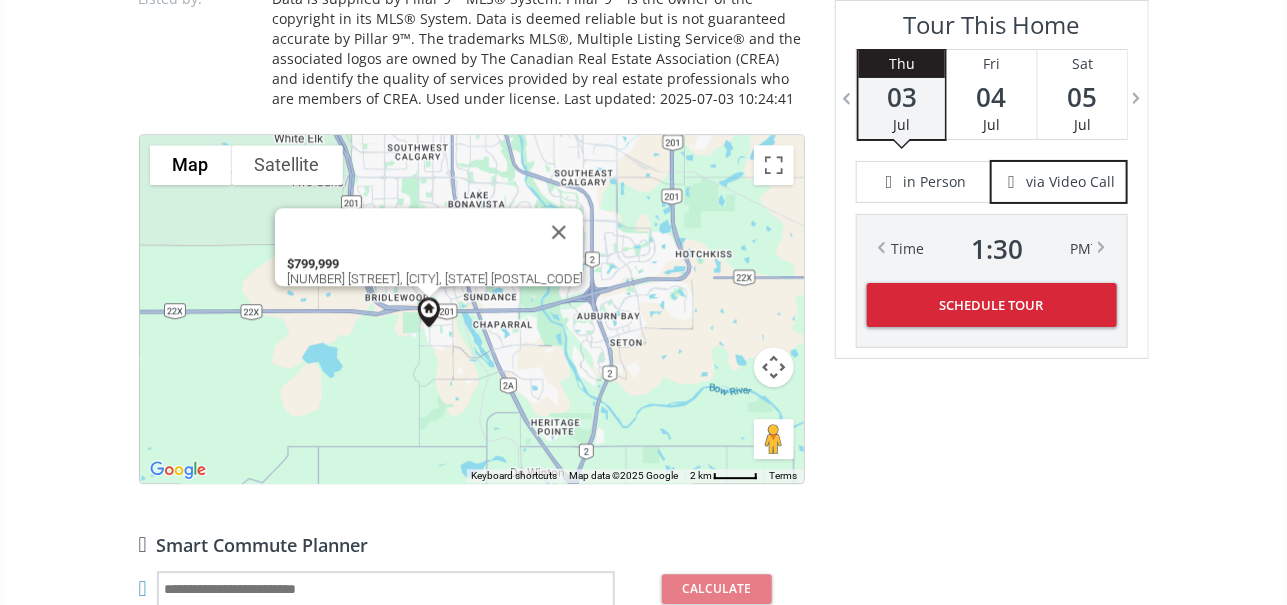 scroll, scrollTop: 1900, scrollLeft: 0, axis: vertical 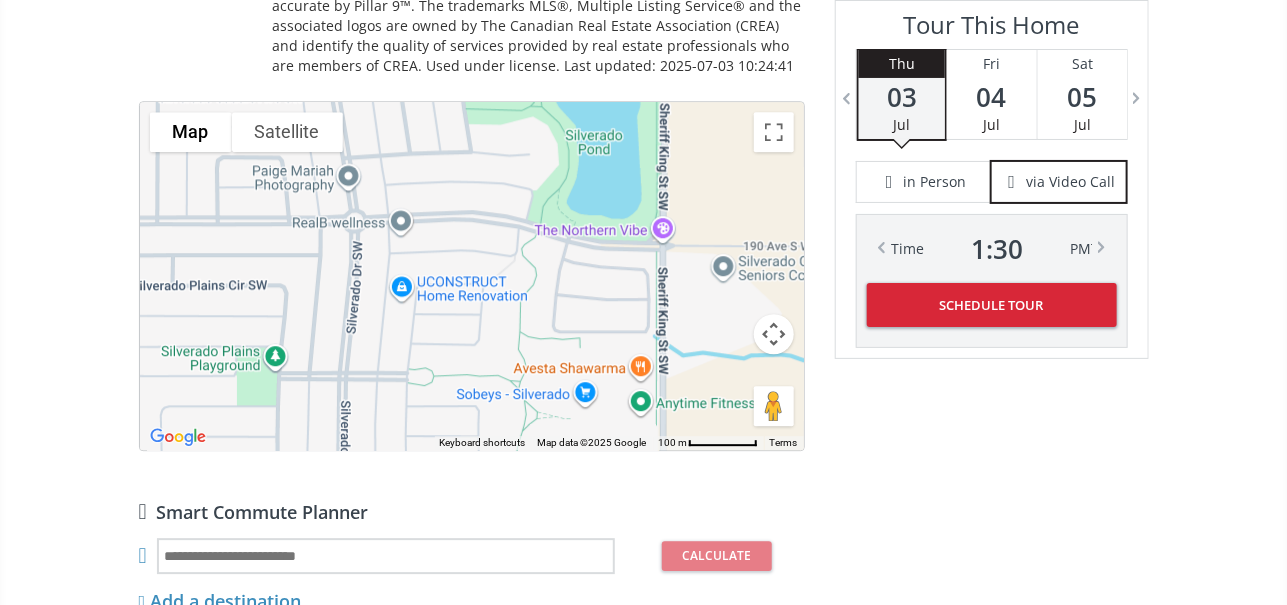 drag, startPoint x: 542, startPoint y: 245, endPoint x: 369, endPoint y: 144, distance: 200.32474 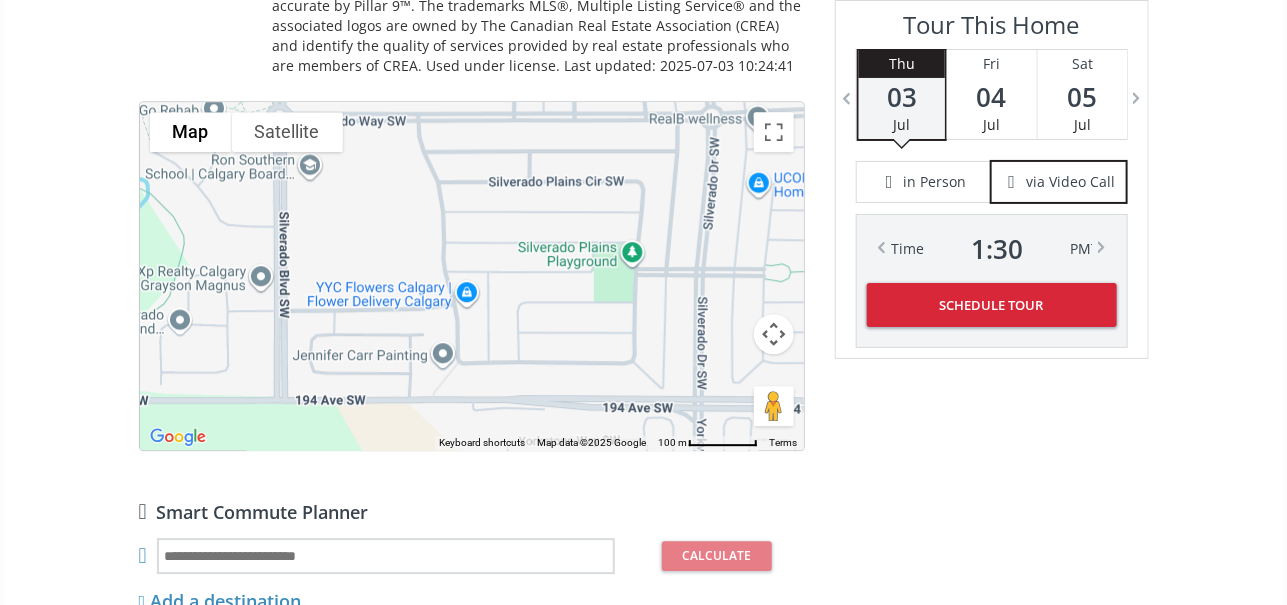 drag, startPoint x: 547, startPoint y: 300, endPoint x: 907, endPoint y: 195, distance: 375 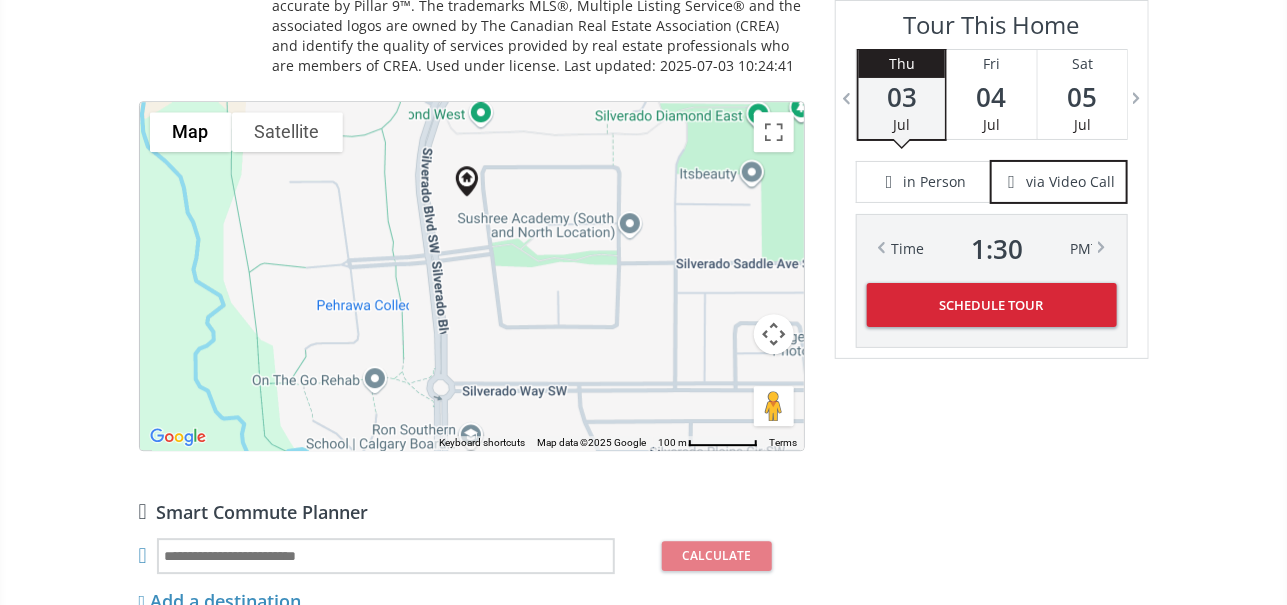 drag, startPoint x: 563, startPoint y: 209, endPoint x: 718, endPoint y: 490, distance: 320.9143 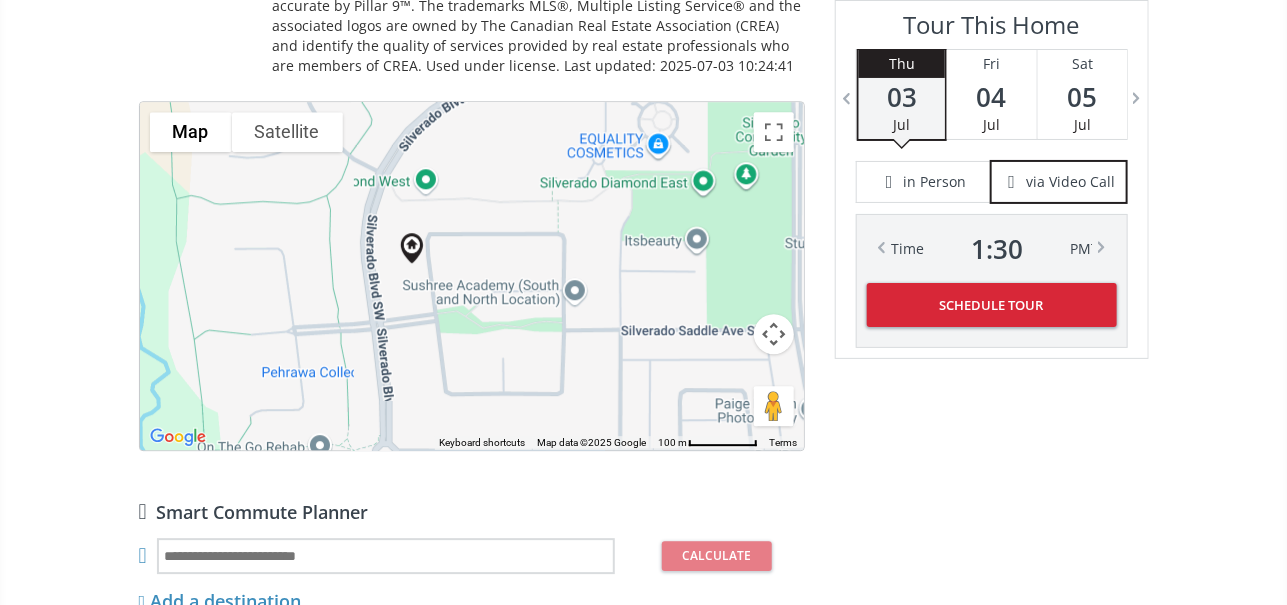 drag, startPoint x: 591, startPoint y: 264, endPoint x: 534, endPoint y: 315, distance: 76.48529 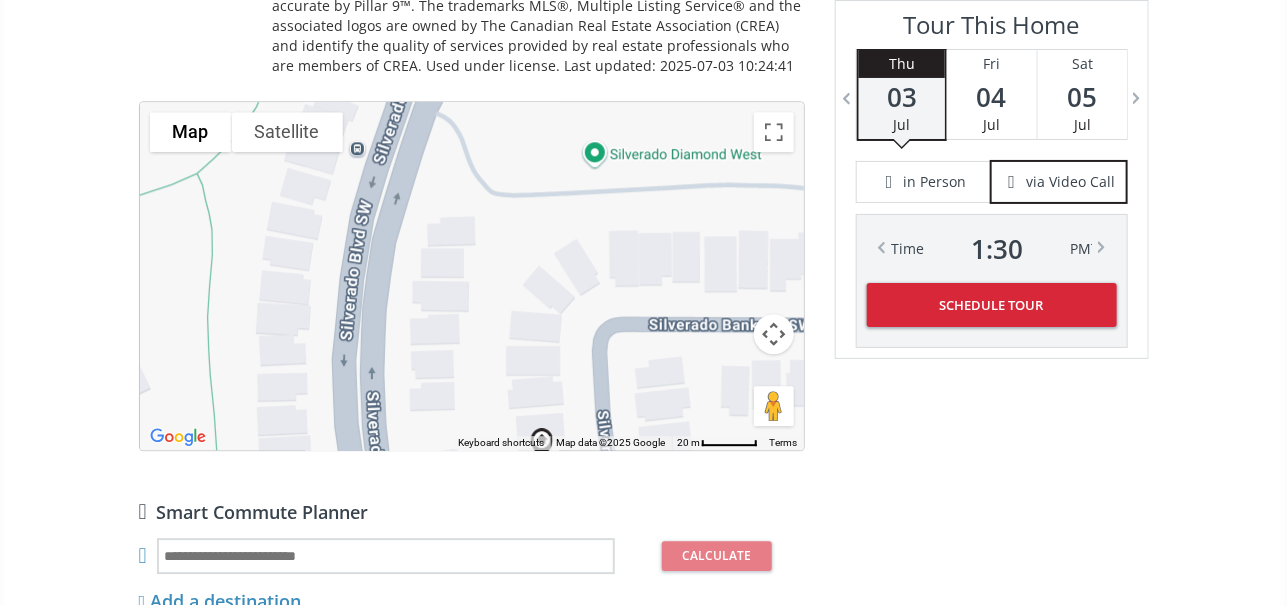 drag, startPoint x: 320, startPoint y: 211, endPoint x: 685, endPoint y: 409, distance: 415.2457 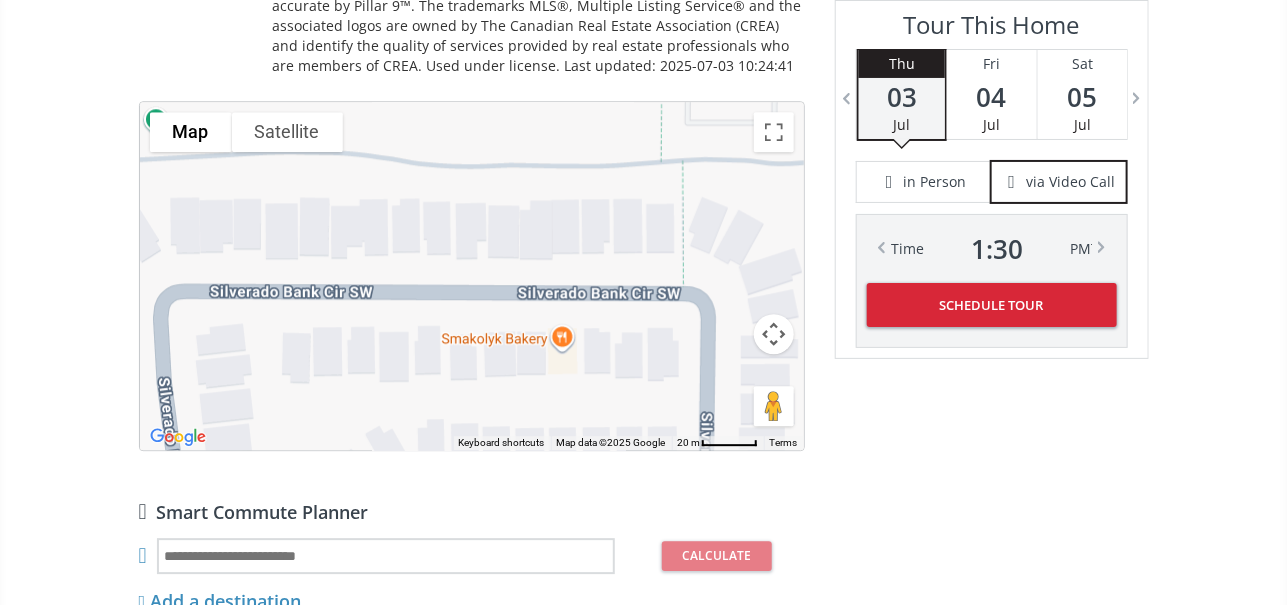 drag, startPoint x: 456, startPoint y: 247, endPoint x: 0, endPoint y: 193, distance: 459.18625 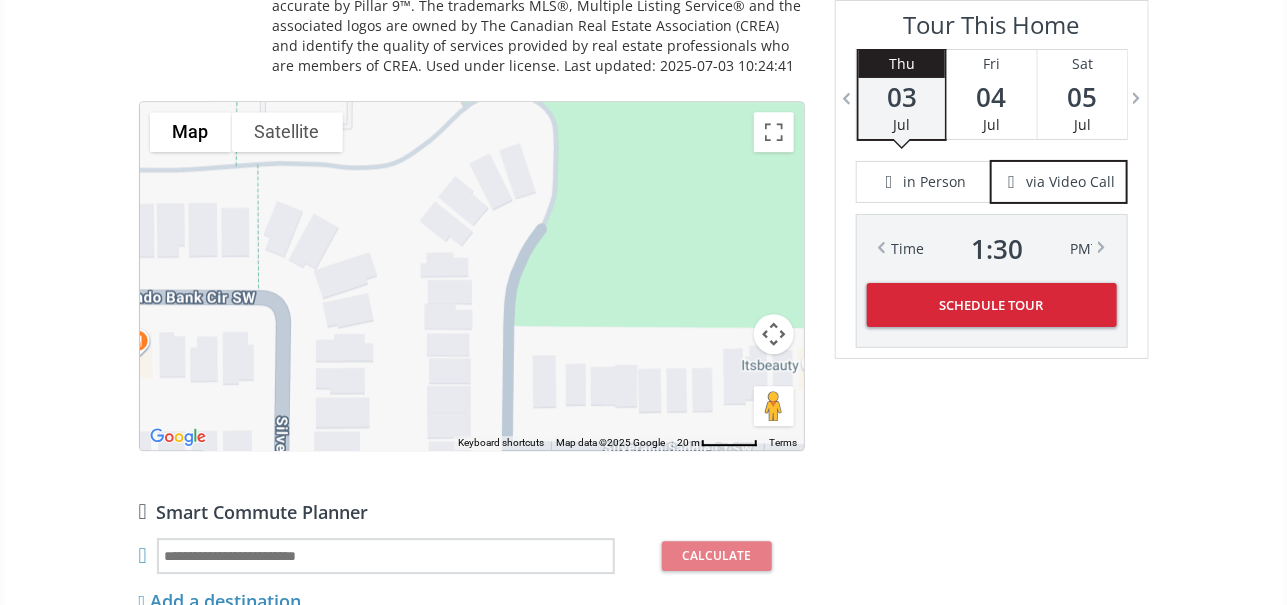 drag, startPoint x: 686, startPoint y: 362, endPoint x: 259, endPoint y: 397, distance: 428.43204 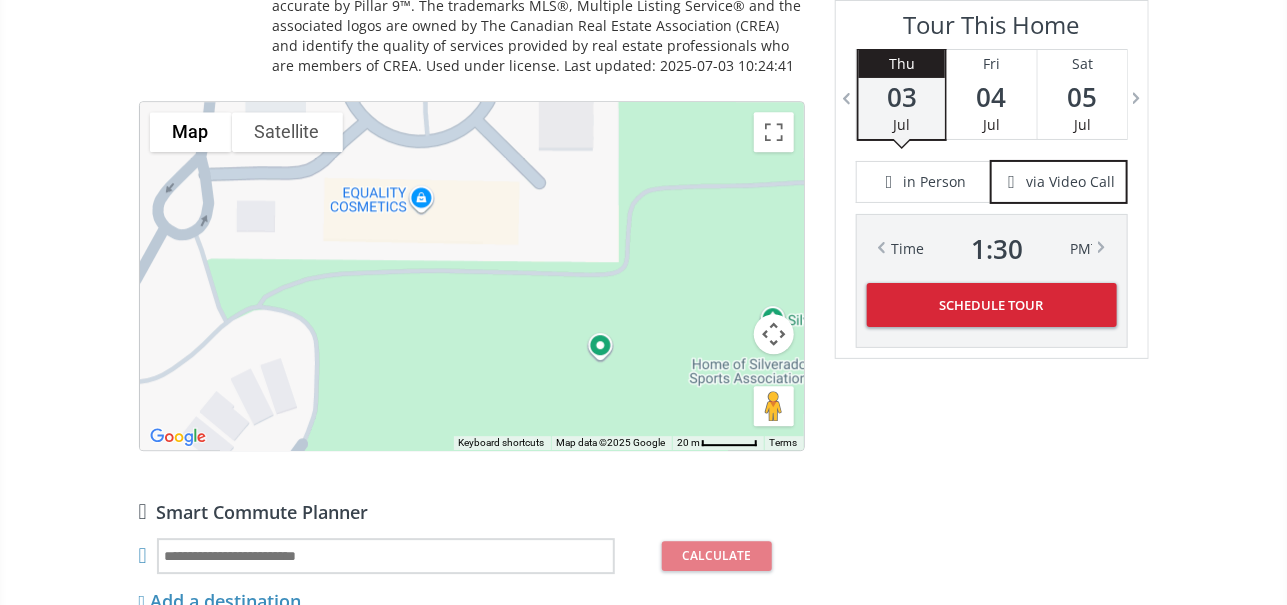 drag, startPoint x: 627, startPoint y: 157, endPoint x: 385, endPoint y: 359, distance: 315.2269 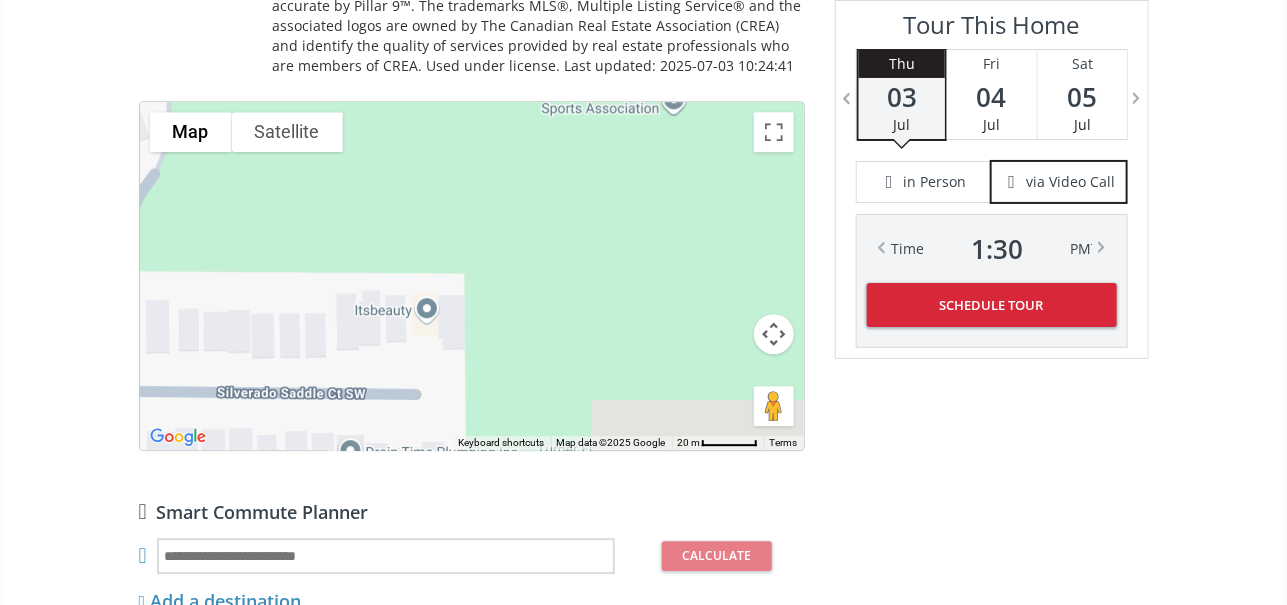 drag, startPoint x: 622, startPoint y: 373, endPoint x: 521, endPoint y: 65, distance: 324.13733 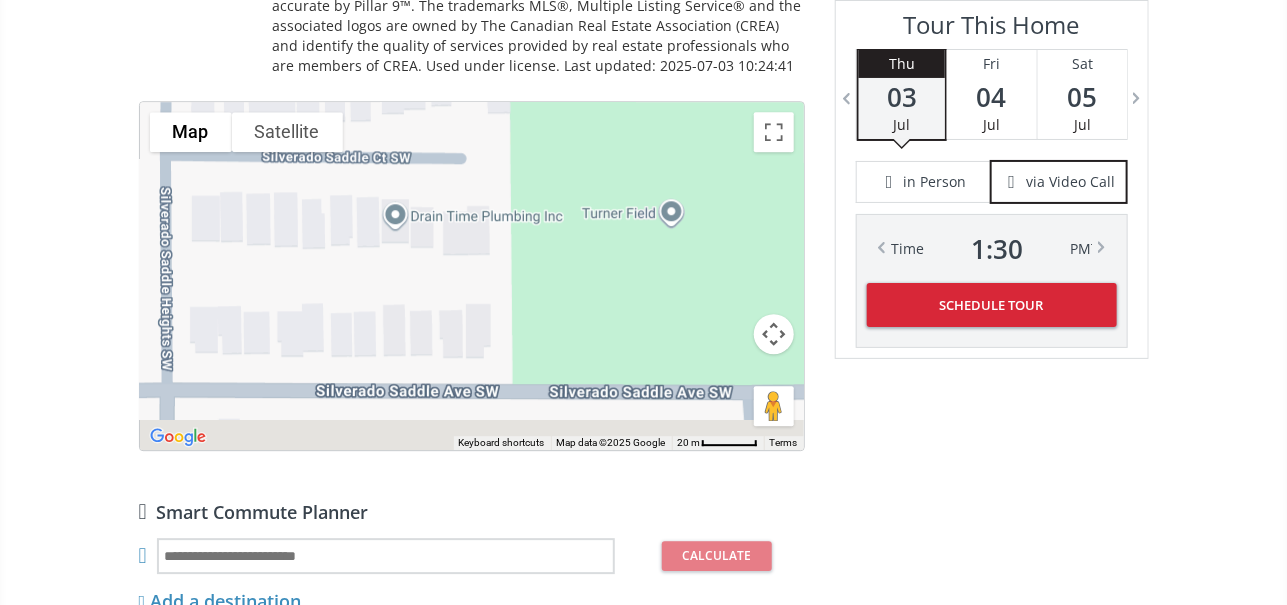drag, startPoint x: 658, startPoint y: 287, endPoint x: 646, endPoint y: 102, distance: 185.38878 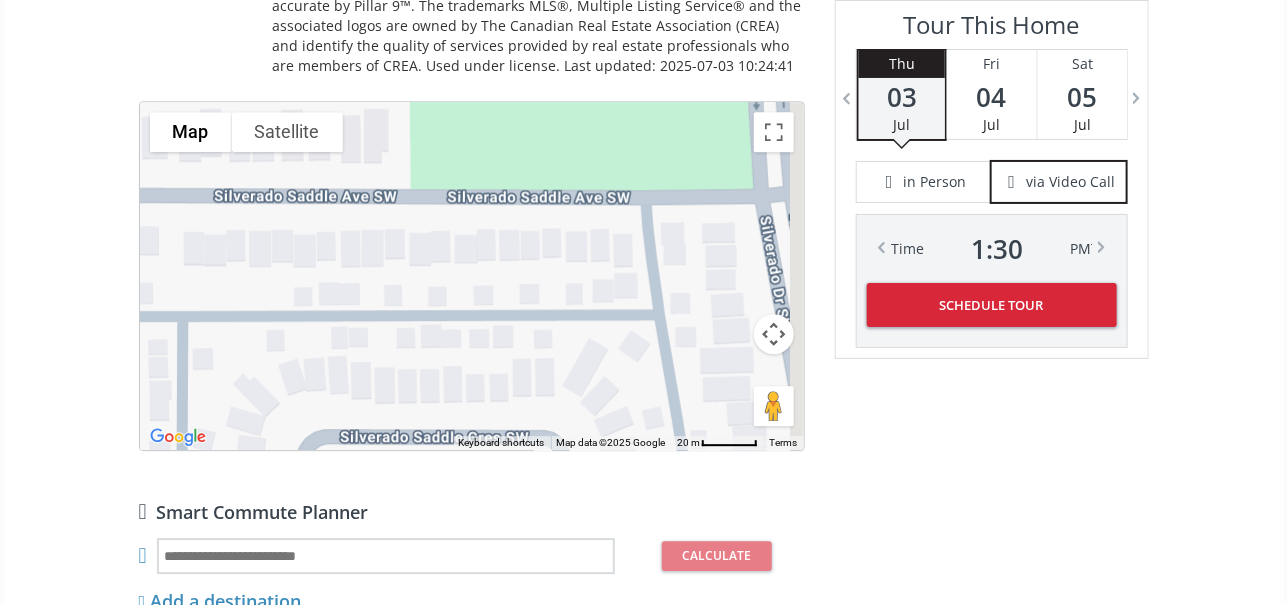 drag, startPoint x: 669, startPoint y: 230, endPoint x: 563, endPoint y: 57, distance: 202.8916 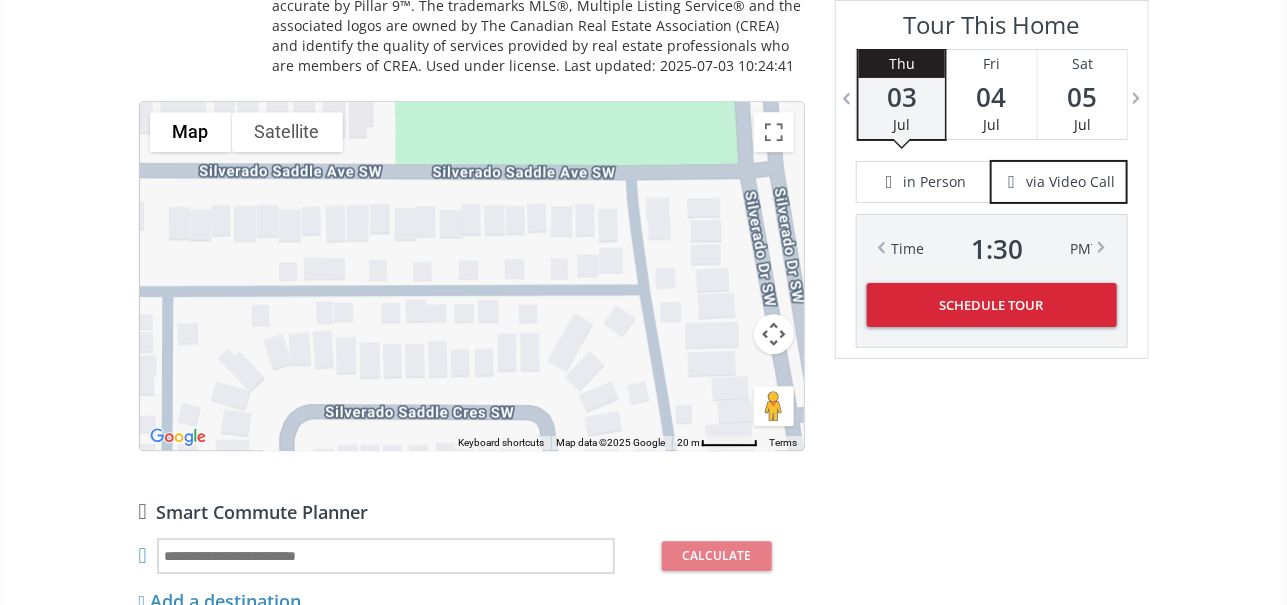 click on "To navigate, press the arrow keys." at bounding box center [472, 276] 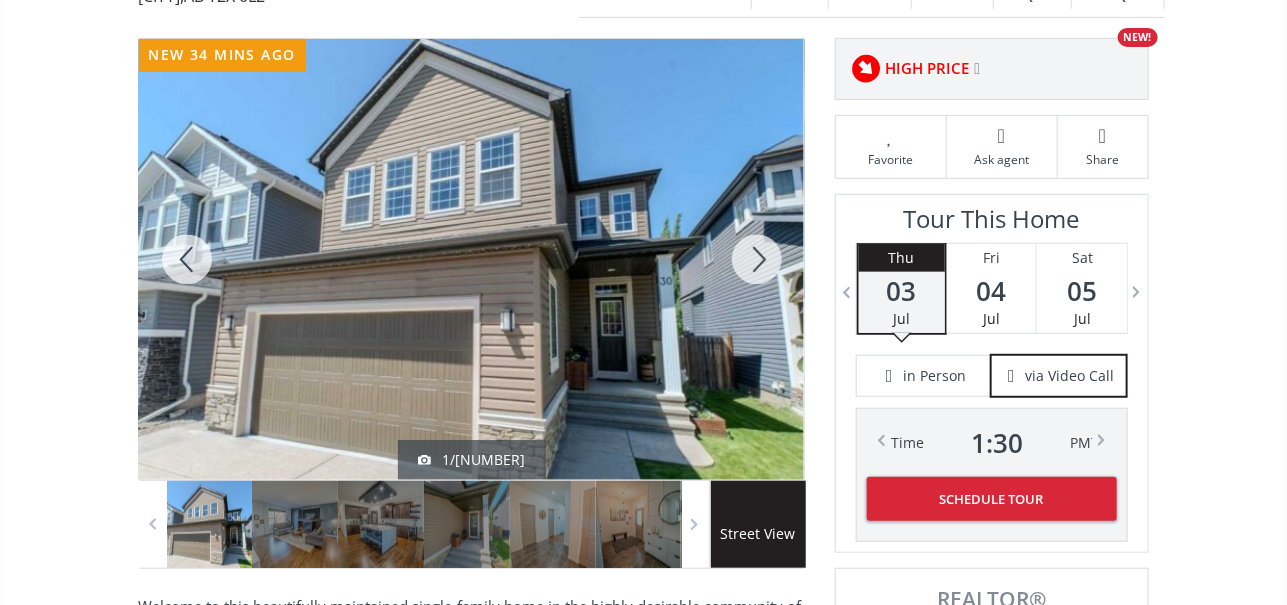 scroll, scrollTop: 364, scrollLeft: 0, axis: vertical 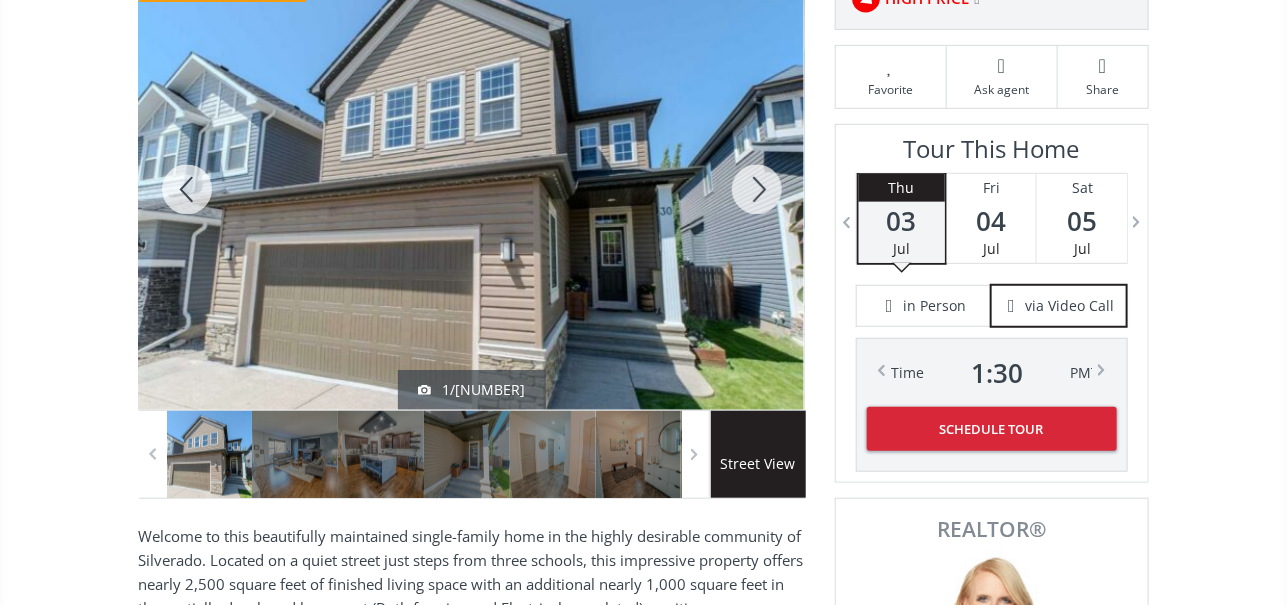 click at bounding box center (187, 189) 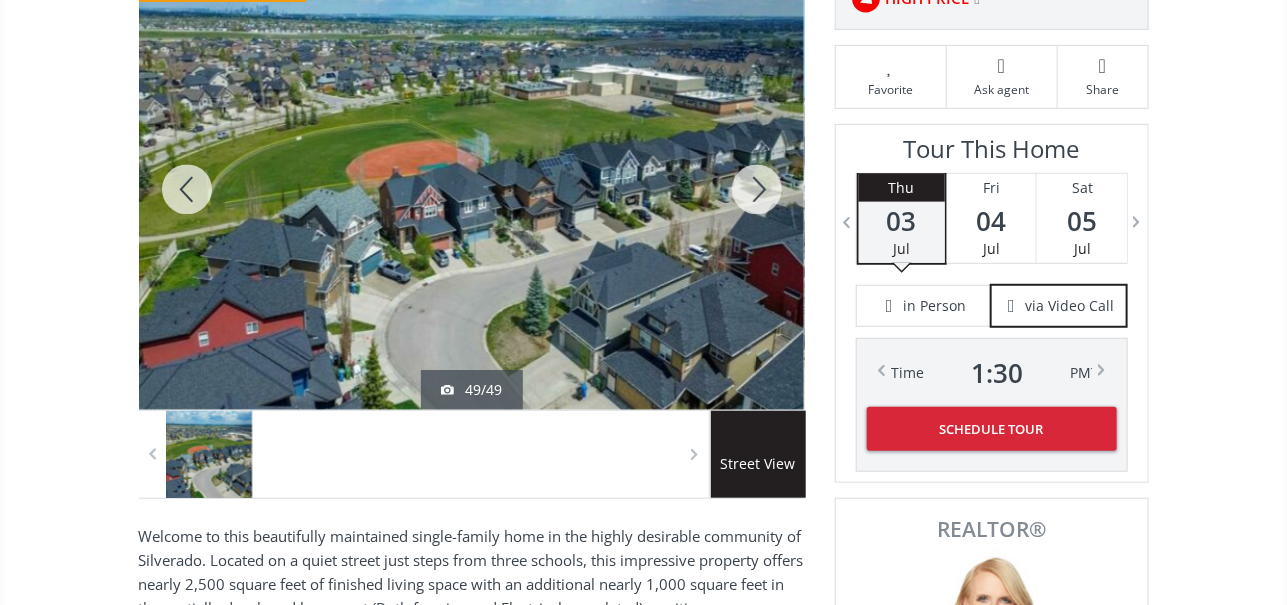 click at bounding box center (187, 189) 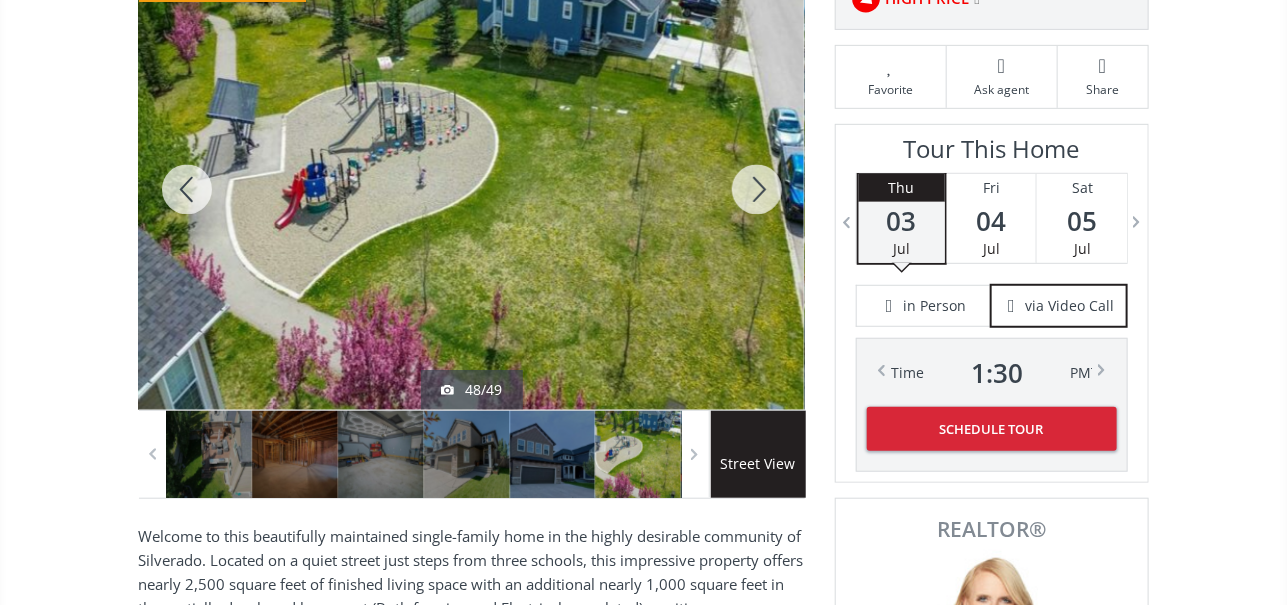 click at bounding box center [187, 189] 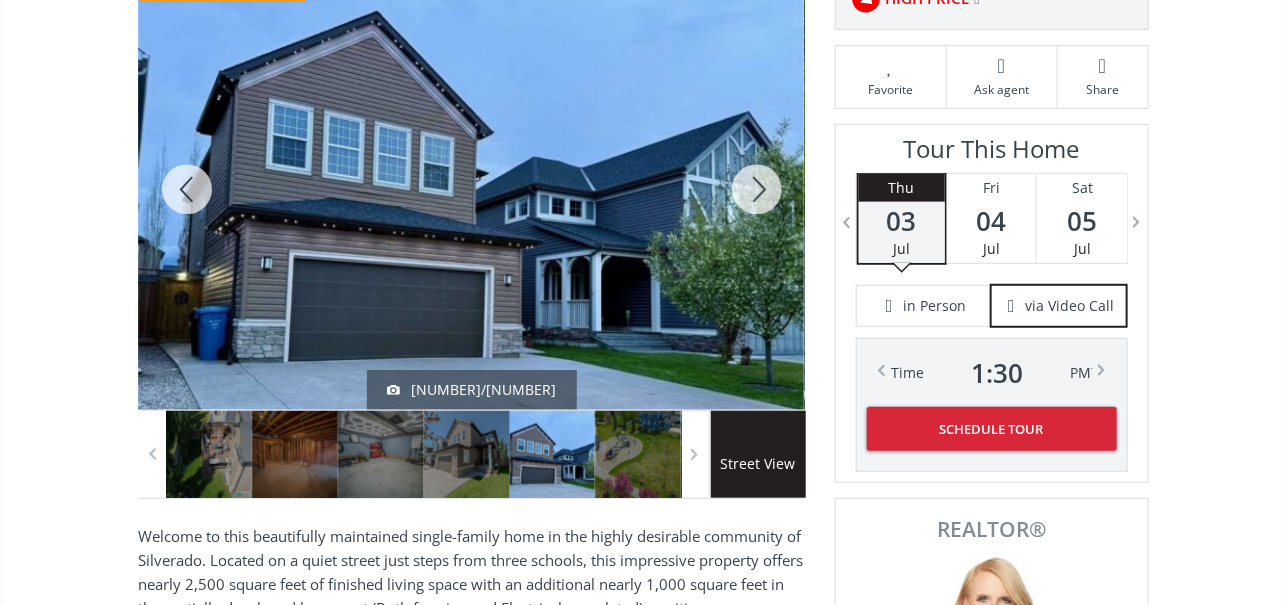 click at bounding box center [187, 189] 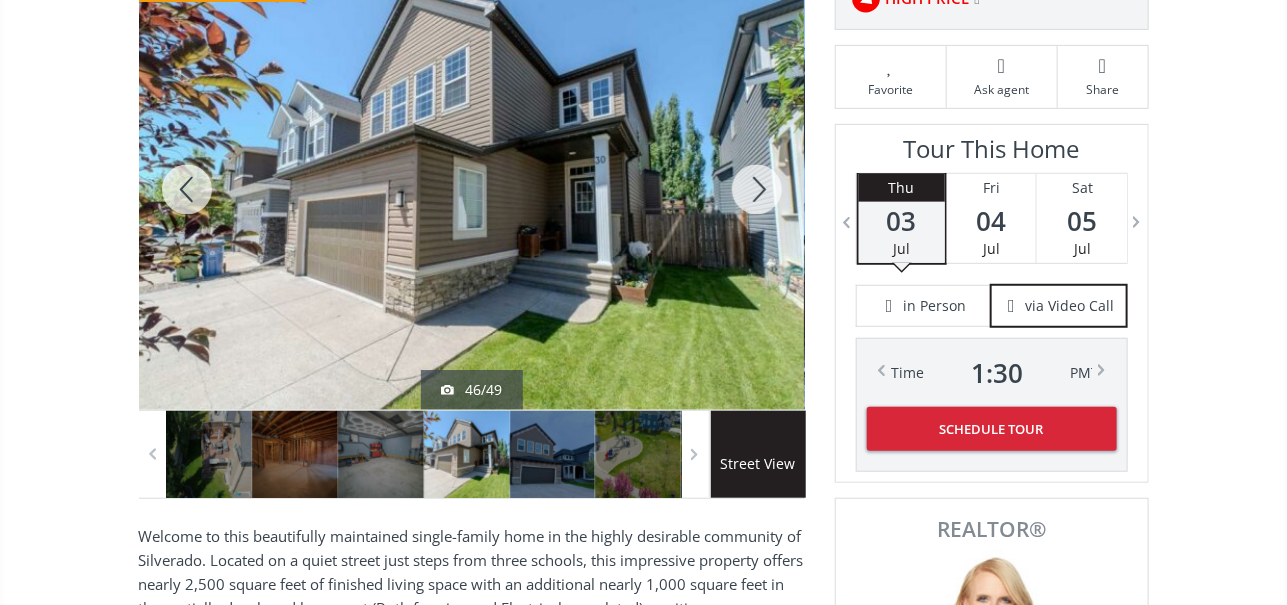 click at bounding box center [187, 189] 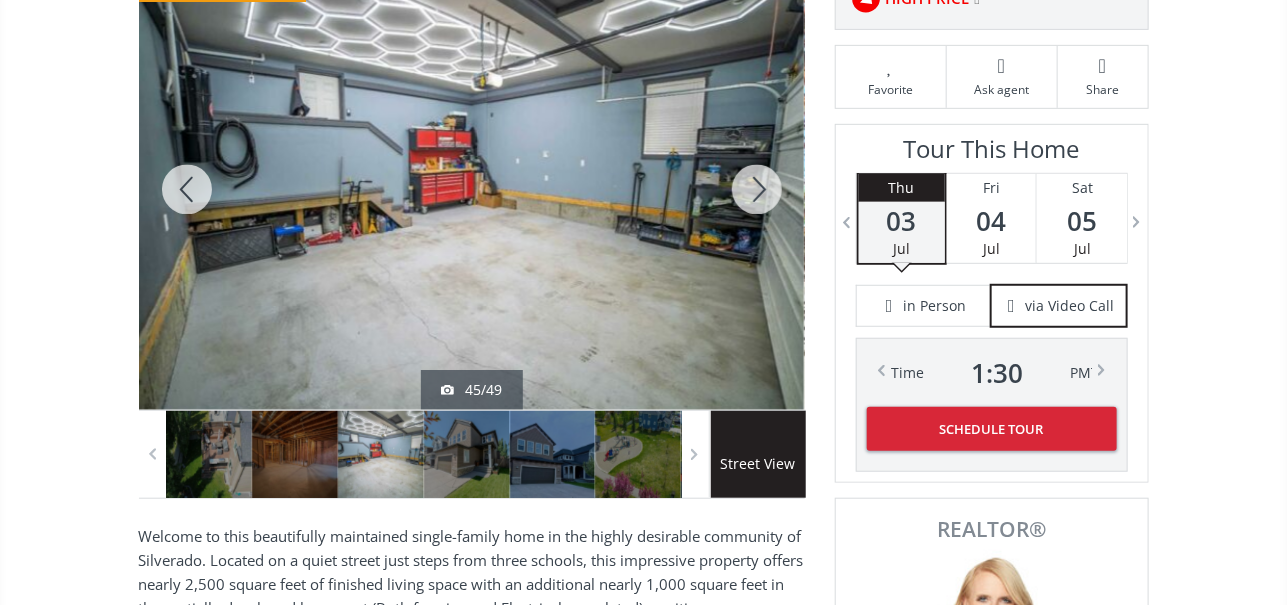 click at bounding box center [187, 189] 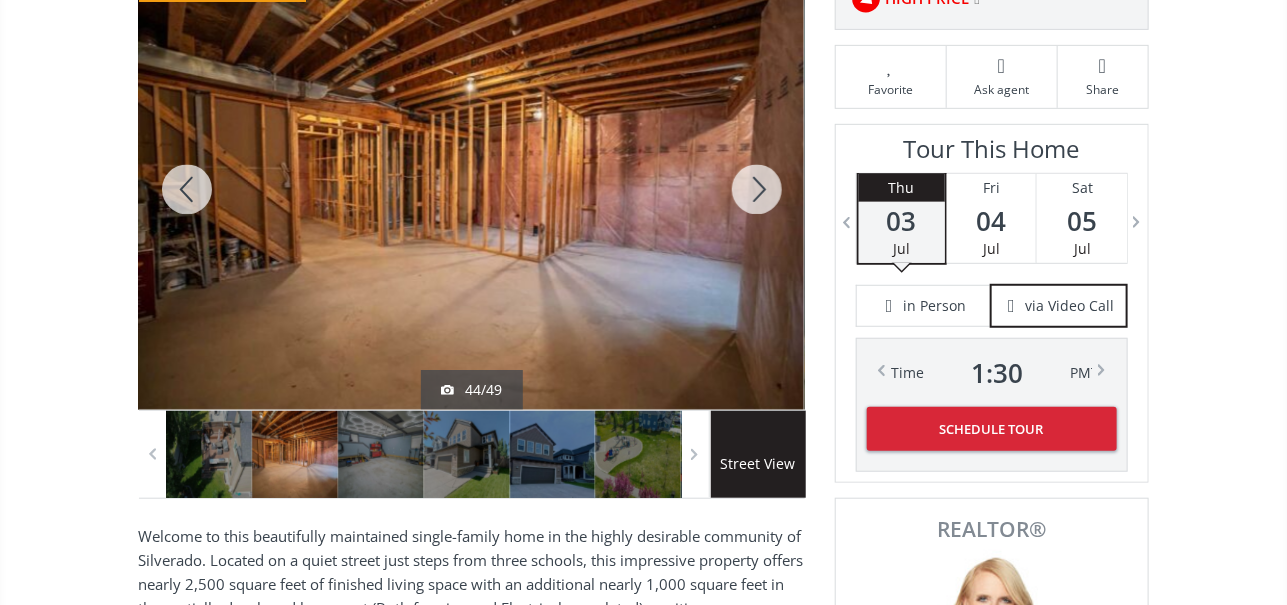 click at bounding box center [187, 189] 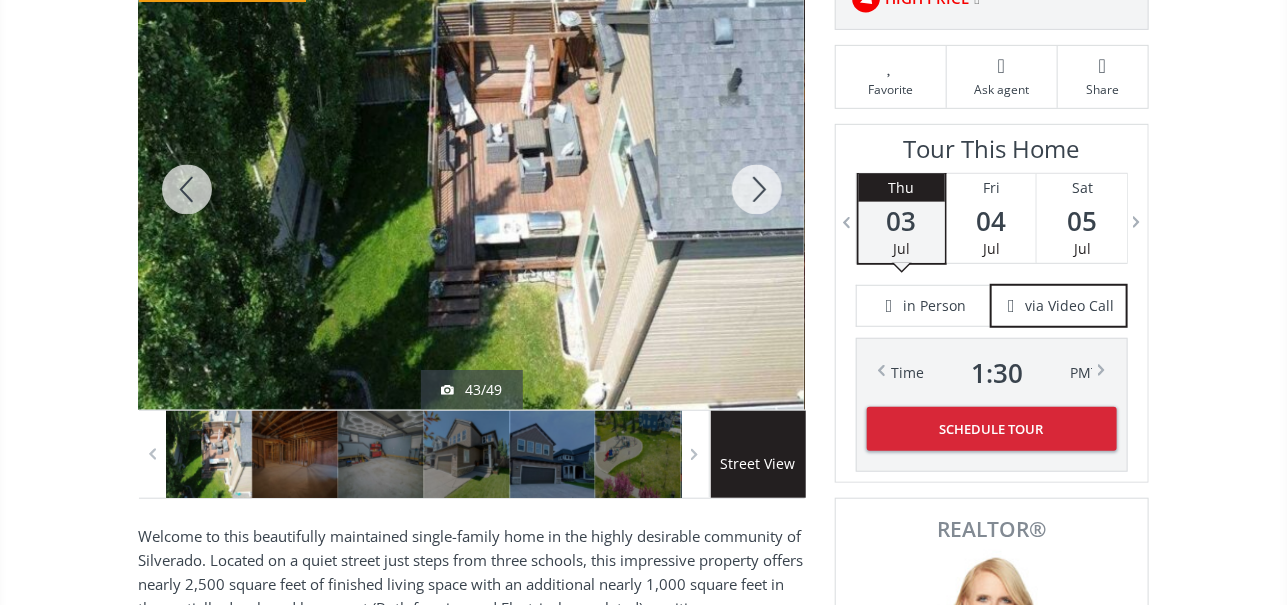 click at bounding box center [187, 189] 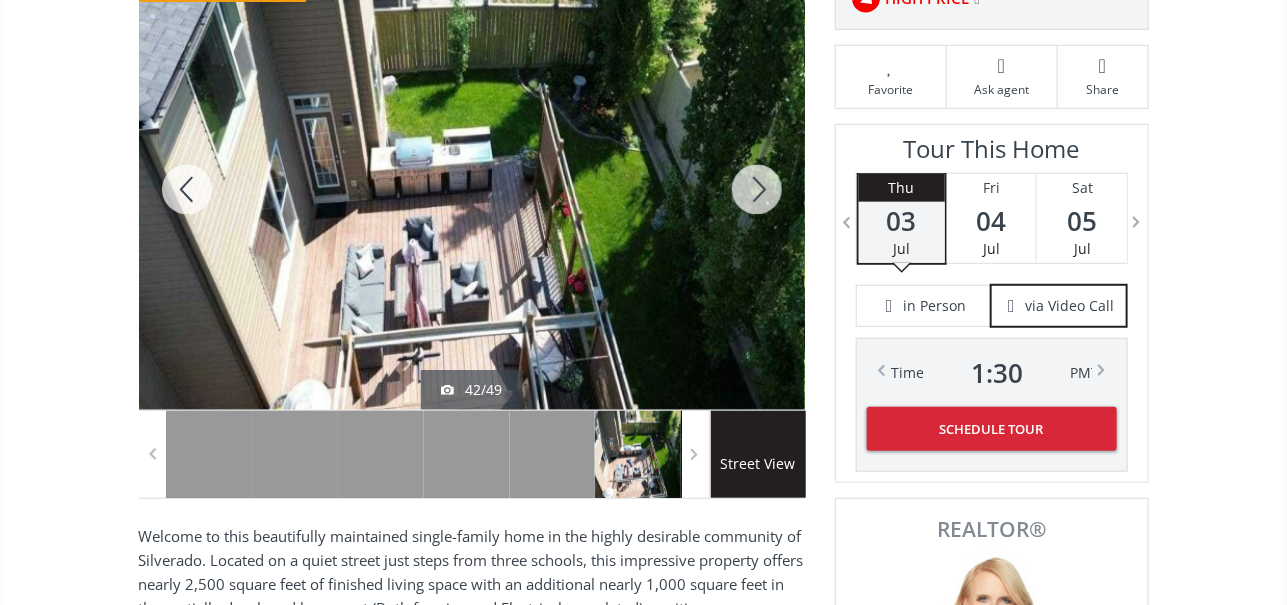 click at bounding box center [187, 189] 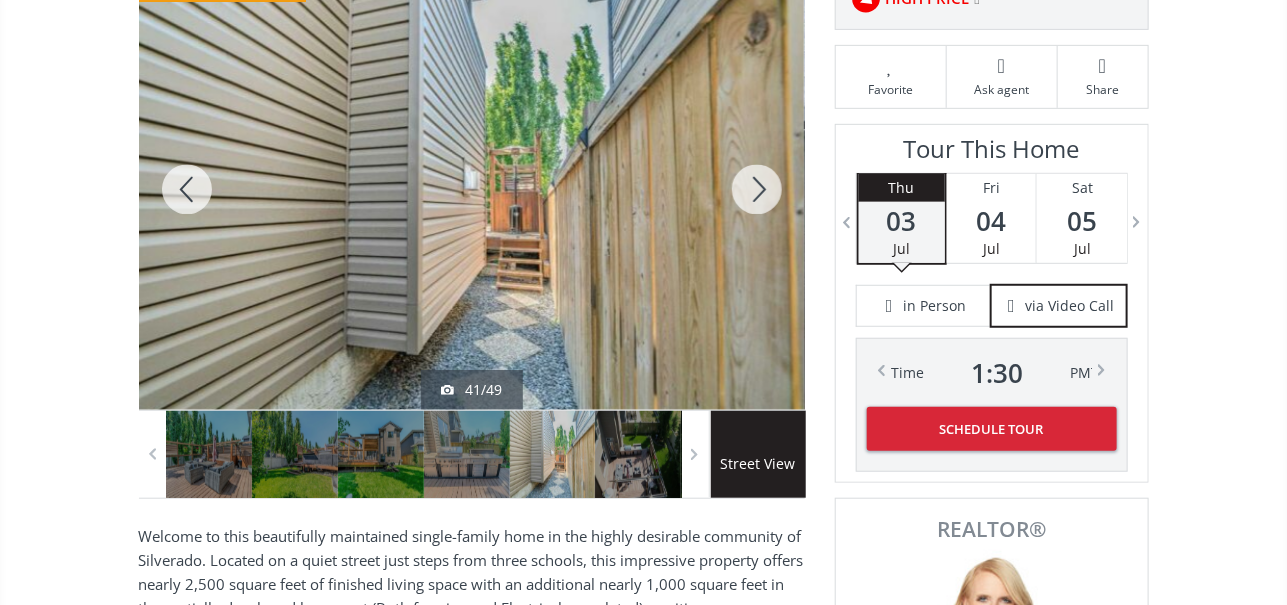 click at bounding box center (187, 189) 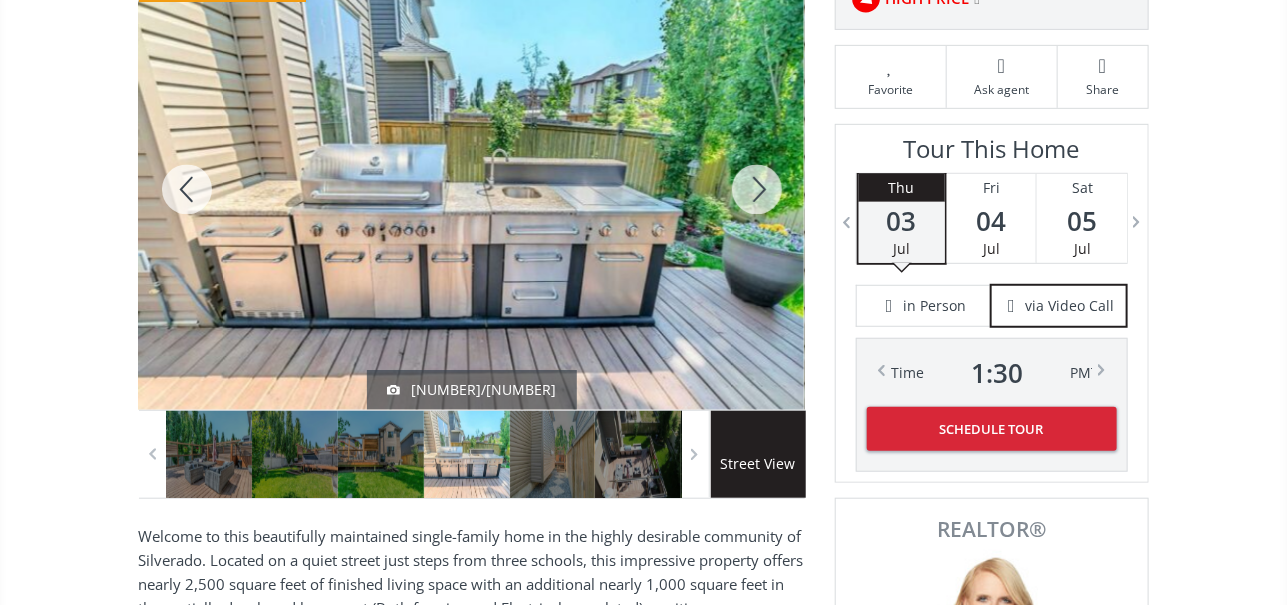 click at bounding box center (187, 189) 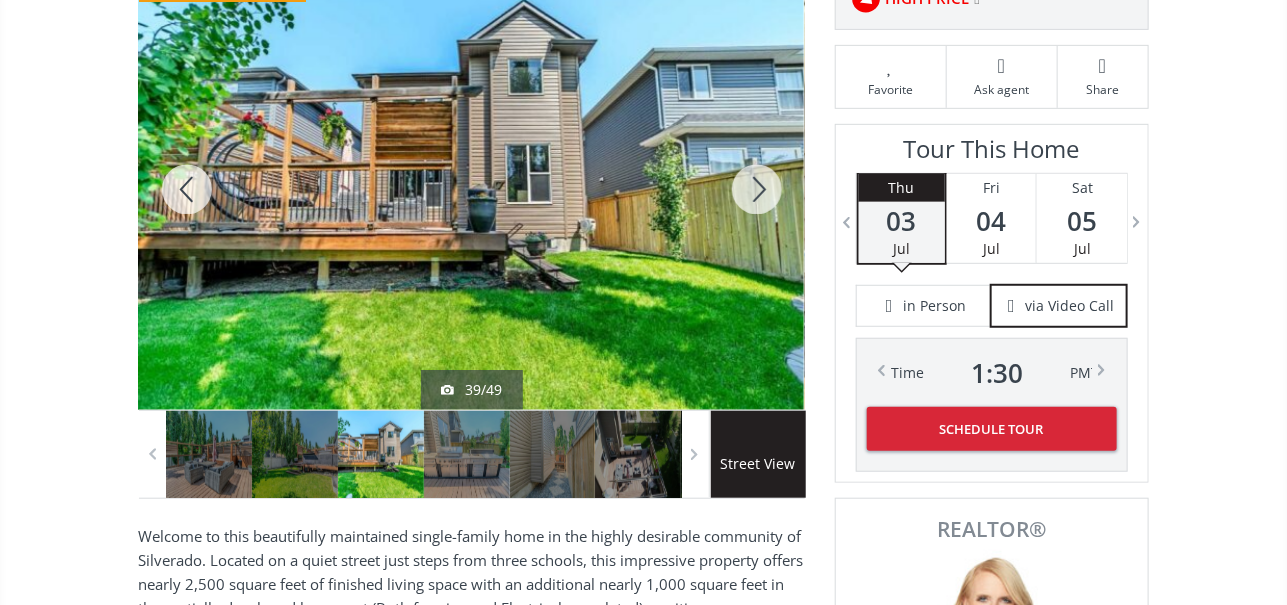 click at bounding box center (187, 189) 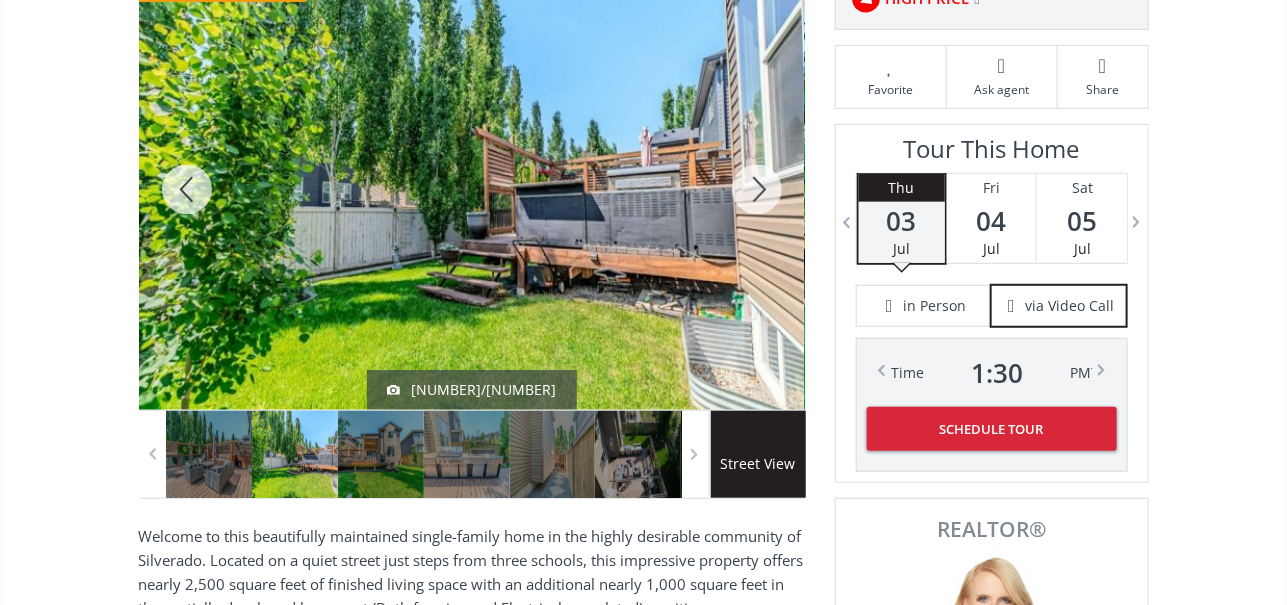 click at bounding box center [187, 189] 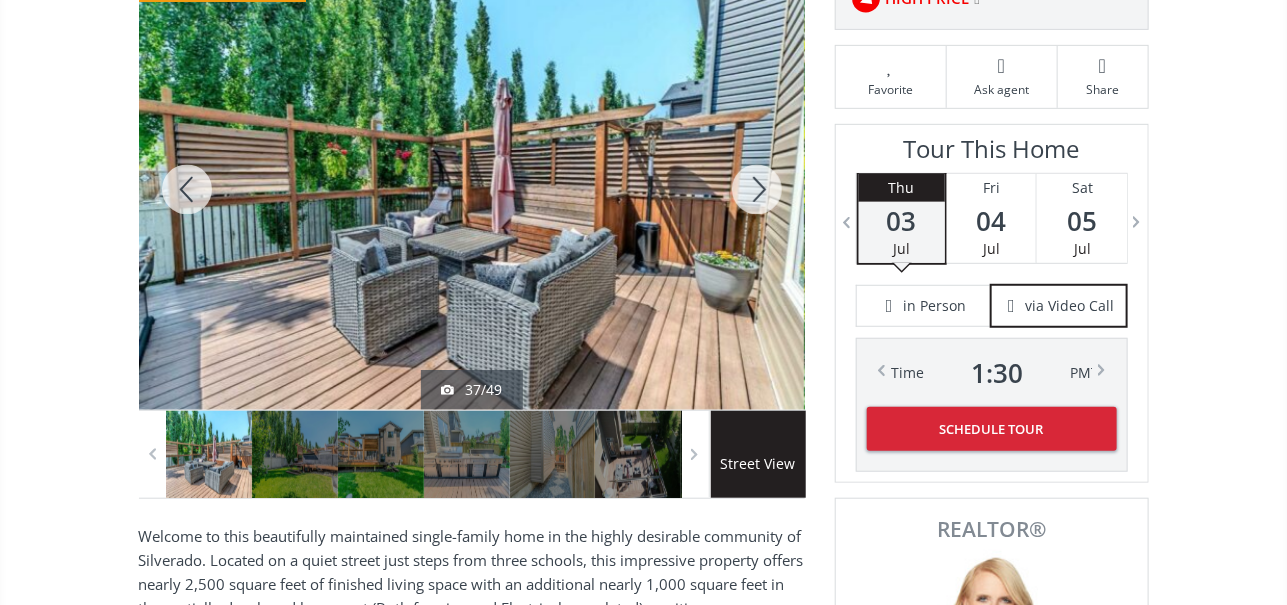 click at bounding box center (187, 189) 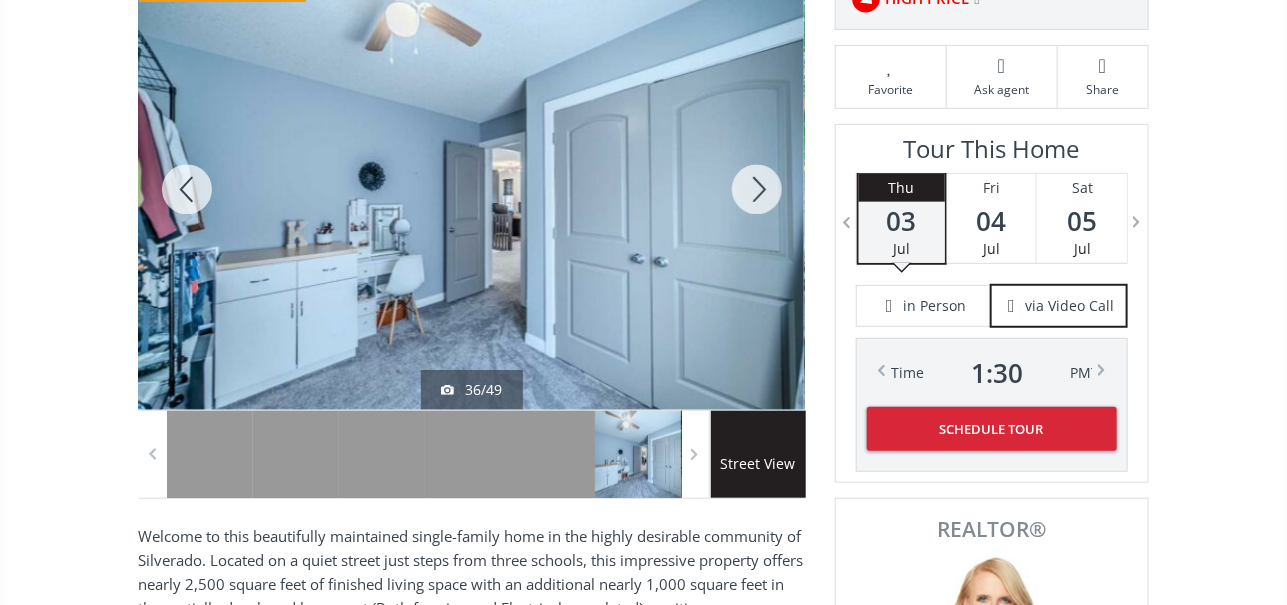 click at bounding box center (187, 189) 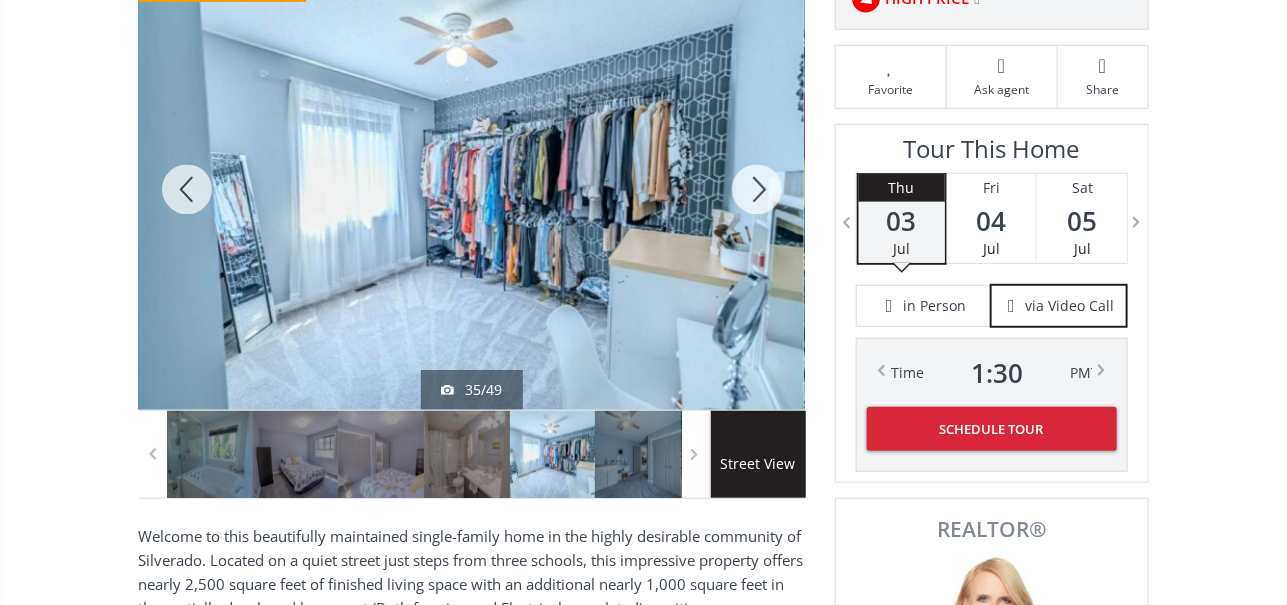 click at bounding box center [187, 189] 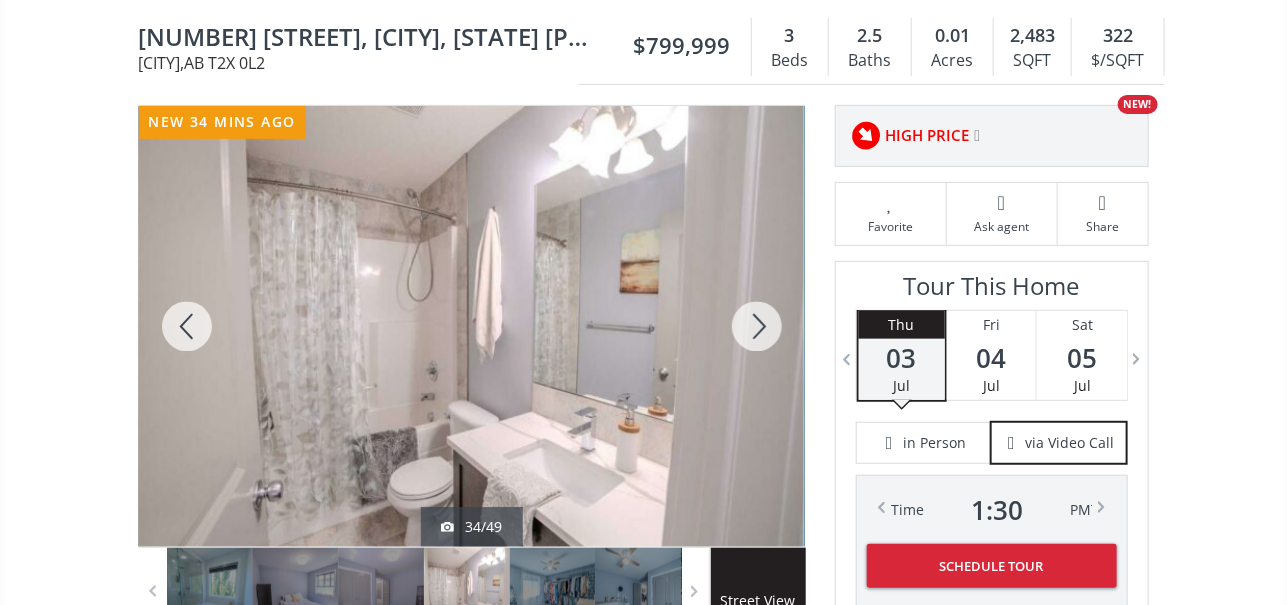 scroll, scrollTop: 0, scrollLeft: 0, axis: both 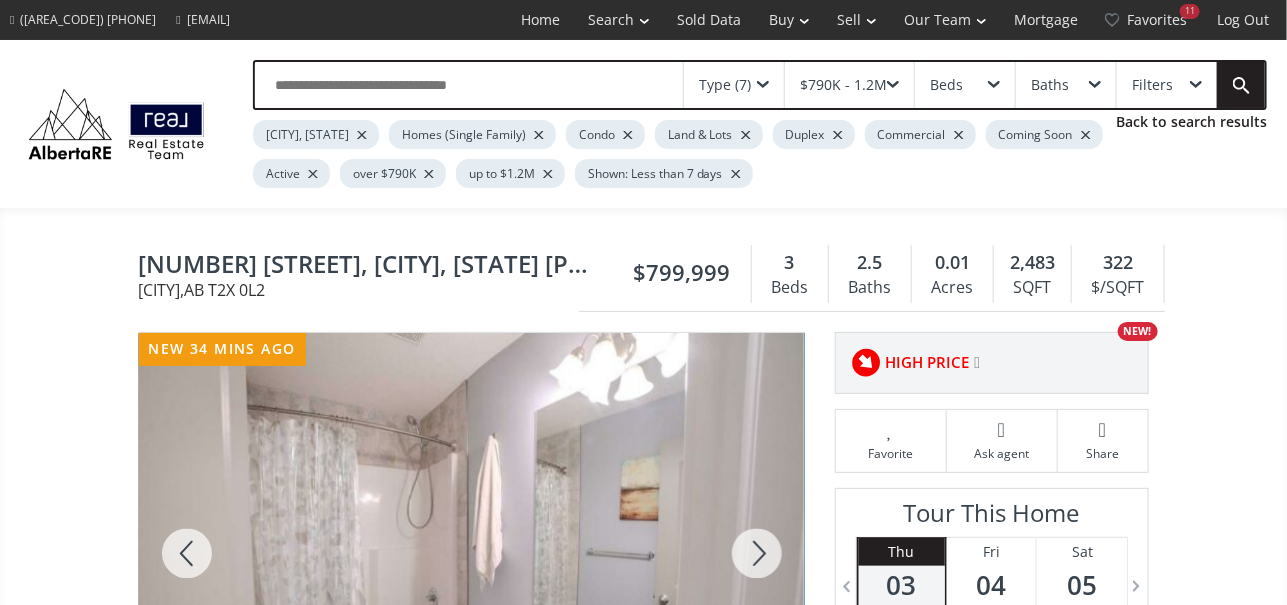 click on "Back to search results" at bounding box center [1191, 122] 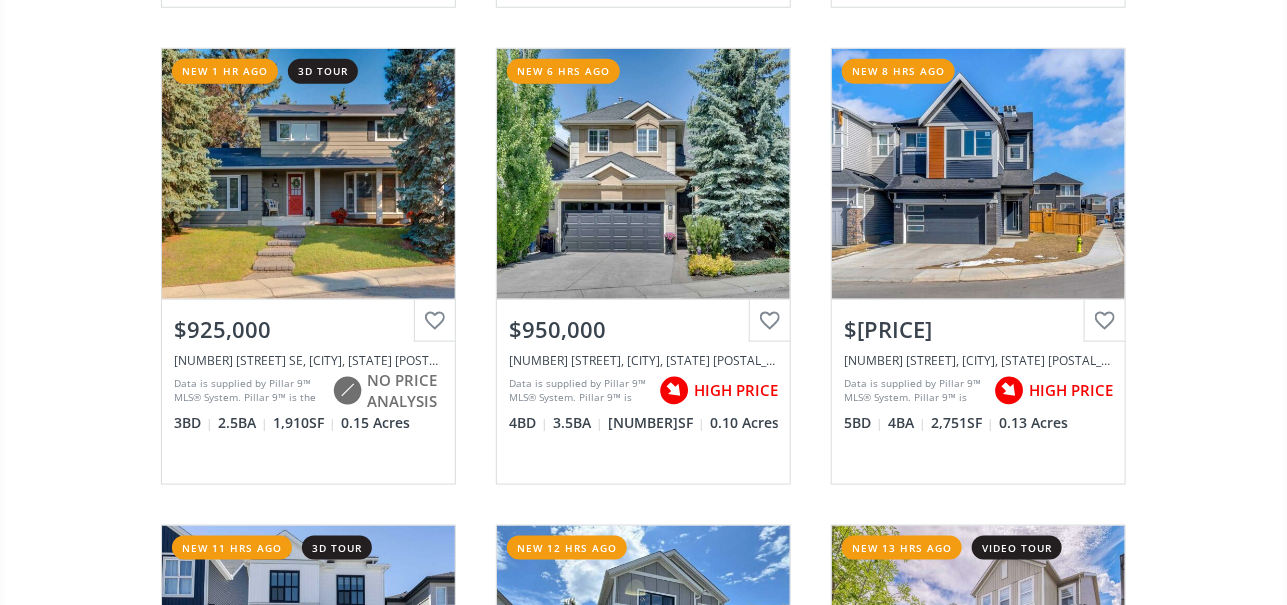 scroll, scrollTop: 699, scrollLeft: 0, axis: vertical 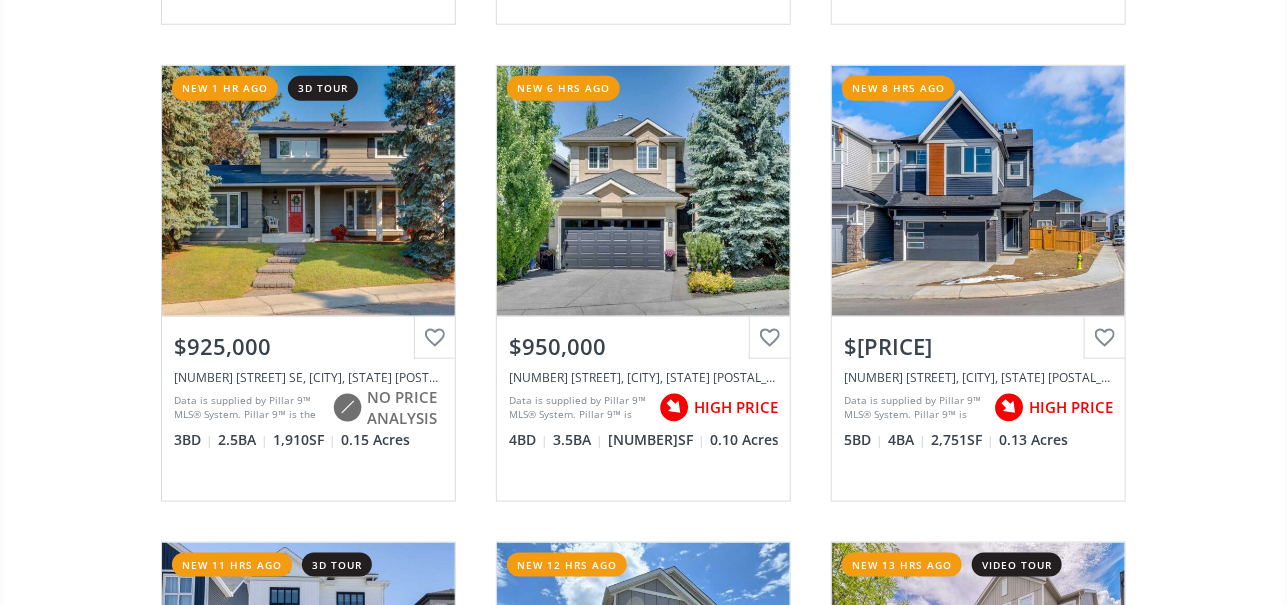 click on "View Photos & Details" at bounding box center [643, 191] 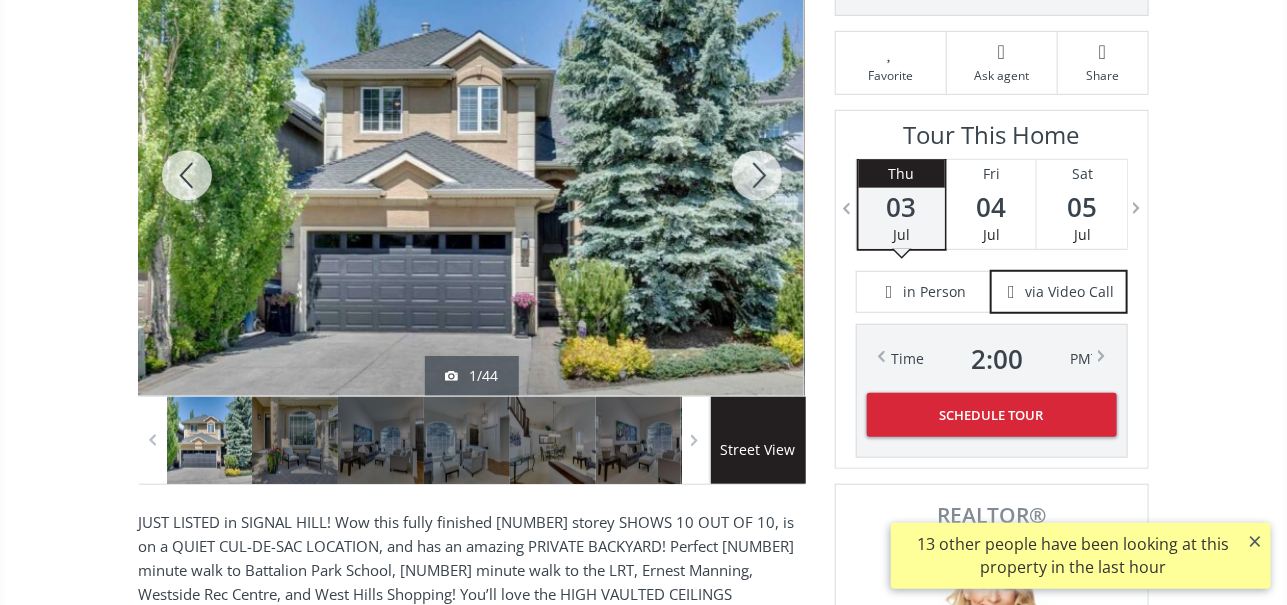 scroll, scrollTop: 364, scrollLeft: 0, axis: vertical 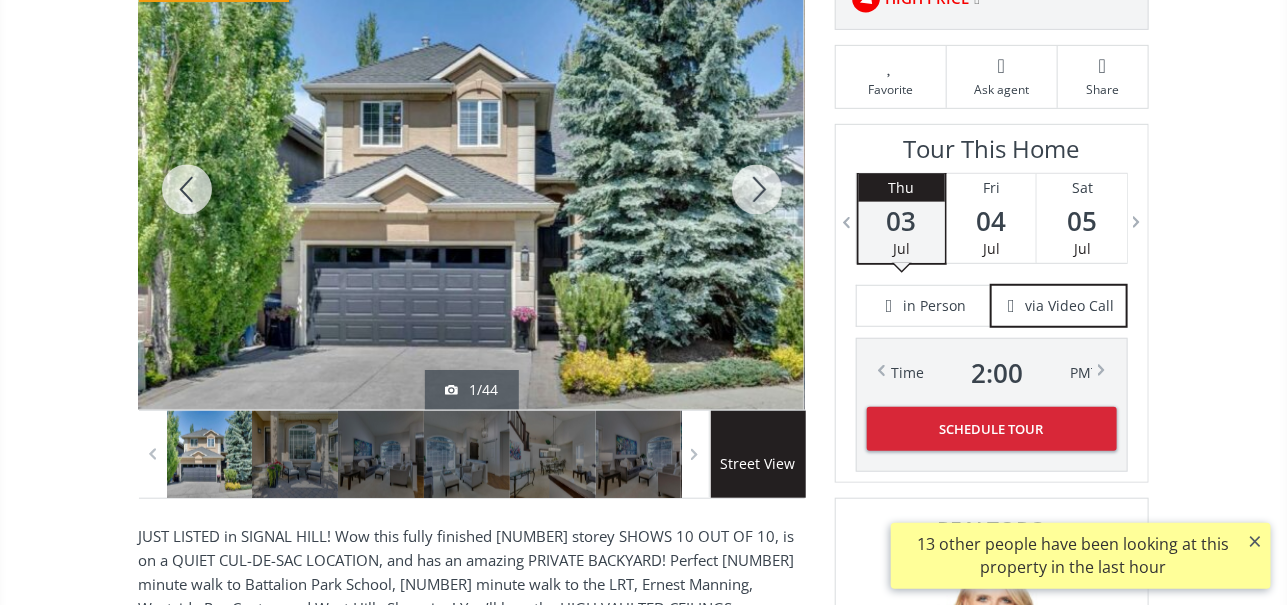 click at bounding box center [187, 189] 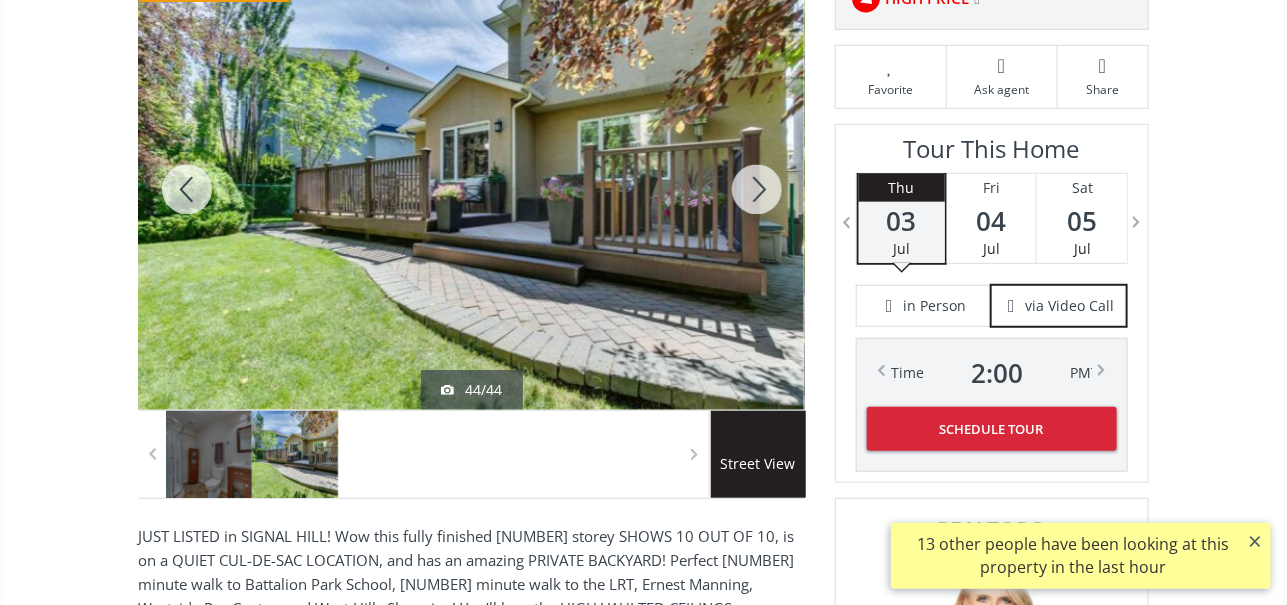 click at bounding box center [187, 189] 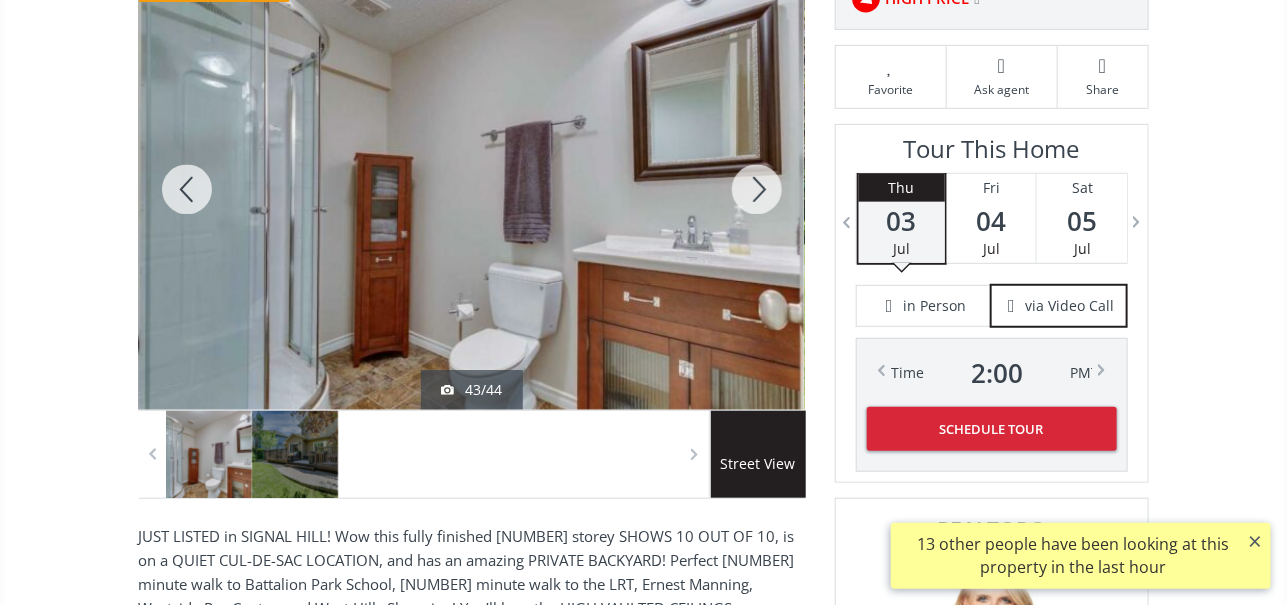 click at bounding box center (187, 189) 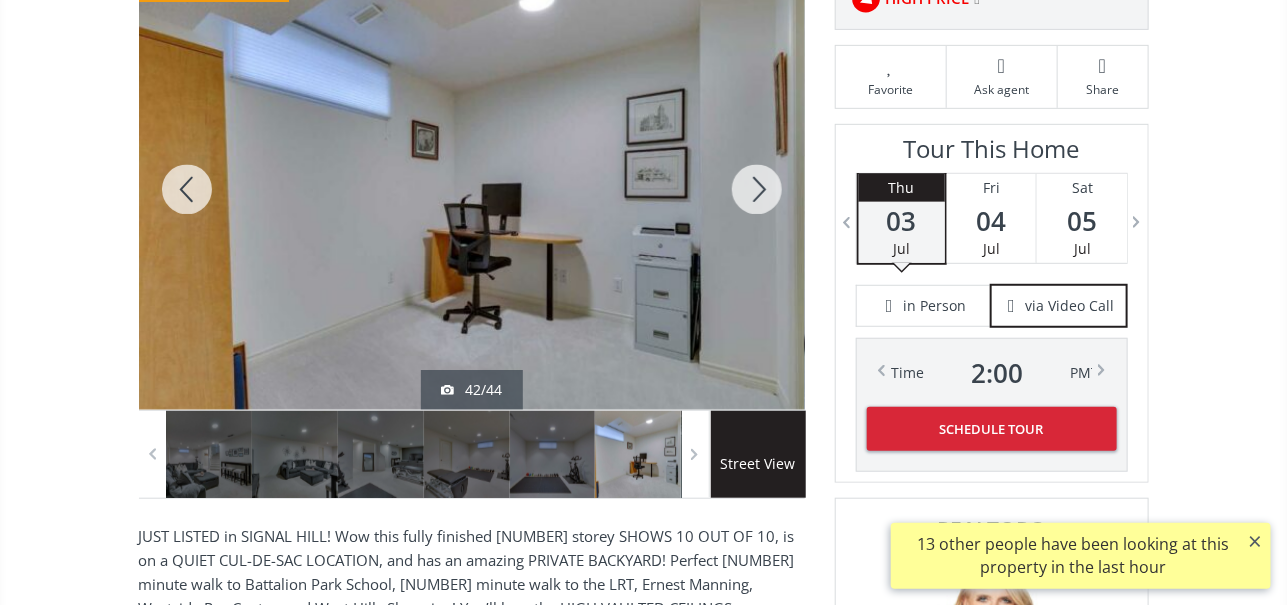 click at bounding box center [187, 189] 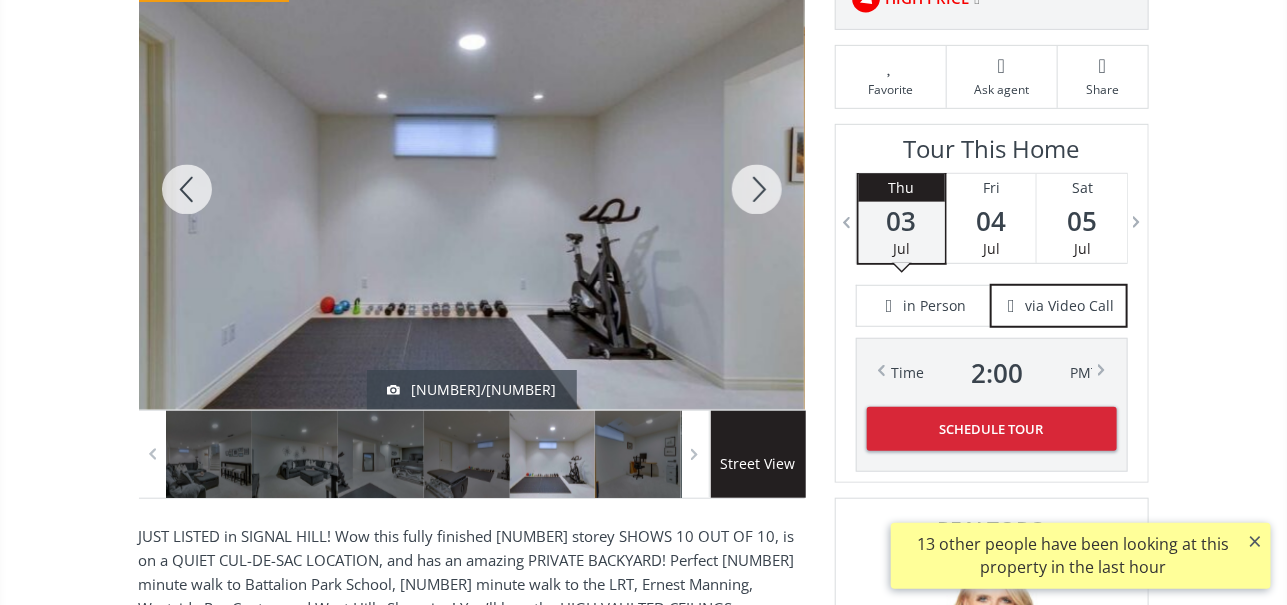 click at bounding box center [757, 189] 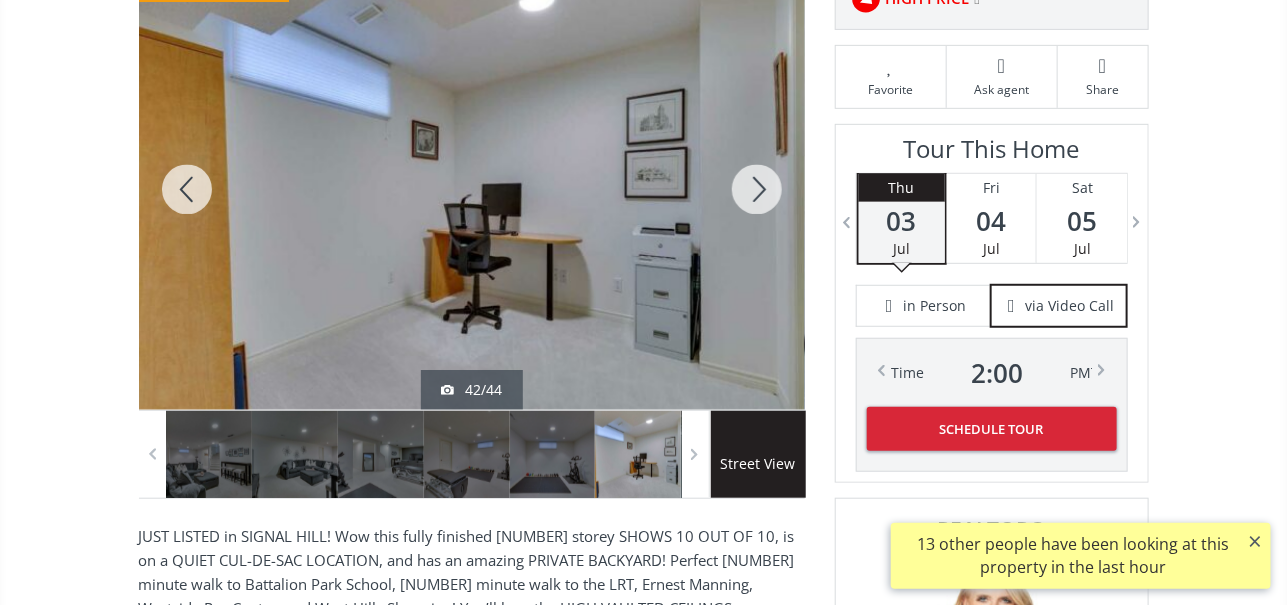 click at bounding box center [757, 189] 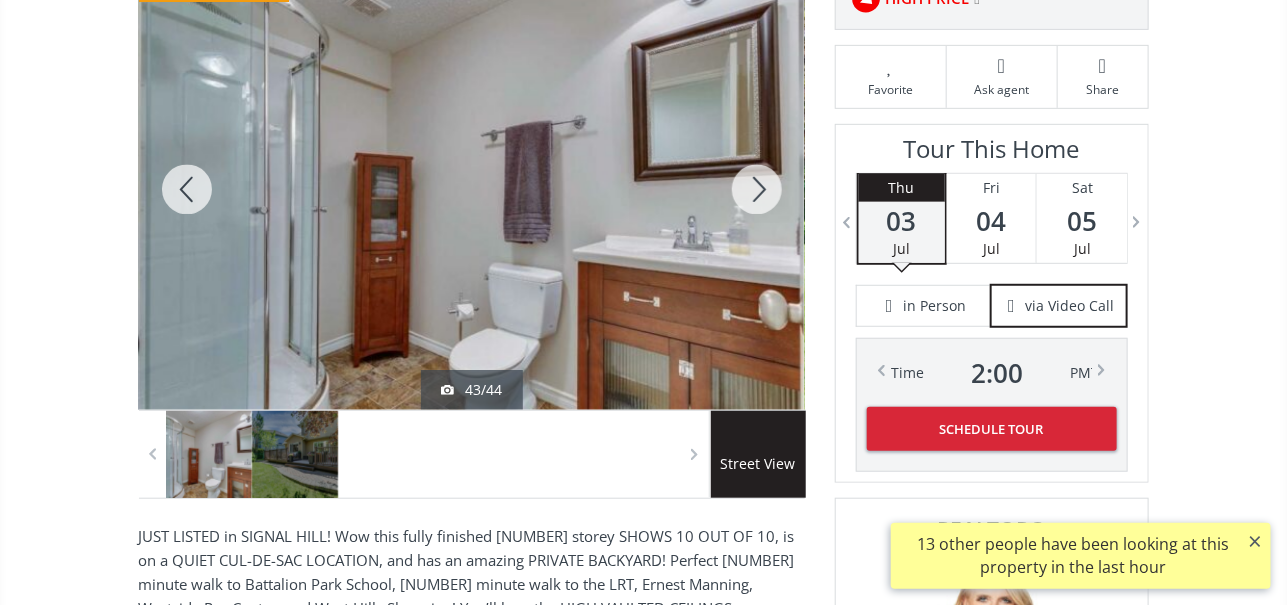 click at bounding box center (757, 189) 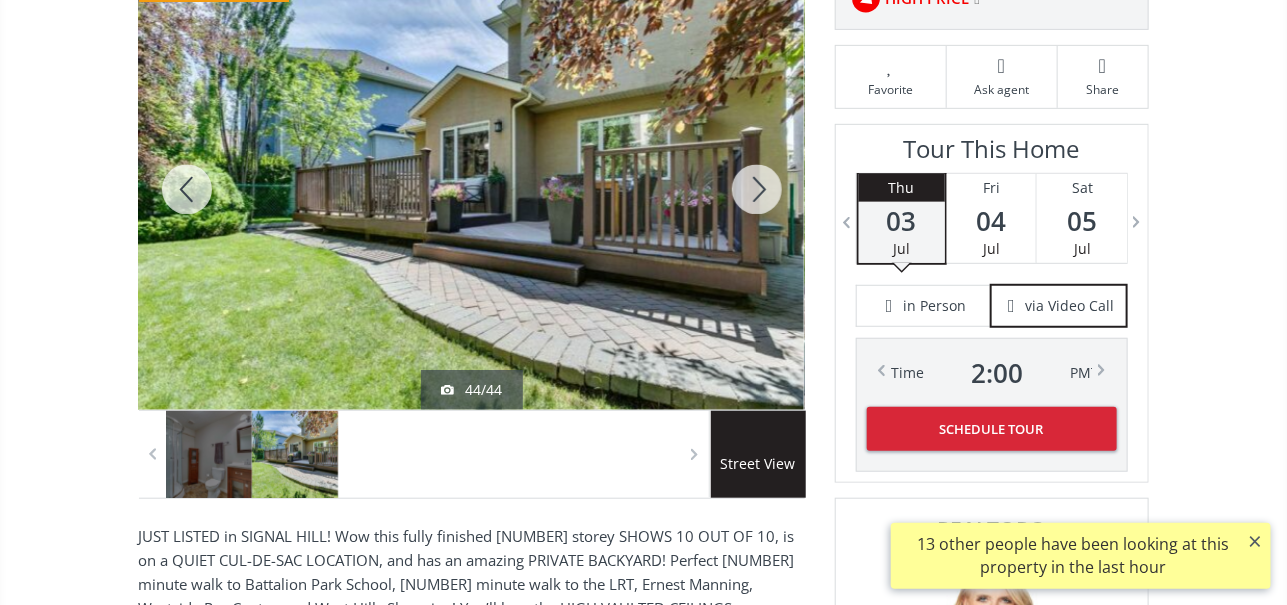 click at bounding box center [209, 454] 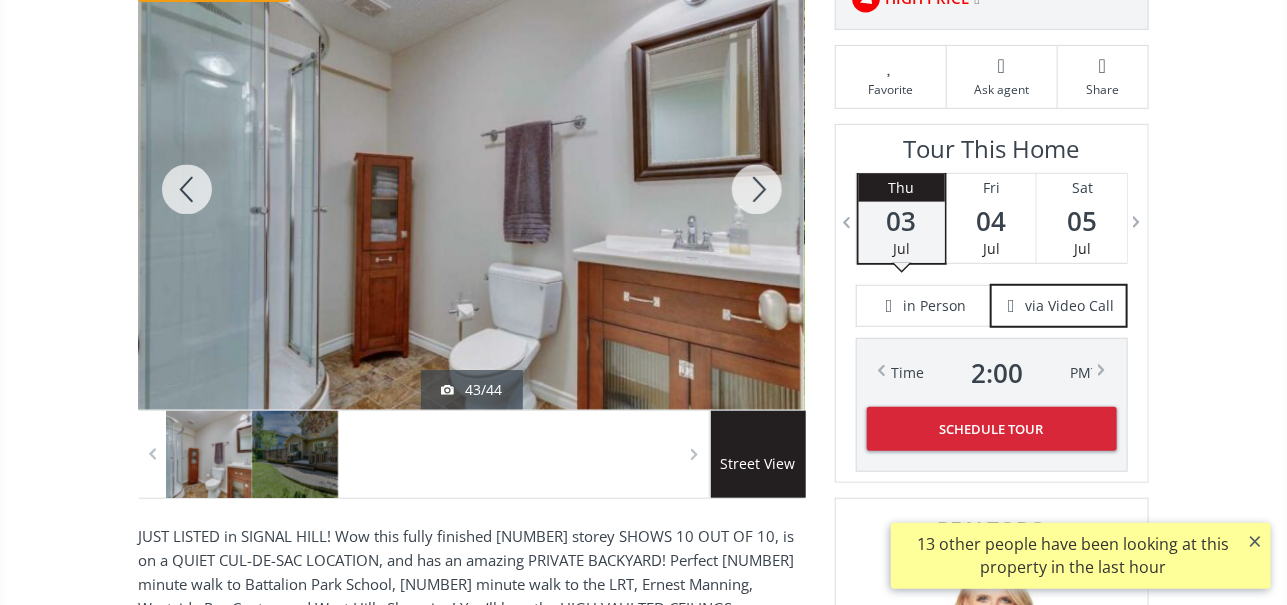 click at bounding box center (295, 454) 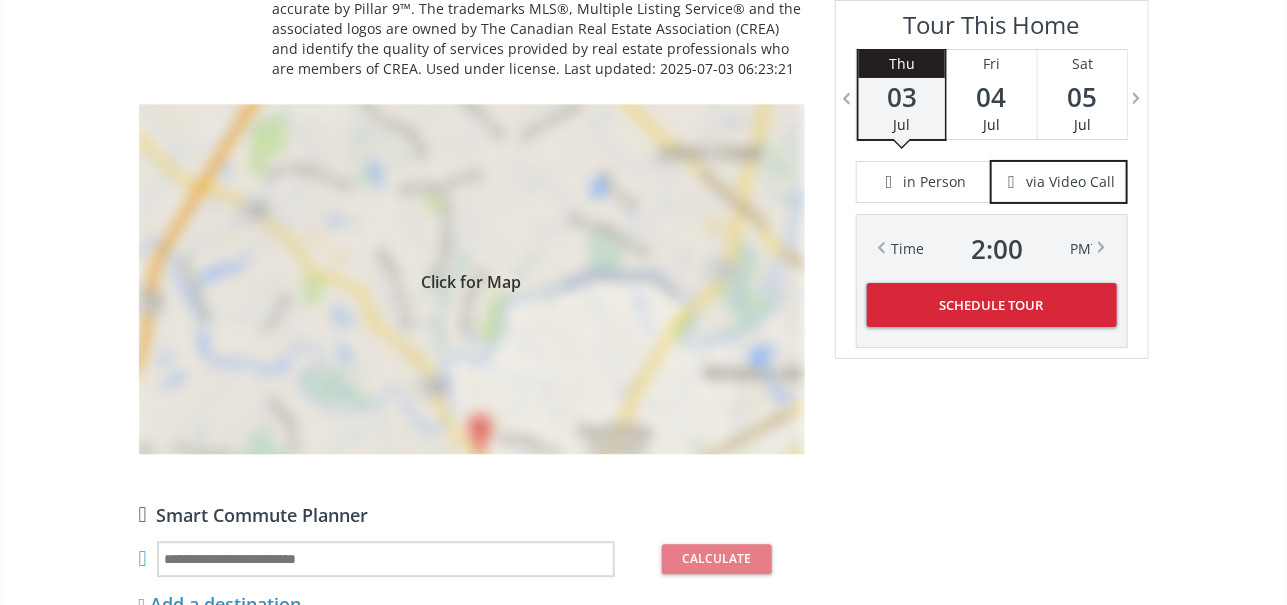 scroll, scrollTop: 1782, scrollLeft: 0, axis: vertical 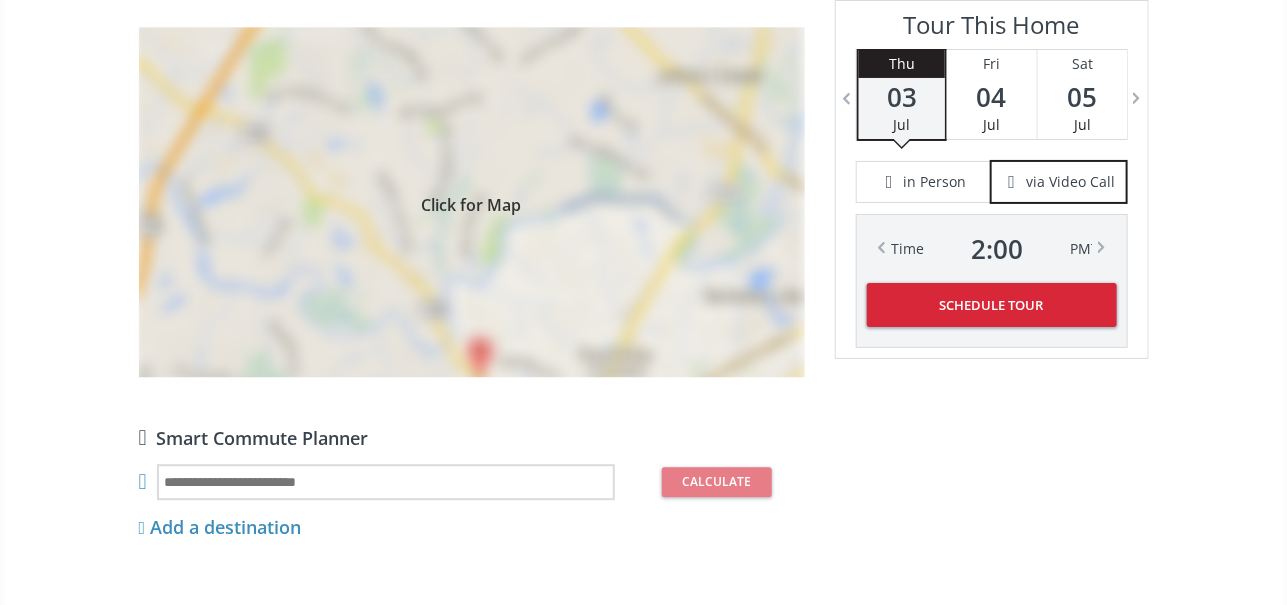 click on "Click for Map" at bounding box center [472, 202] 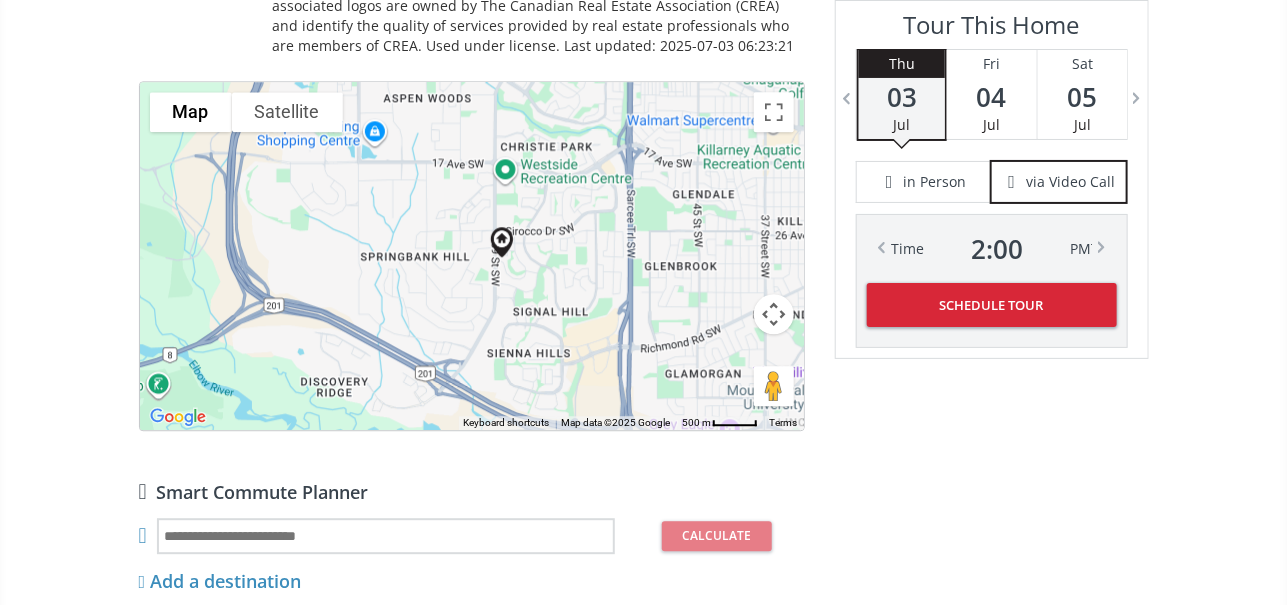 scroll, scrollTop: 1784, scrollLeft: 0, axis: vertical 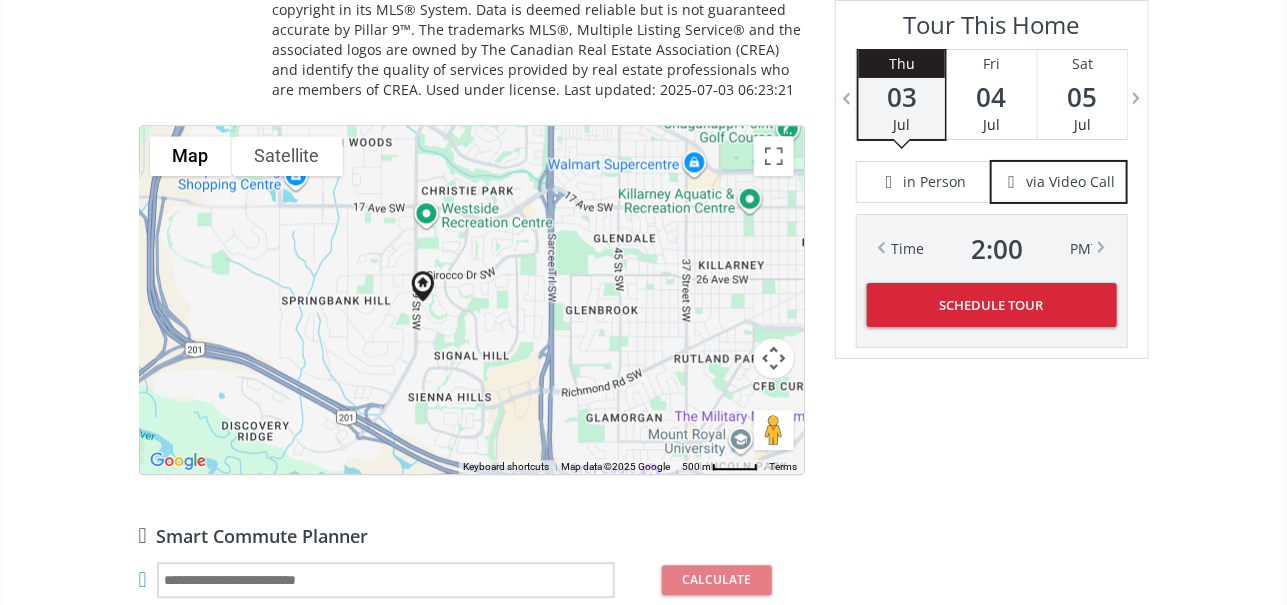 drag, startPoint x: 681, startPoint y: 308, endPoint x: 602, endPoint y: 308, distance: 79 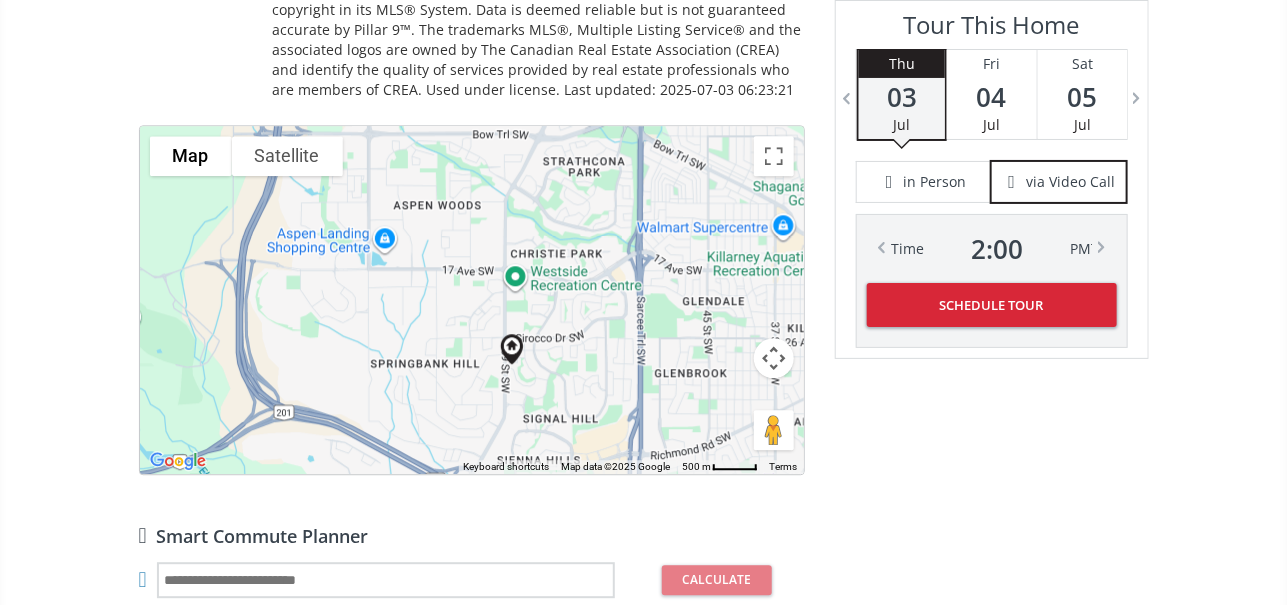 drag, startPoint x: 487, startPoint y: 310, endPoint x: 578, endPoint y: 373, distance: 110.67972 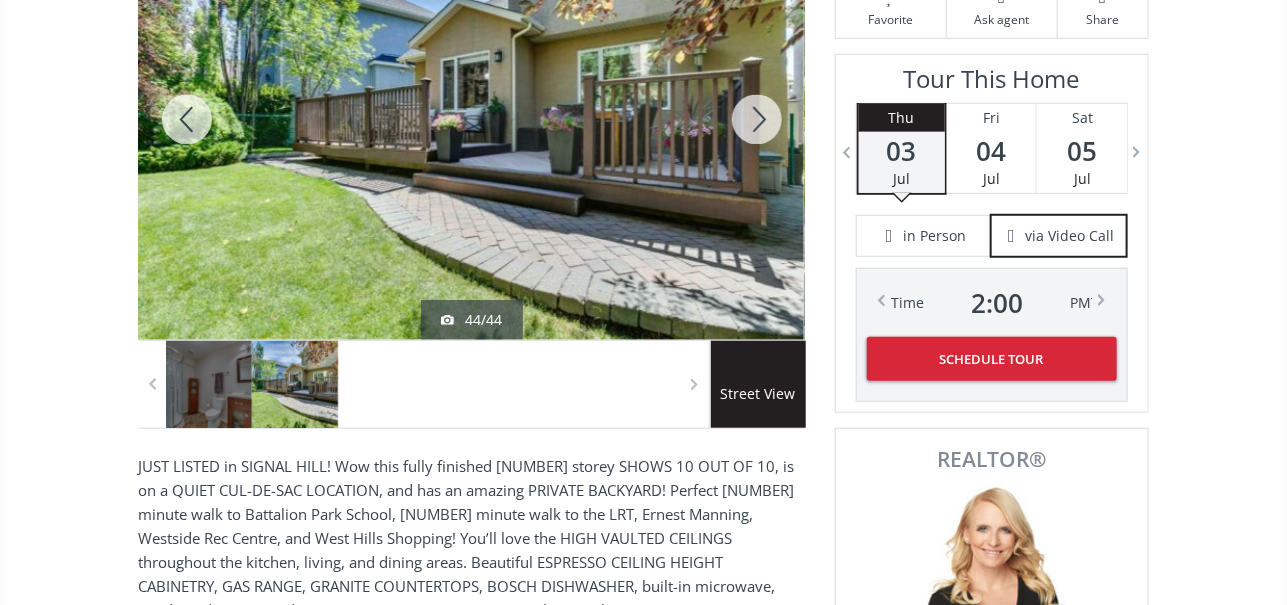scroll, scrollTop: 239, scrollLeft: 0, axis: vertical 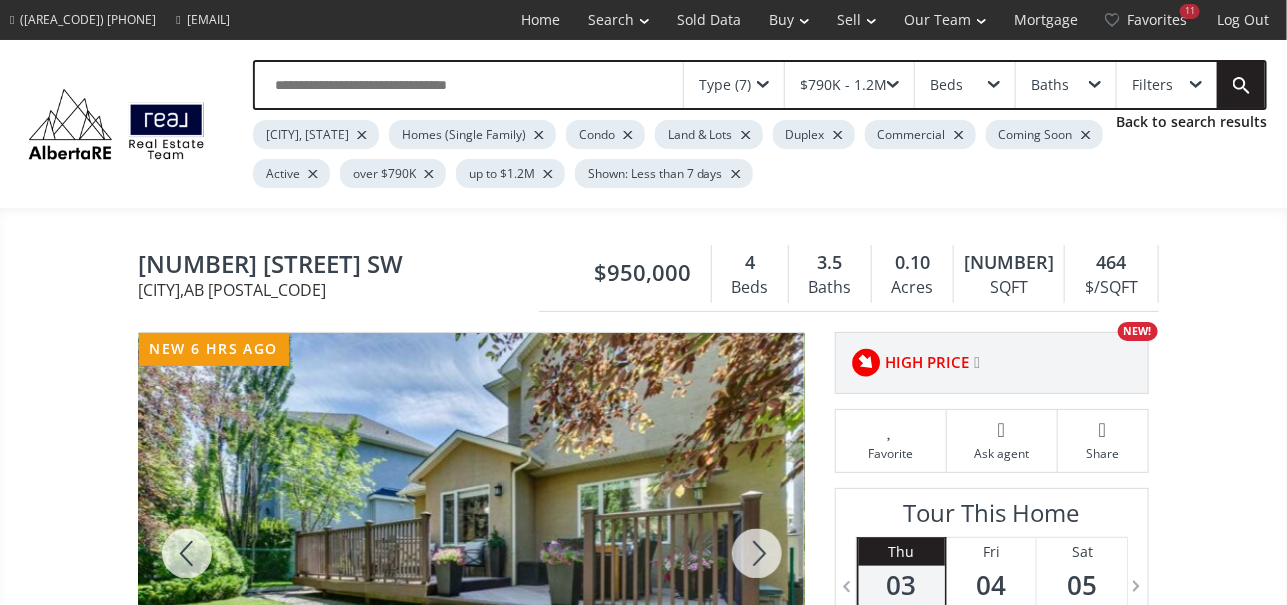 click on "Back to search results" at bounding box center [1191, 122] 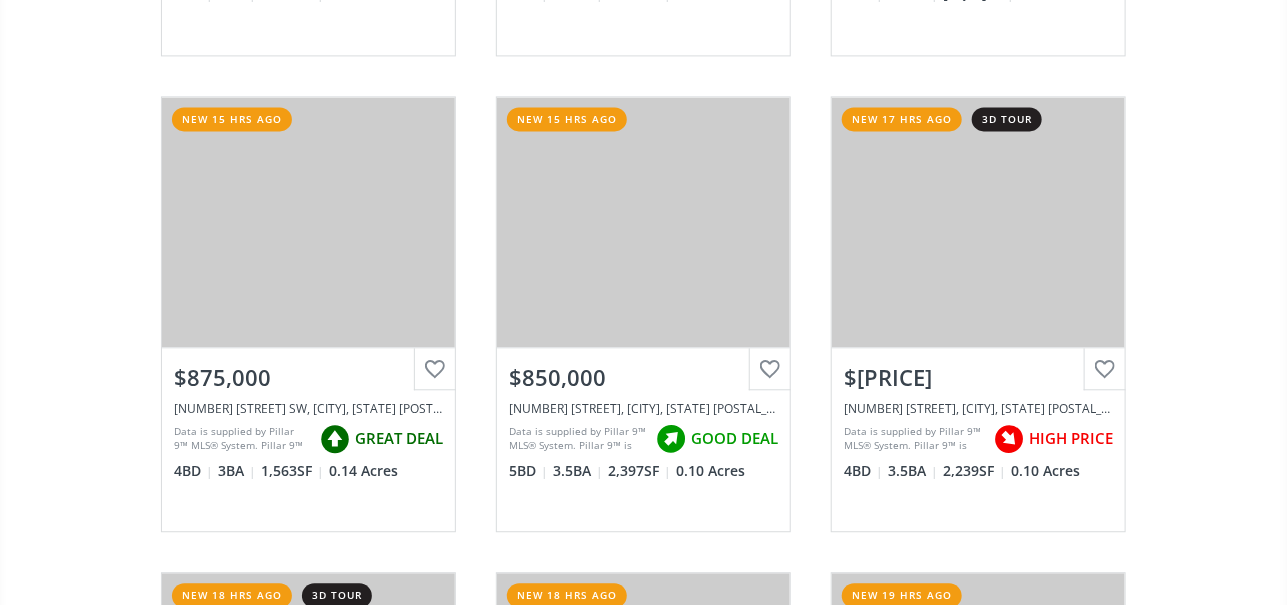 scroll, scrollTop: 1699, scrollLeft: 0, axis: vertical 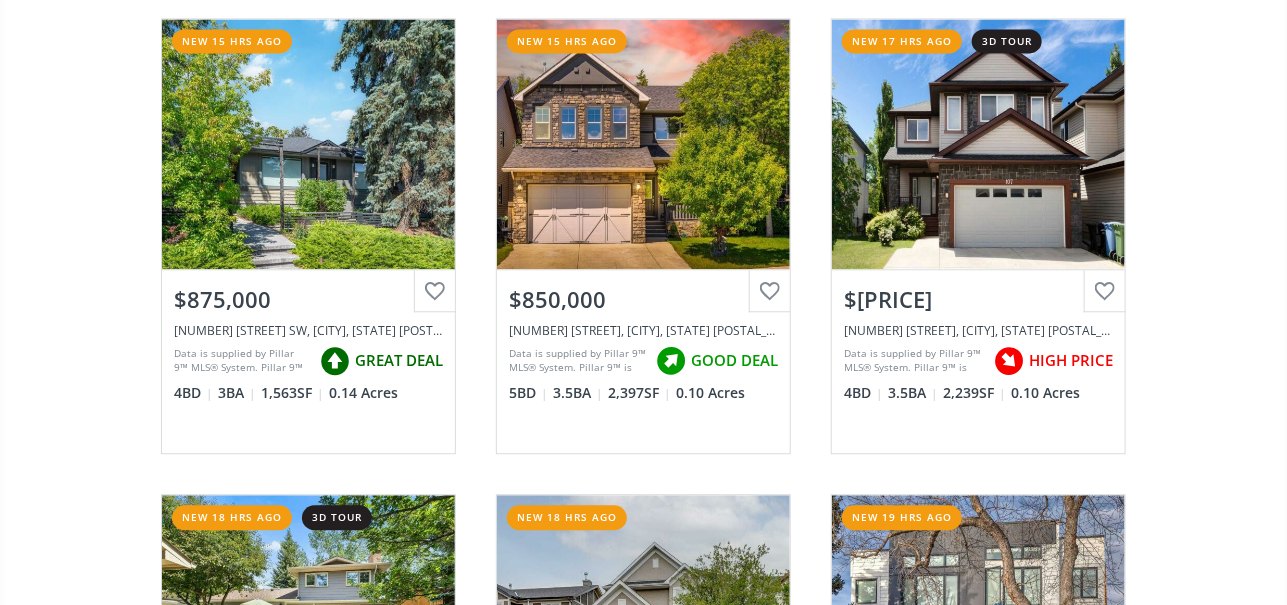 click on "View Photos & Details" at bounding box center [308, 144] 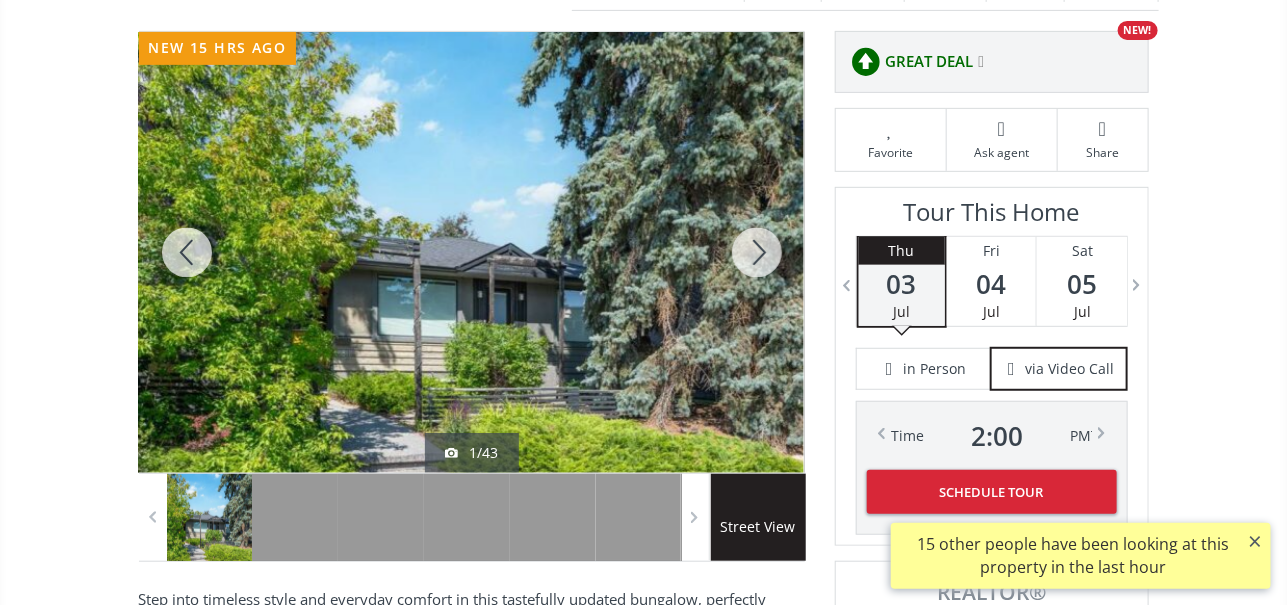 scroll, scrollTop: 400, scrollLeft: 0, axis: vertical 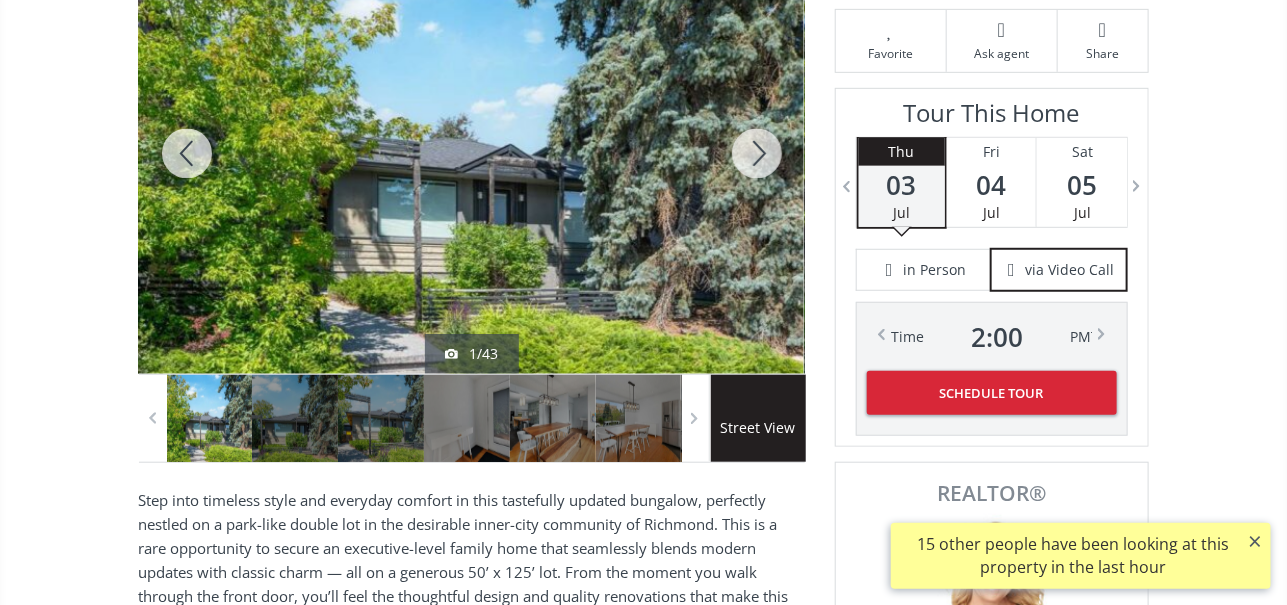 click at bounding box center [187, 153] 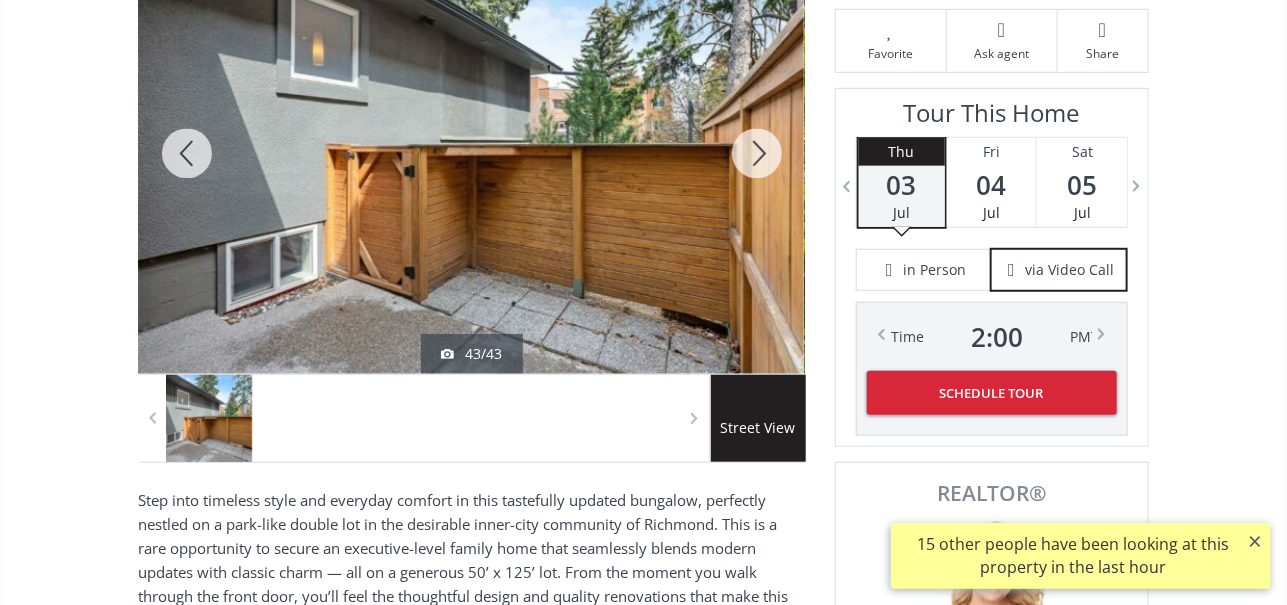 click at bounding box center (187, 153) 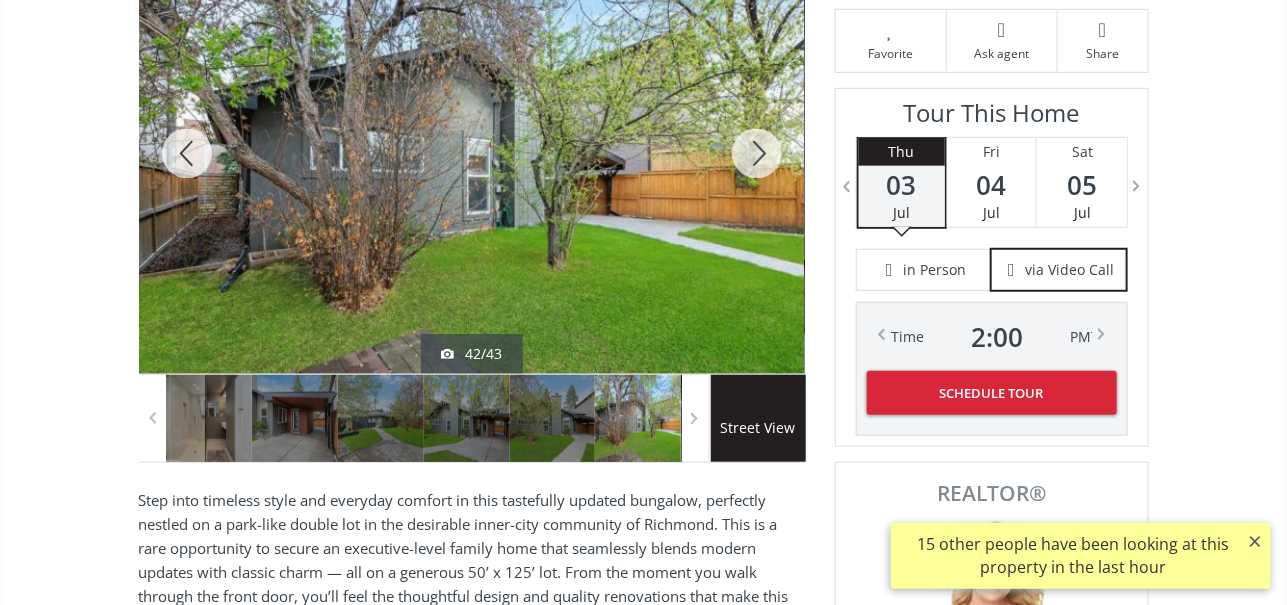 click at bounding box center (187, 153) 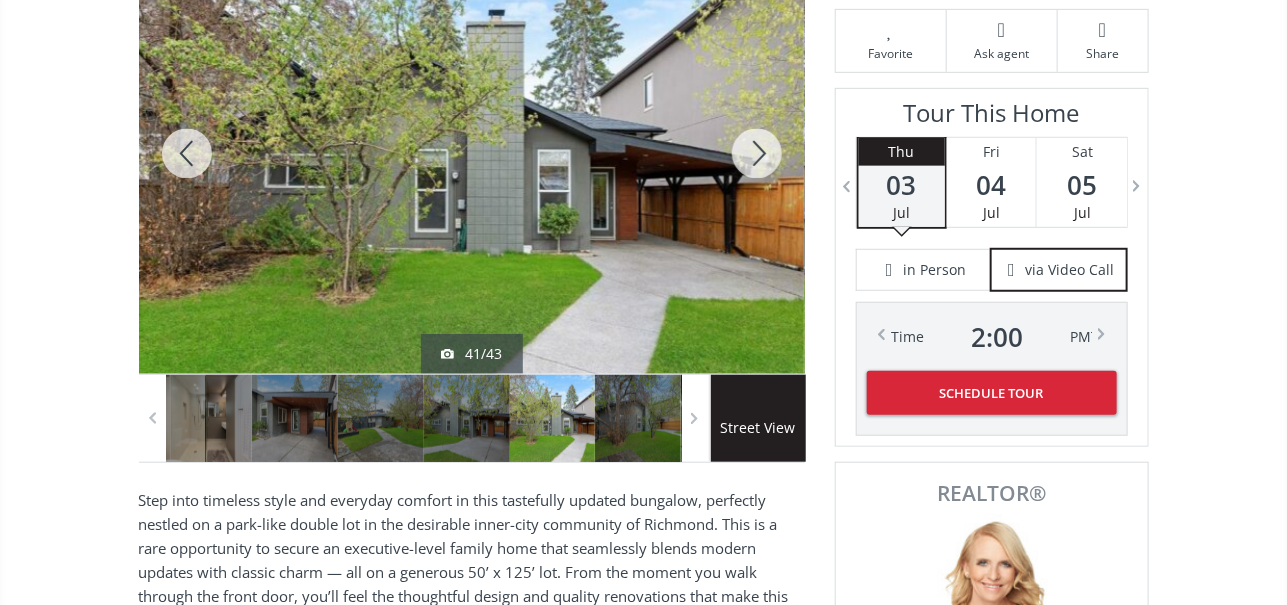 click at bounding box center [187, 153] 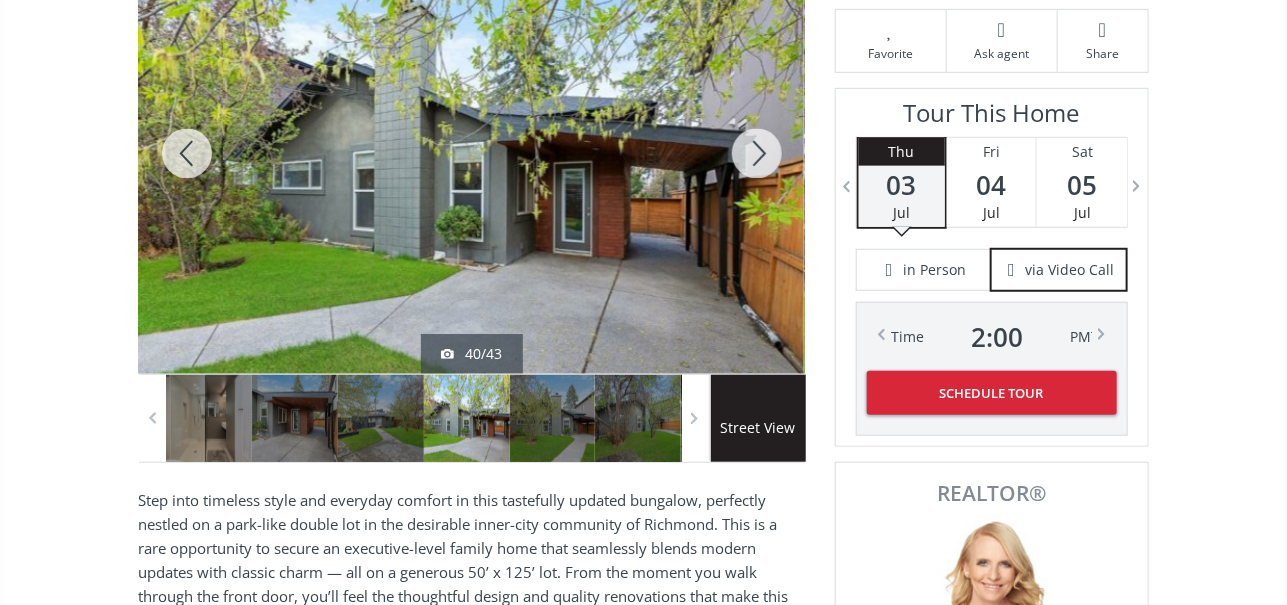 click at bounding box center [187, 153] 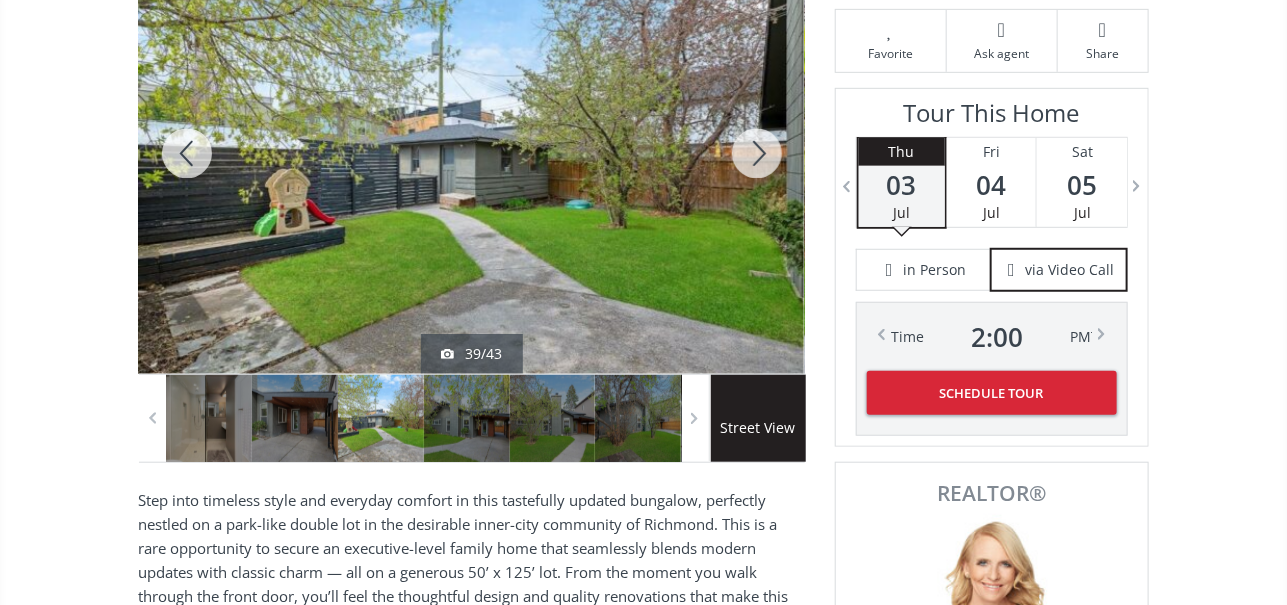 click at bounding box center [187, 153] 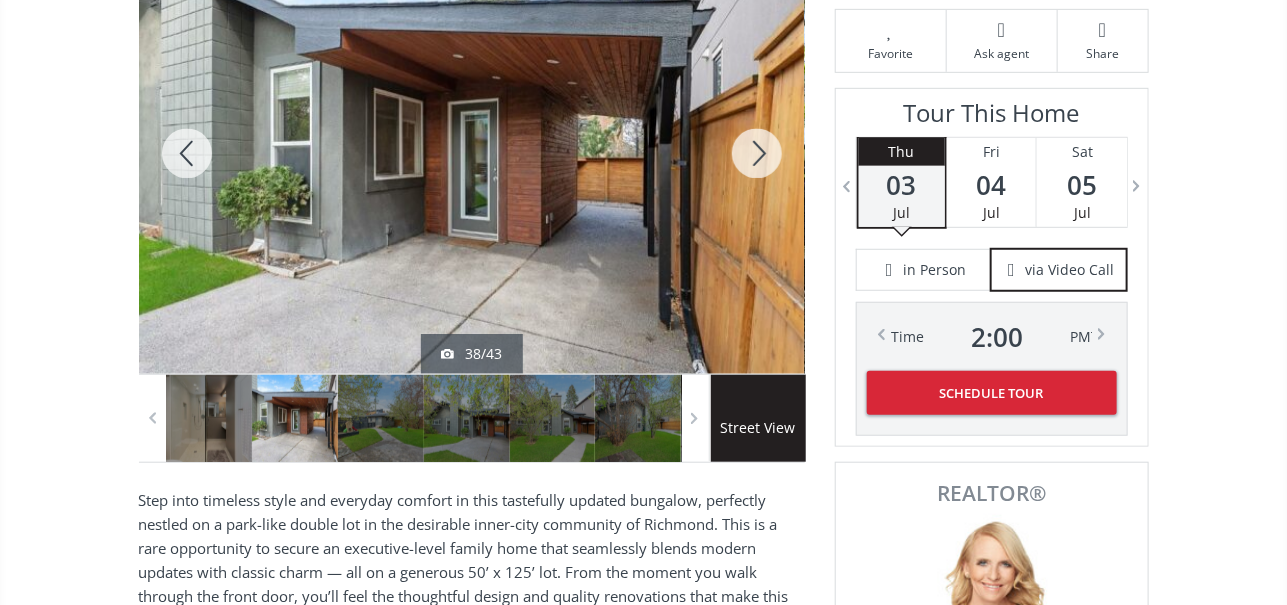 click at bounding box center [187, 153] 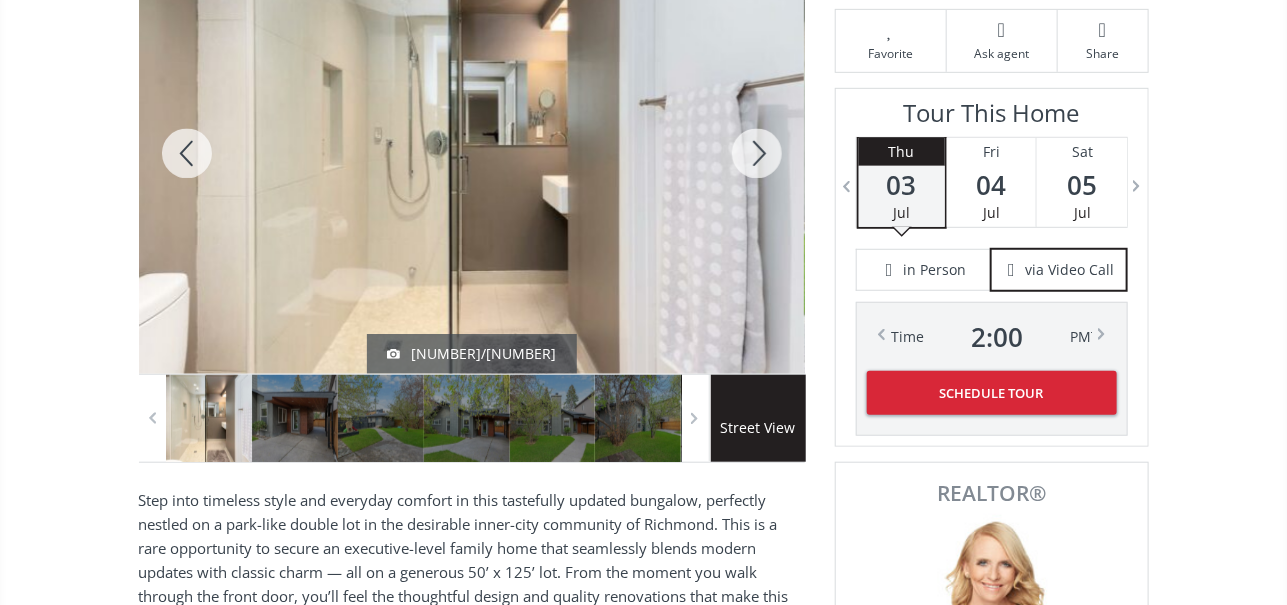 click at bounding box center [757, 153] 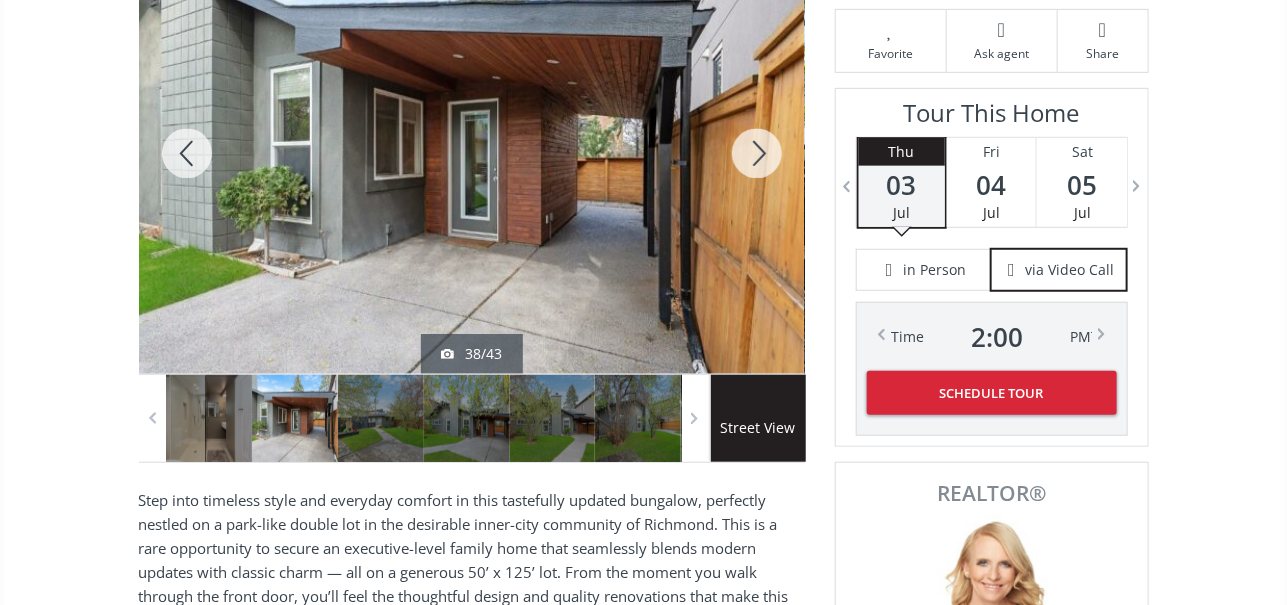 click at bounding box center [757, 153] 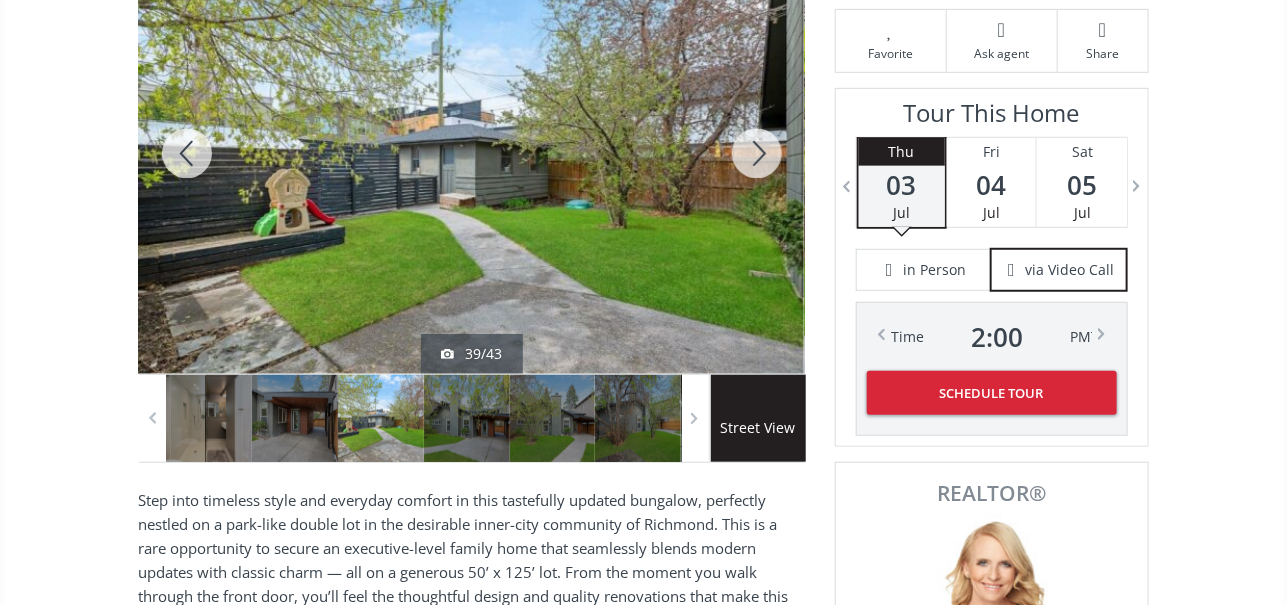 click at bounding box center [757, 153] 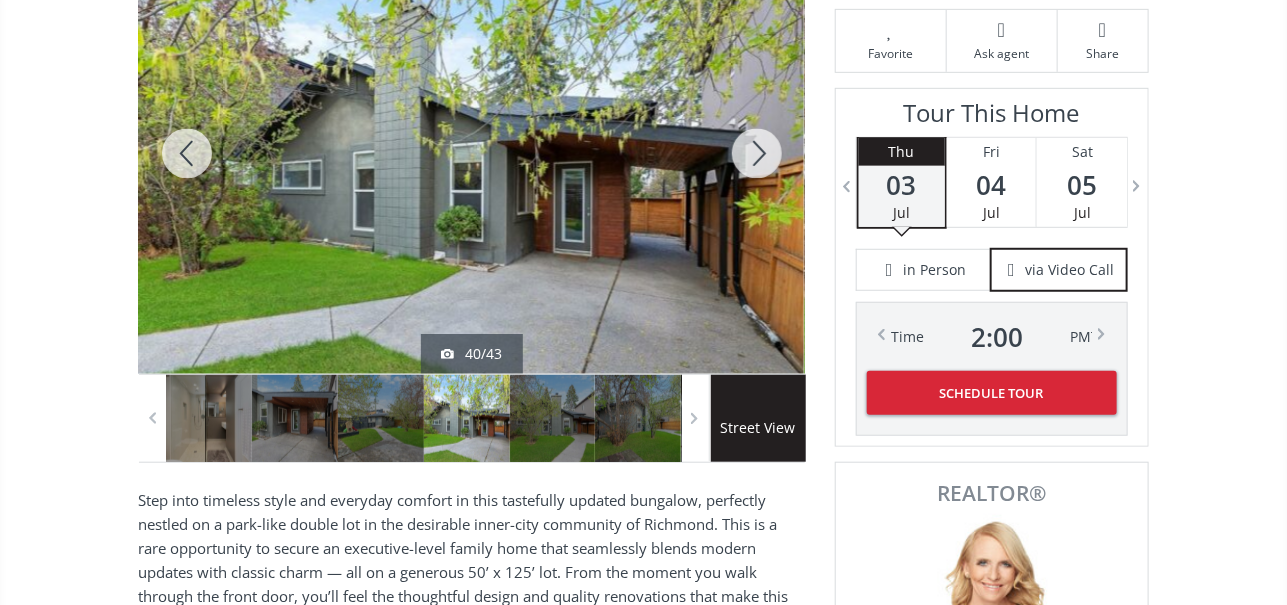 click at bounding box center [757, 153] 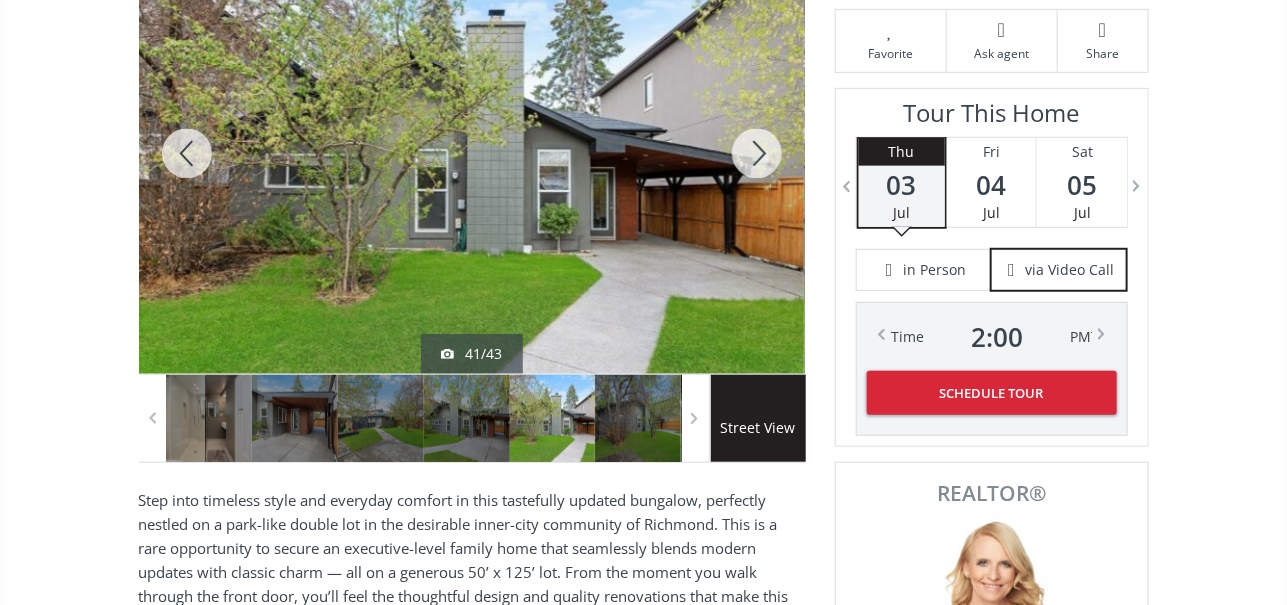 click at bounding box center (187, 153) 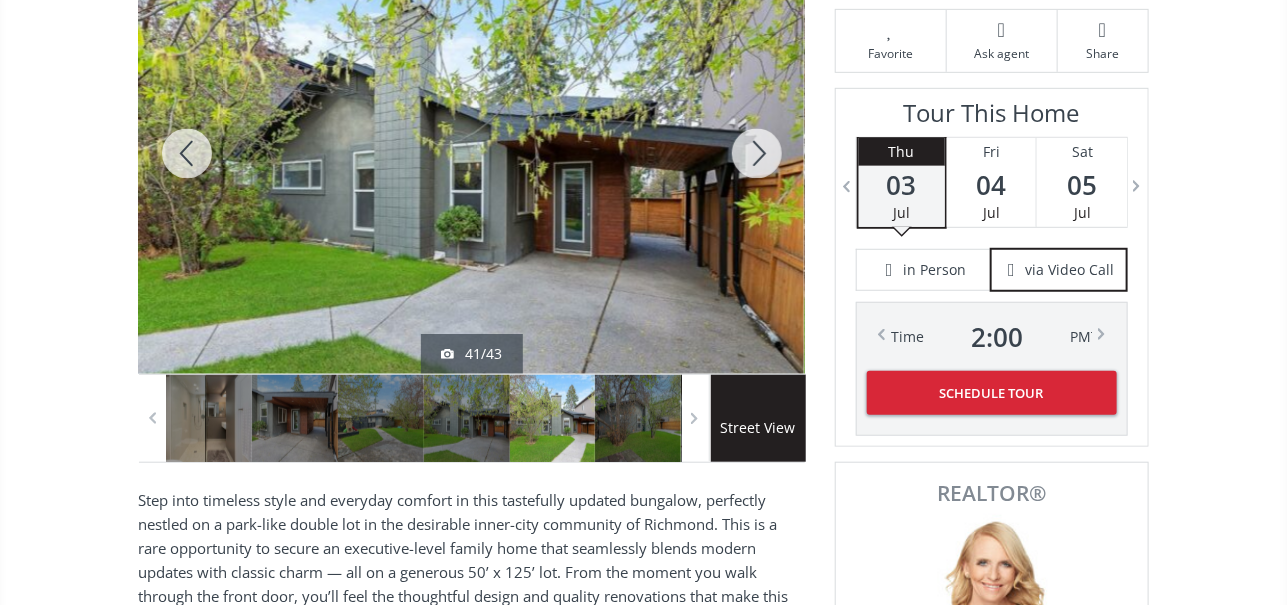 click at bounding box center (187, 153) 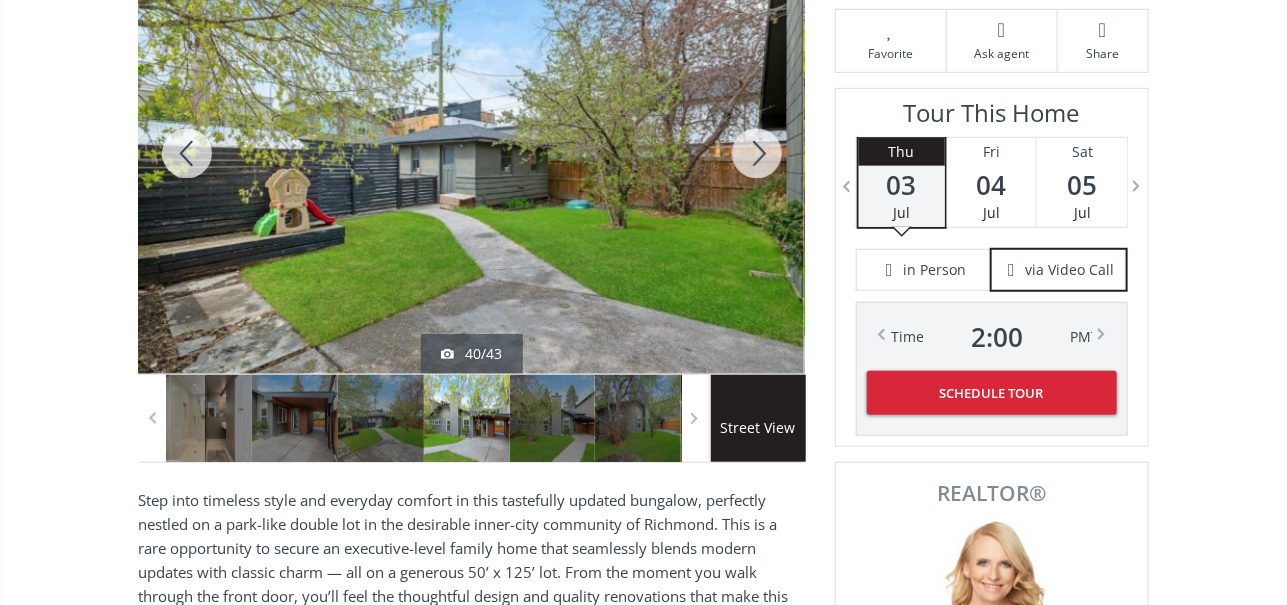 click at bounding box center [187, 153] 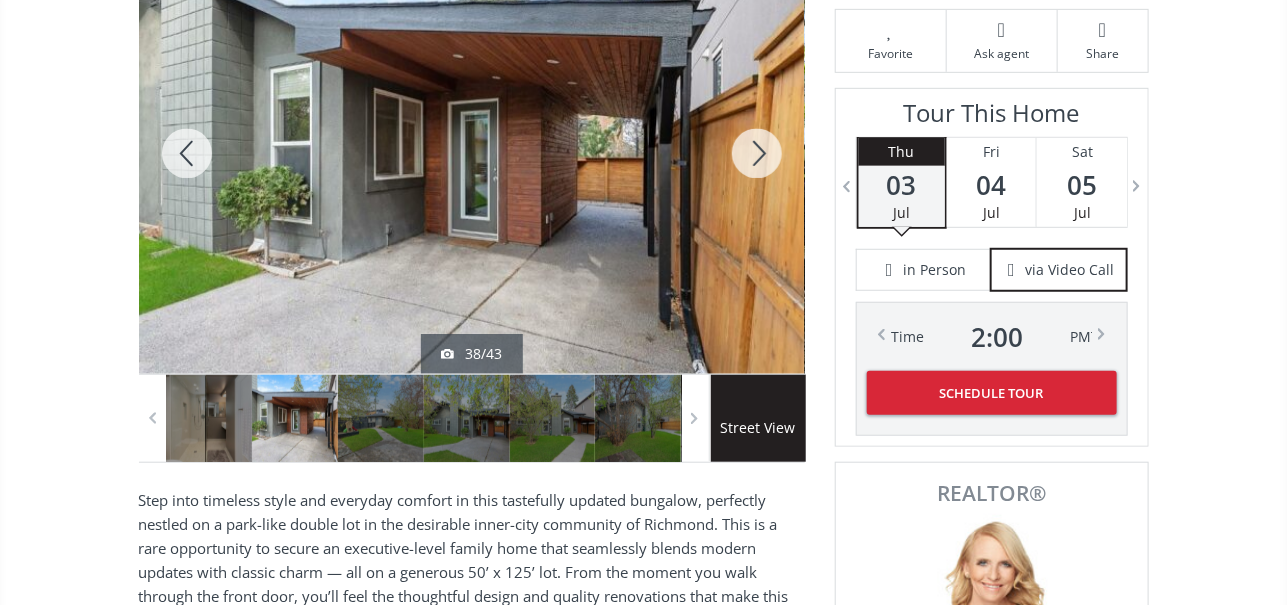 click at bounding box center (187, 153) 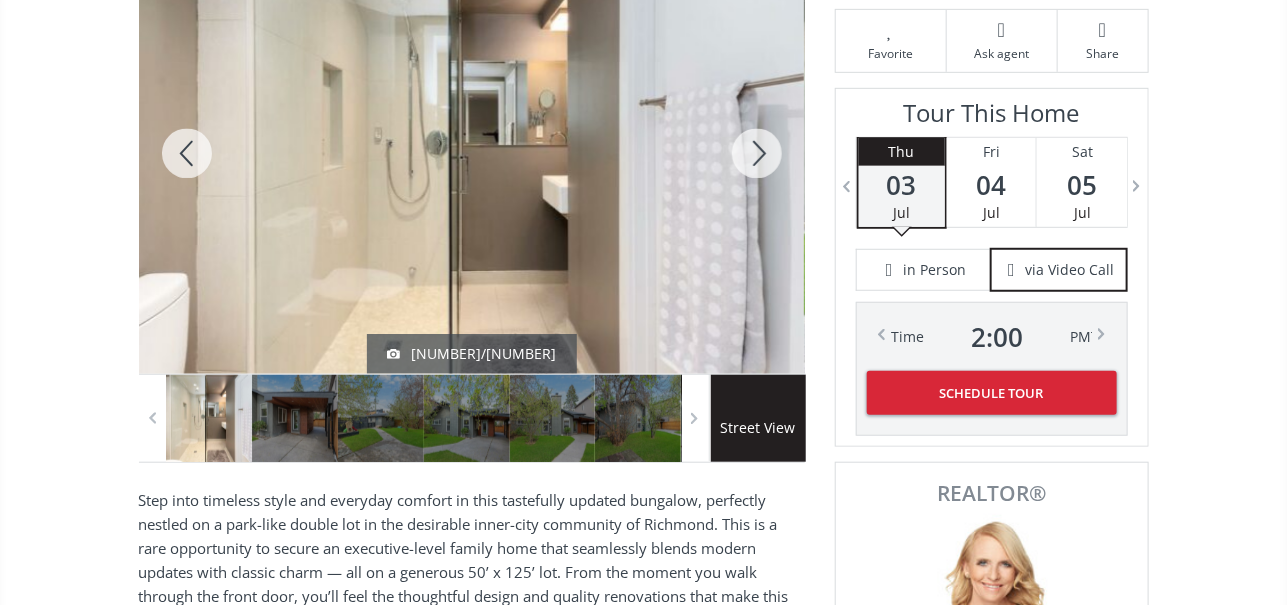 click at bounding box center (187, 153) 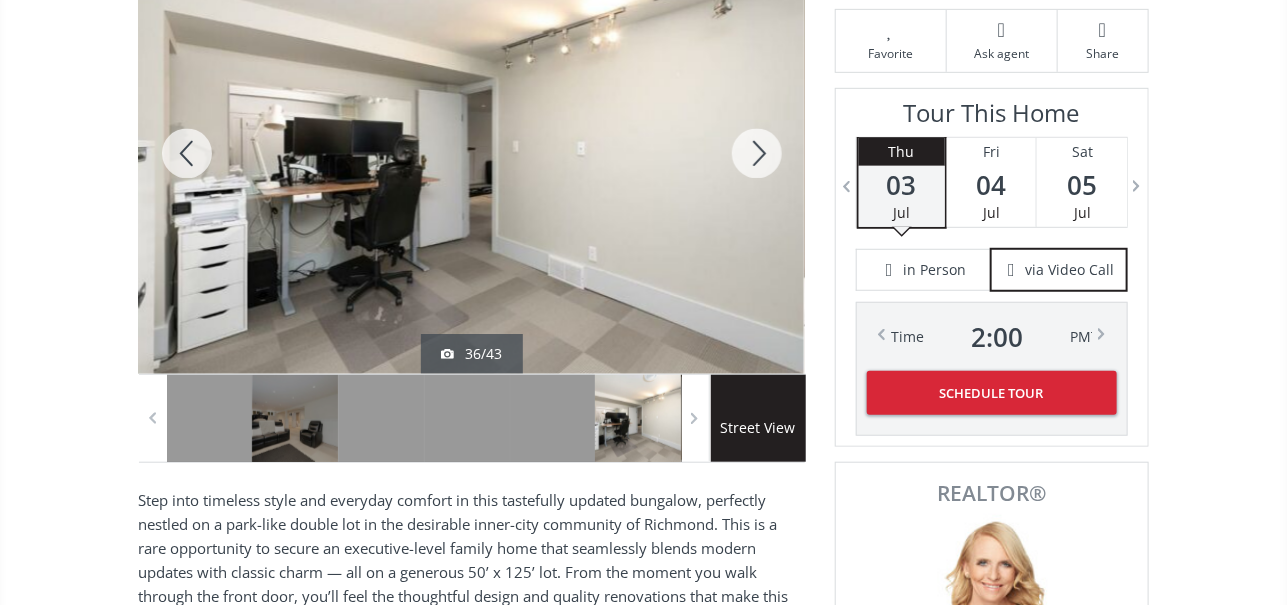 click at bounding box center [187, 153] 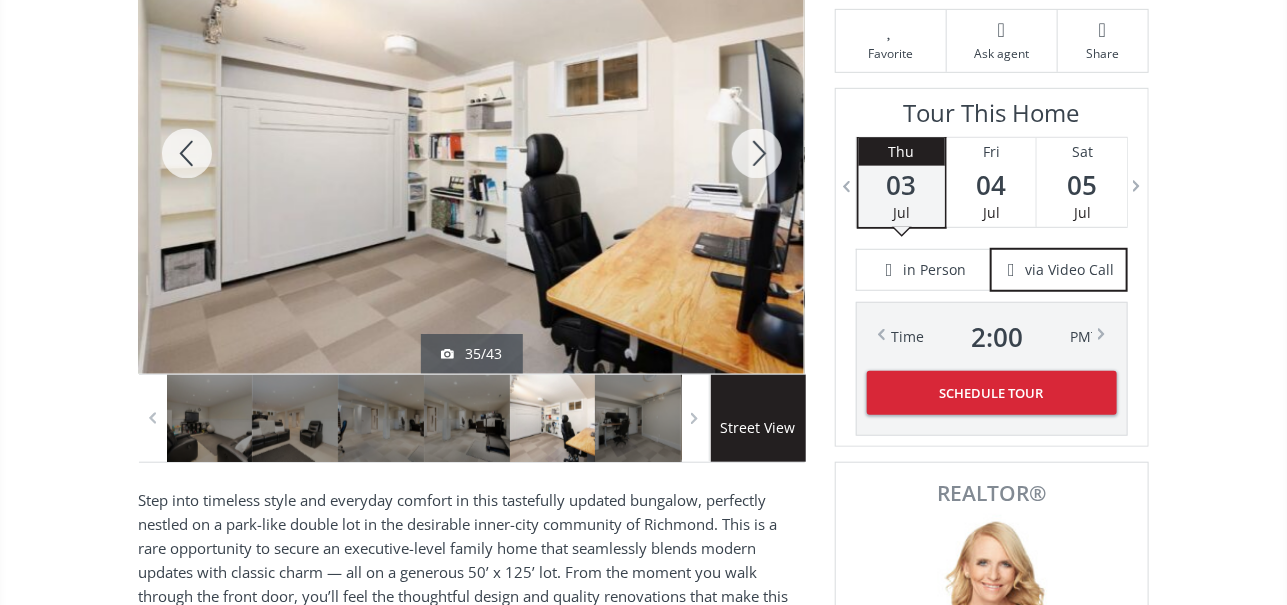 click at bounding box center (757, 153) 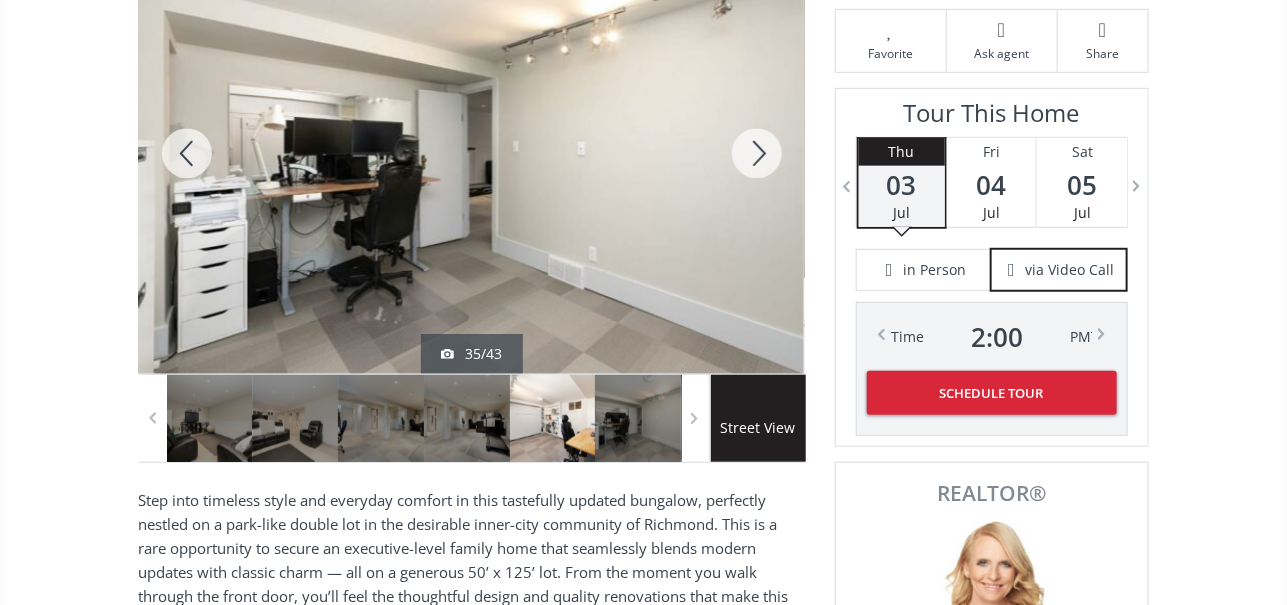 click at bounding box center [757, 153] 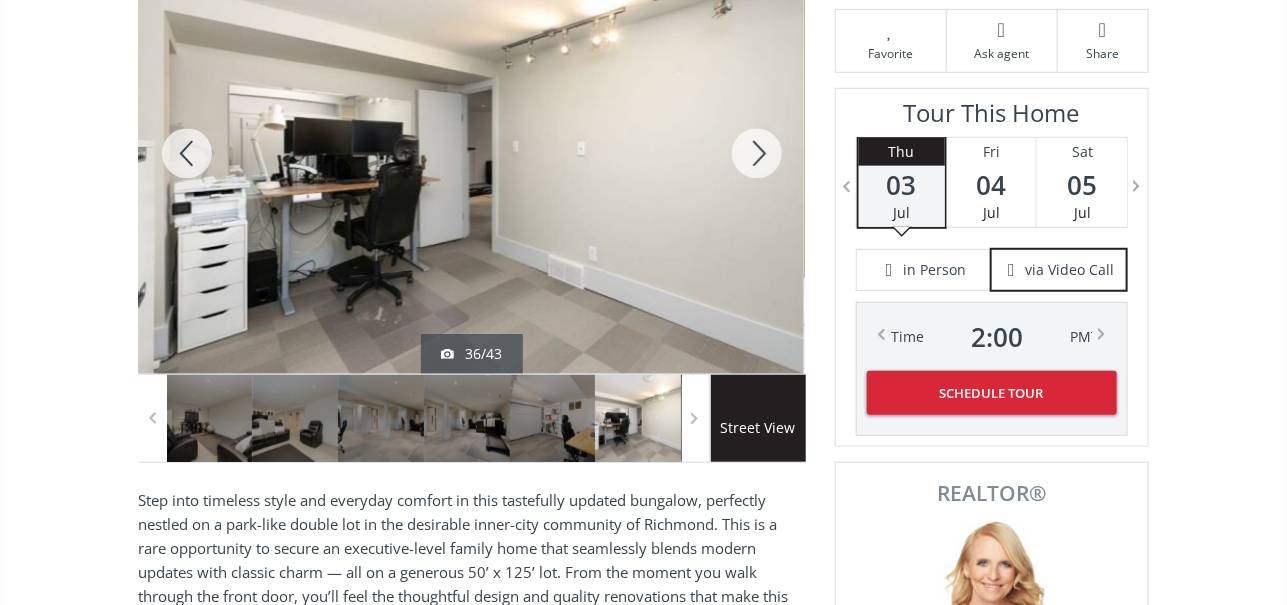 click at bounding box center [757, 153] 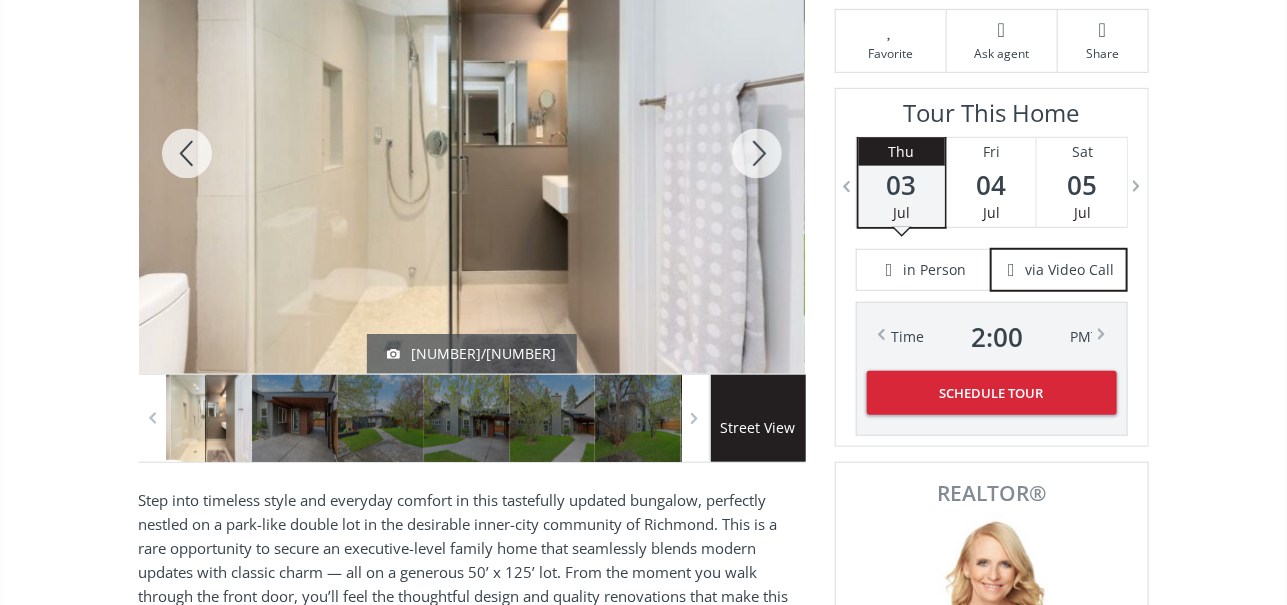 click at bounding box center [187, 153] 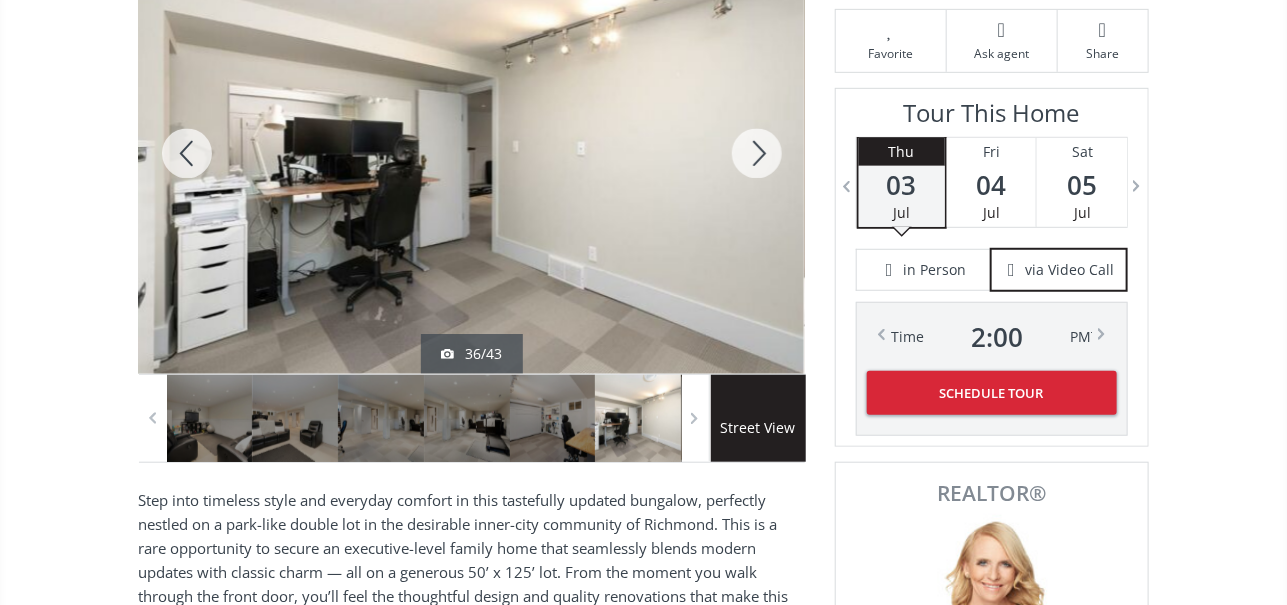 click at bounding box center [187, 153] 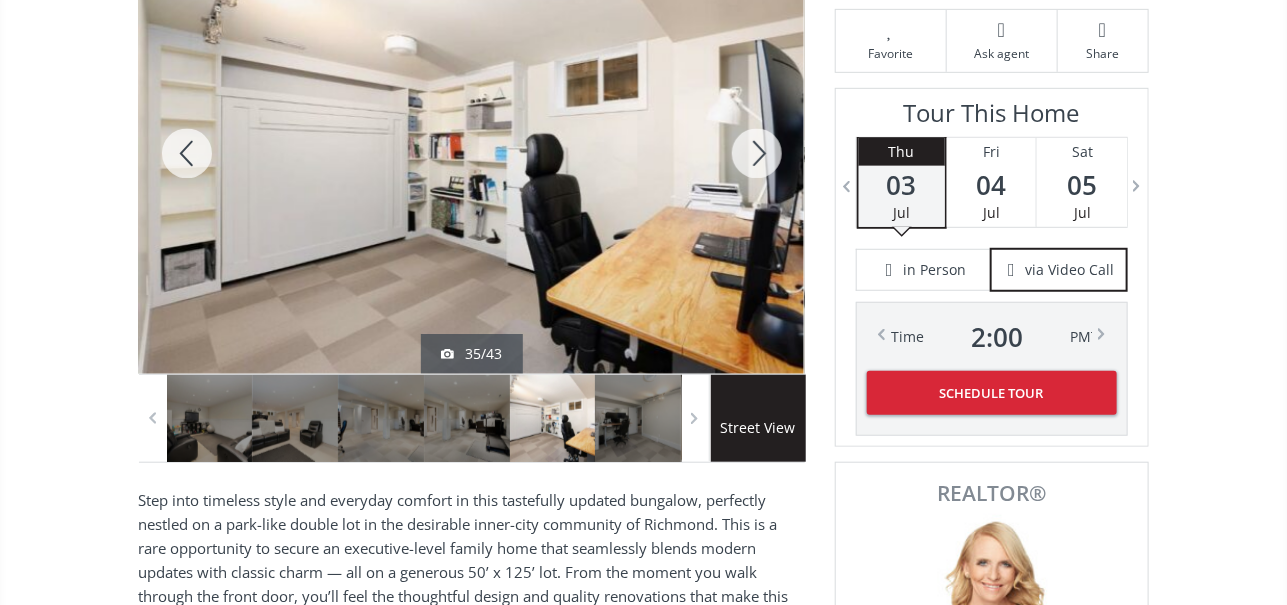 click at bounding box center [187, 153] 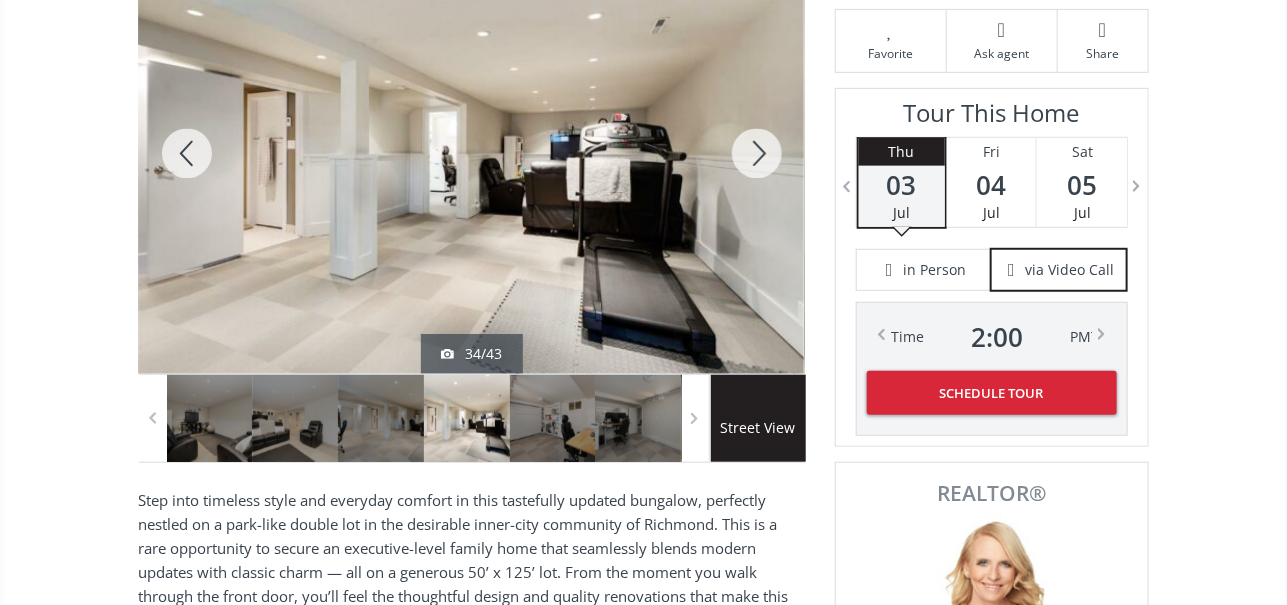 click at bounding box center (187, 153) 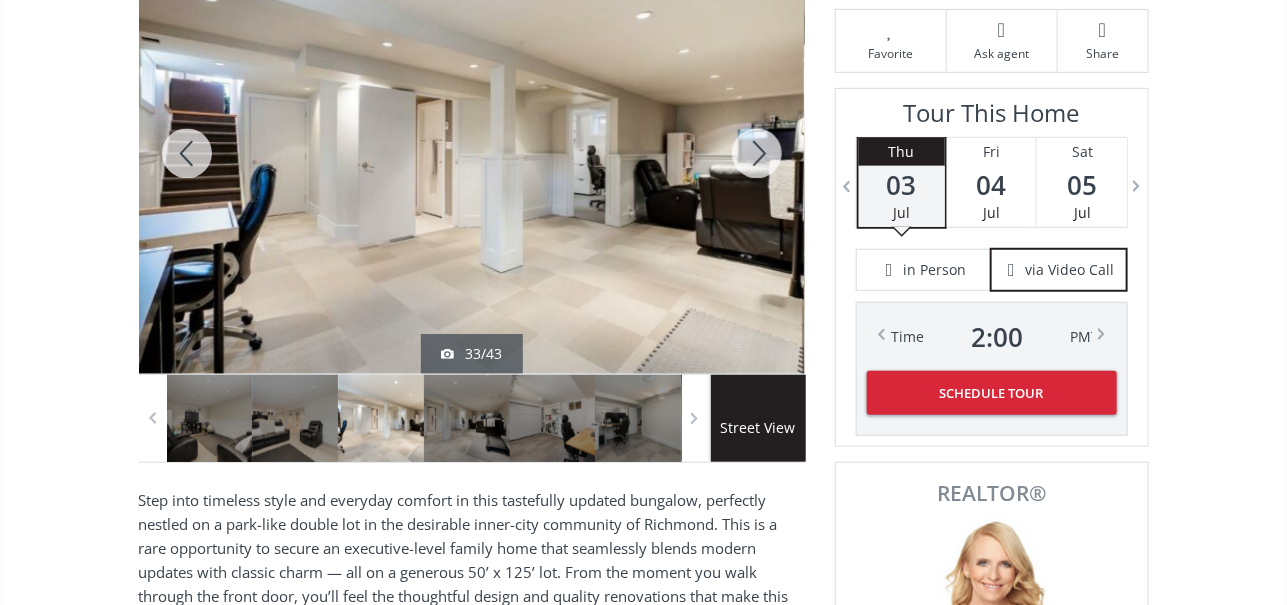 click at bounding box center (187, 153) 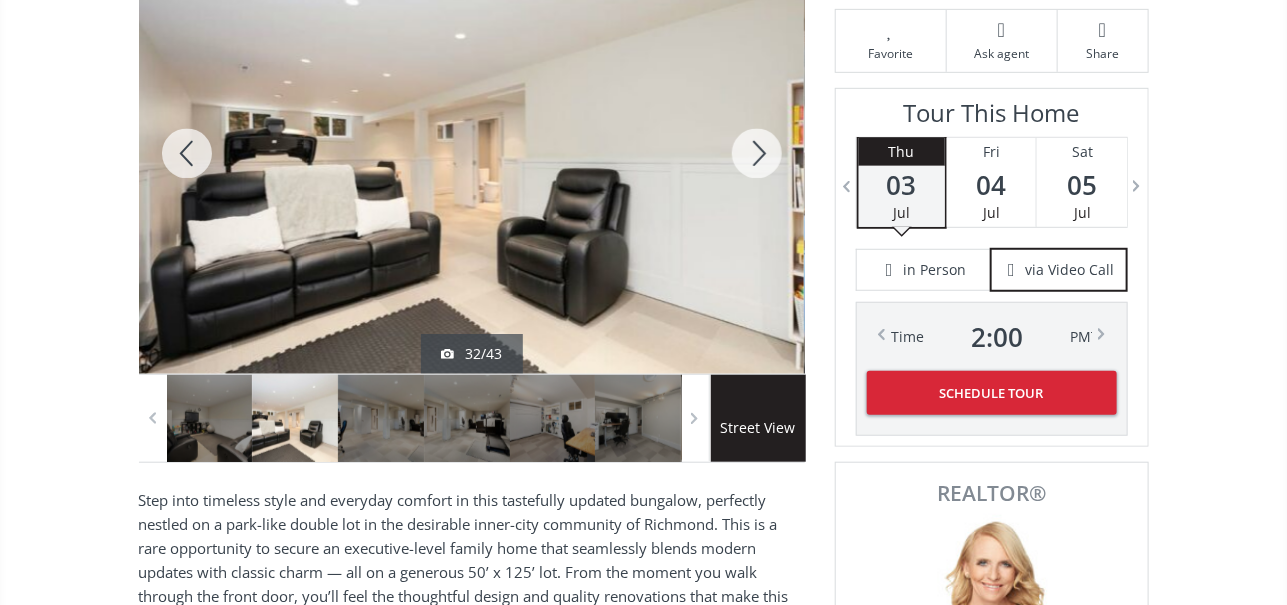 click at bounding box center (187, 153) 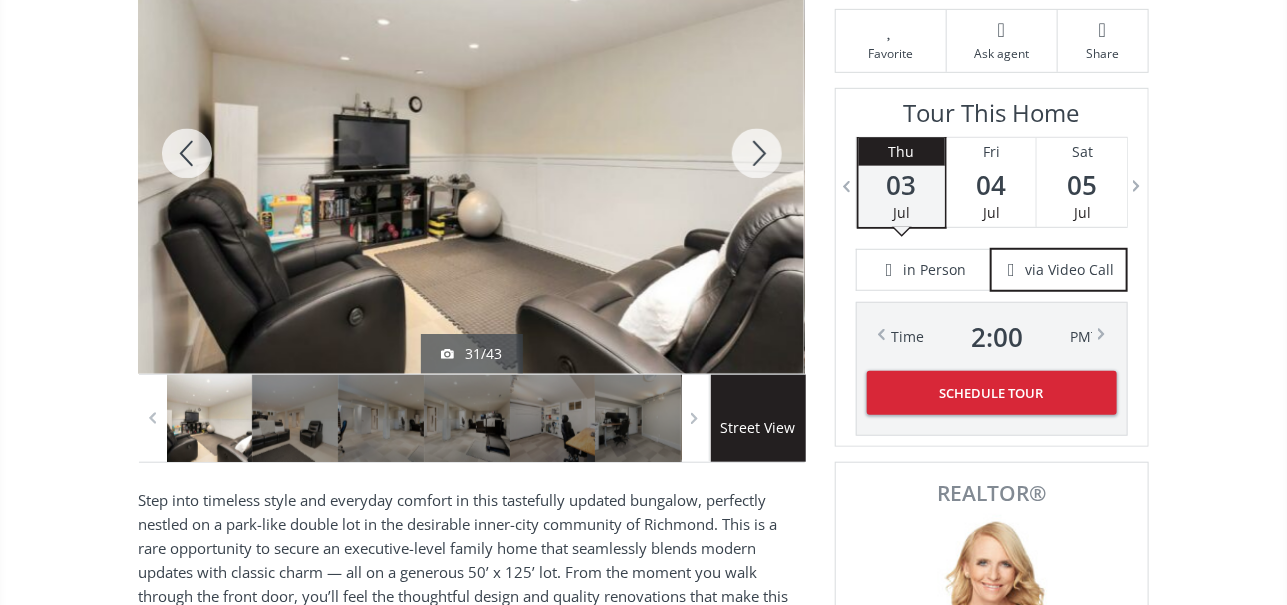scroll, scrollTop: 0, scrollLeft: 0, axis: both 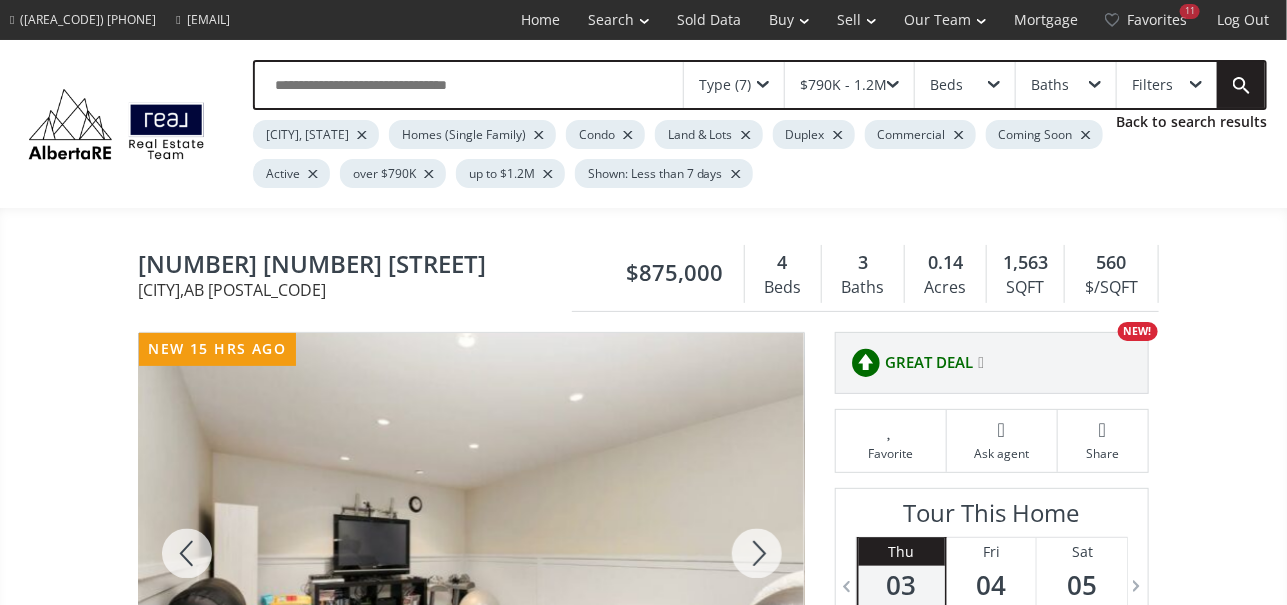 click on "Back to search results" at bounding box center [1191, 122] 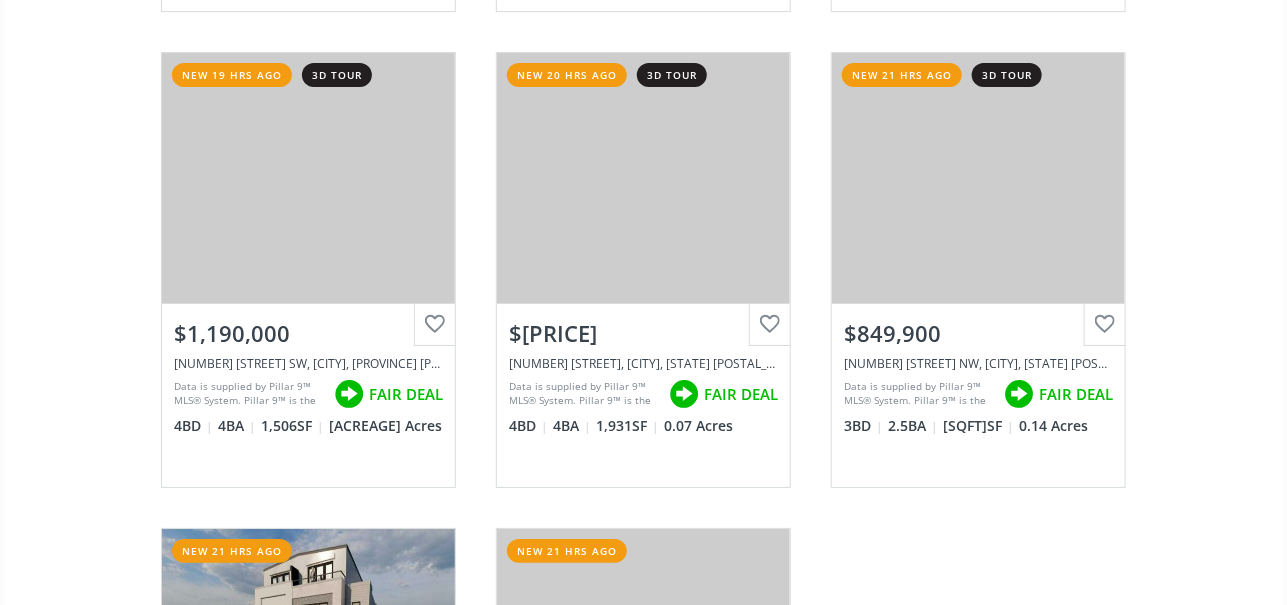 scroll, scrollTop: 2600, scrollLeft: 0, axis: vertical 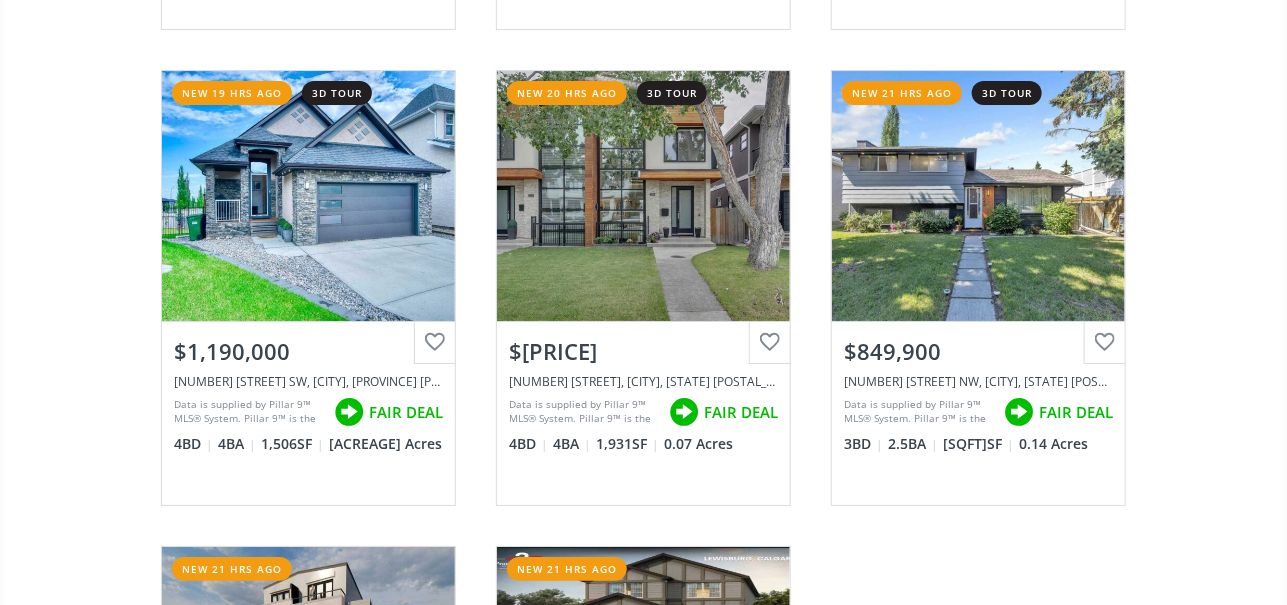 click on "View Photos & Details" at bounding box center [308, 196] 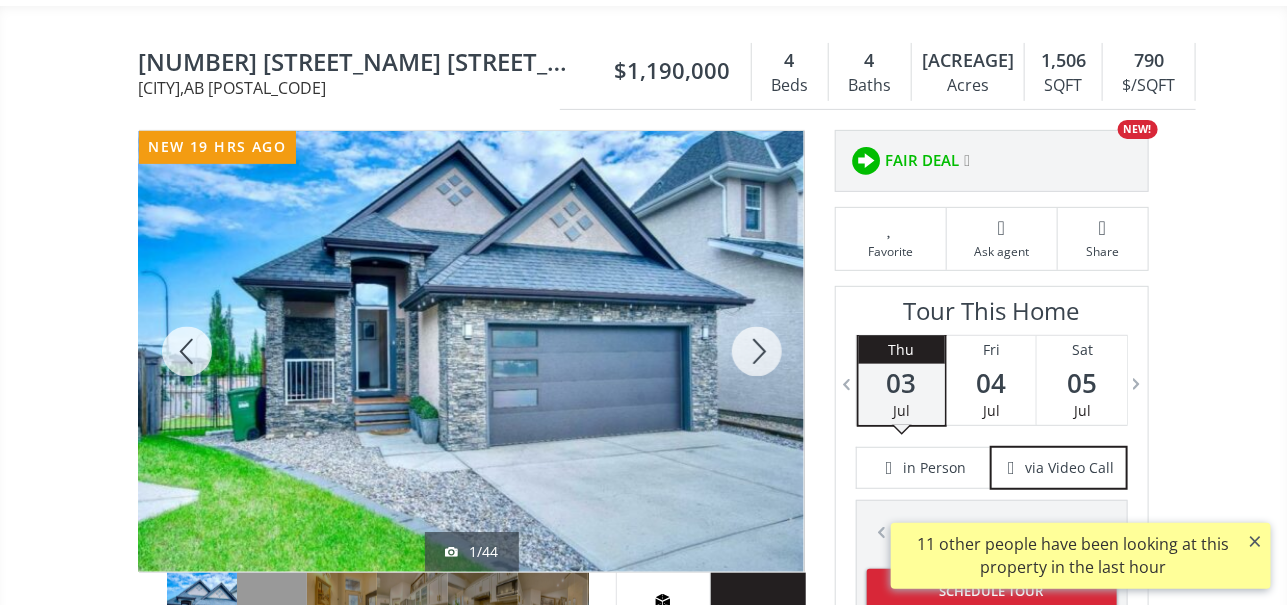 scroll, scrollTop: 200, scrollLeft: 0, axis: vertical 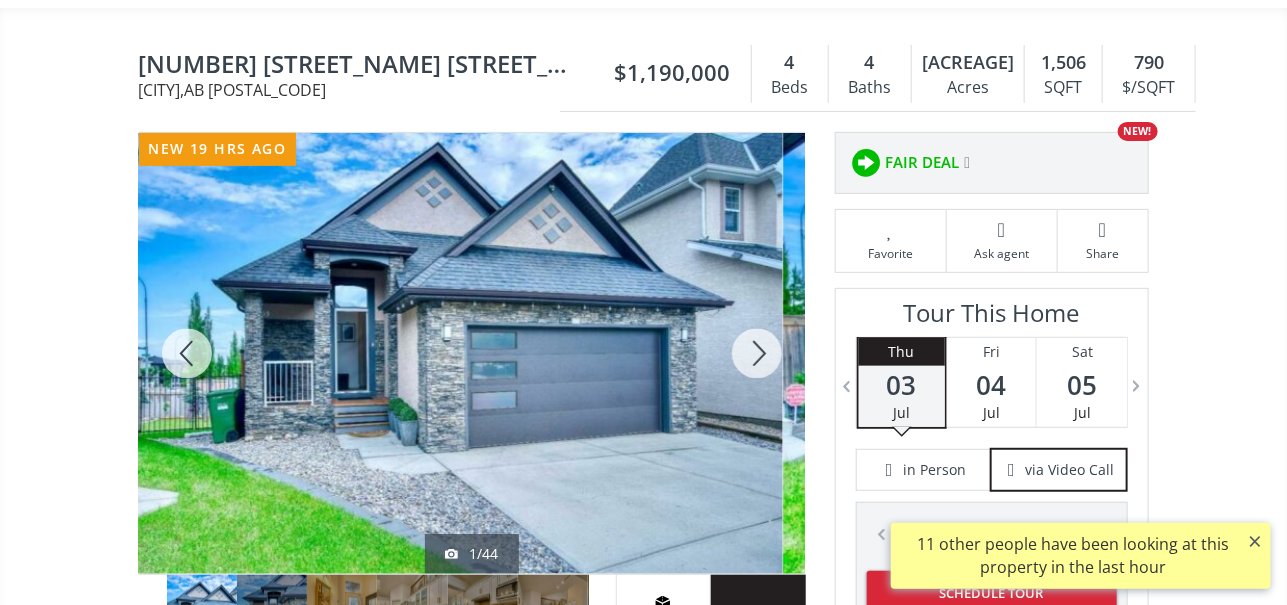 drag, startPoint x: 623, startPoint y: 341, endPoint x: 592, endPoint y: 321, distance: 36.891735 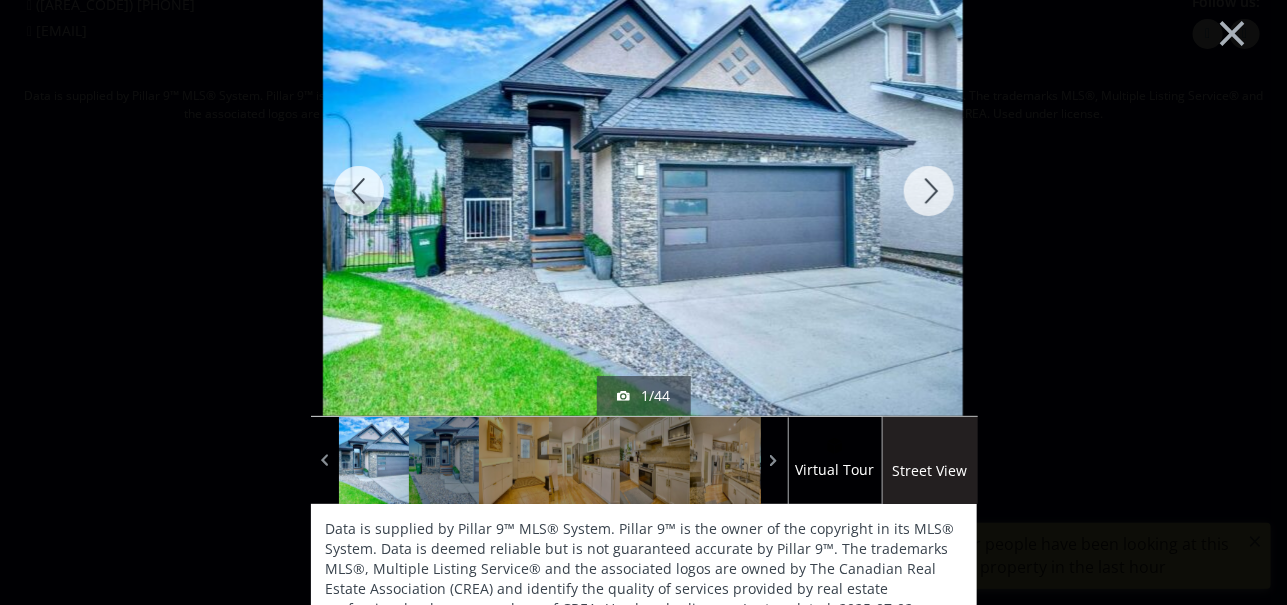 scroll, scrollTop: 28, scrollLeft: 0, axis: vertical 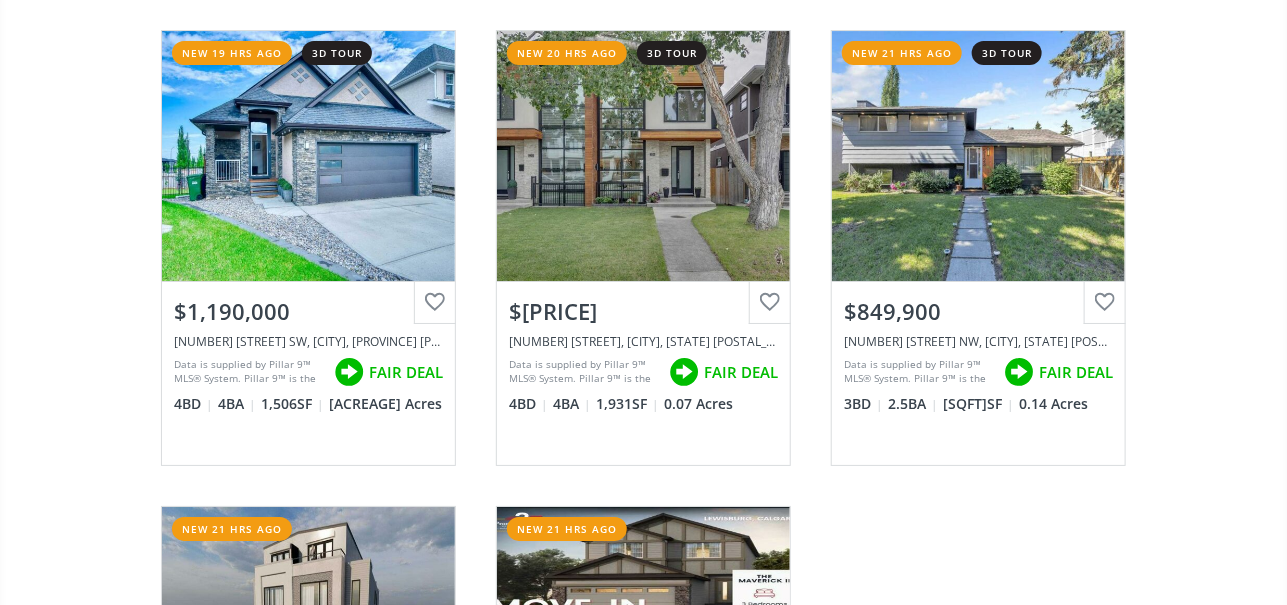 click on "View Photos & Details" at bounding box center [308, 156] 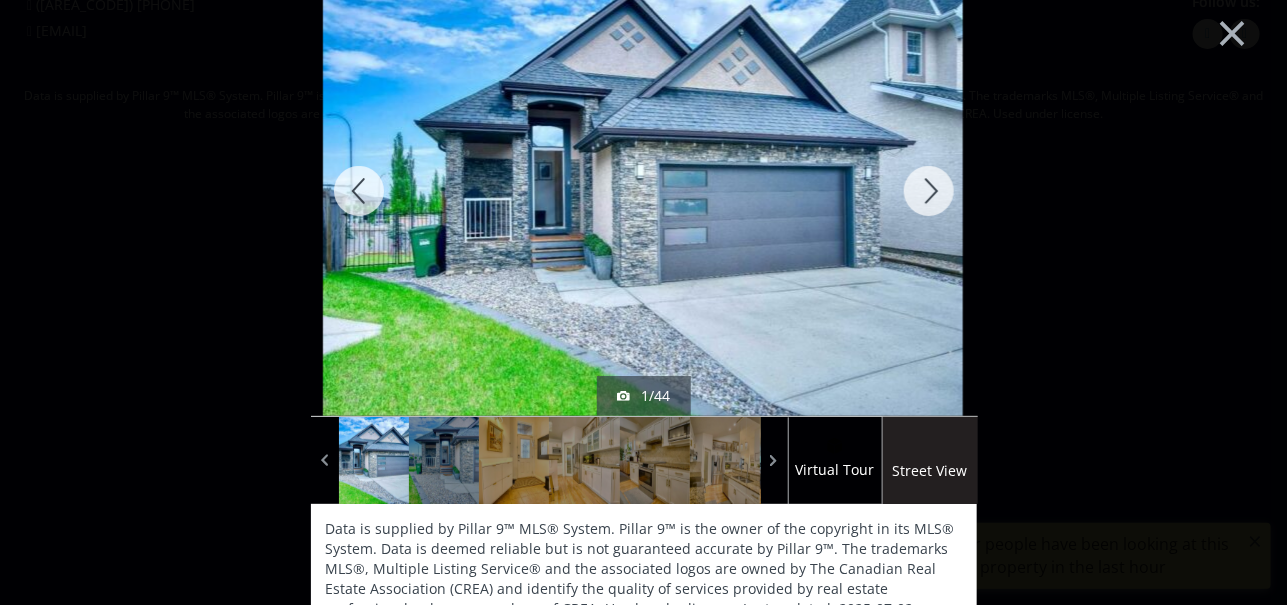 scroll, scrollTop: 0, scrollLeft: 0, axis: both 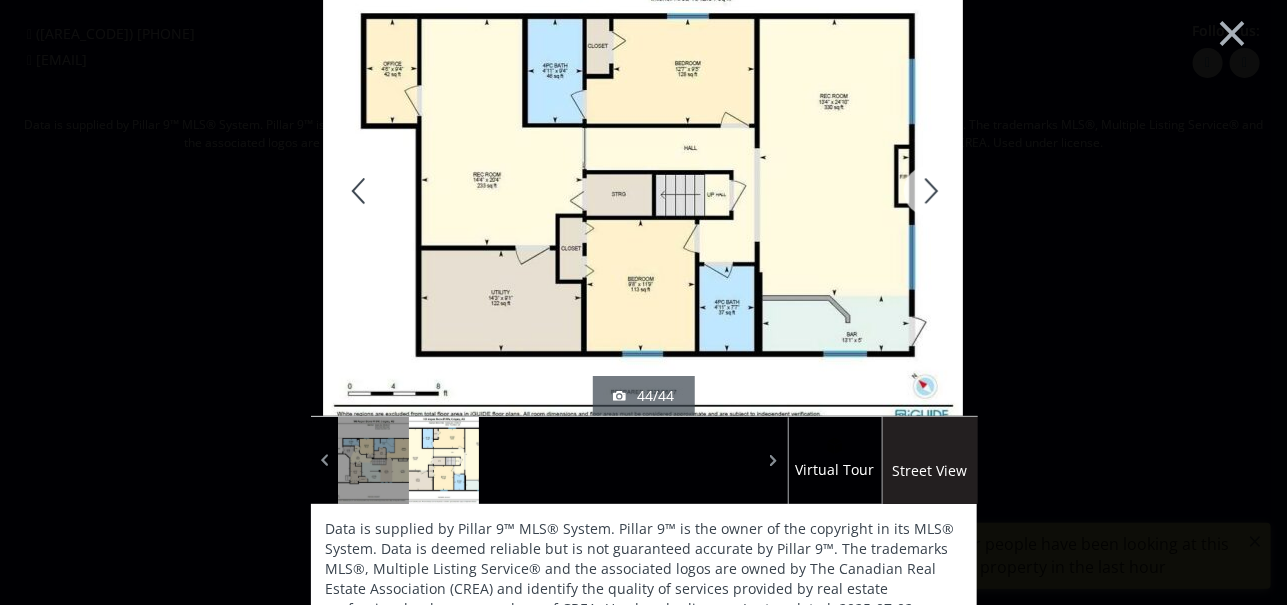 click on "×" at bounding box center (1232, 31) 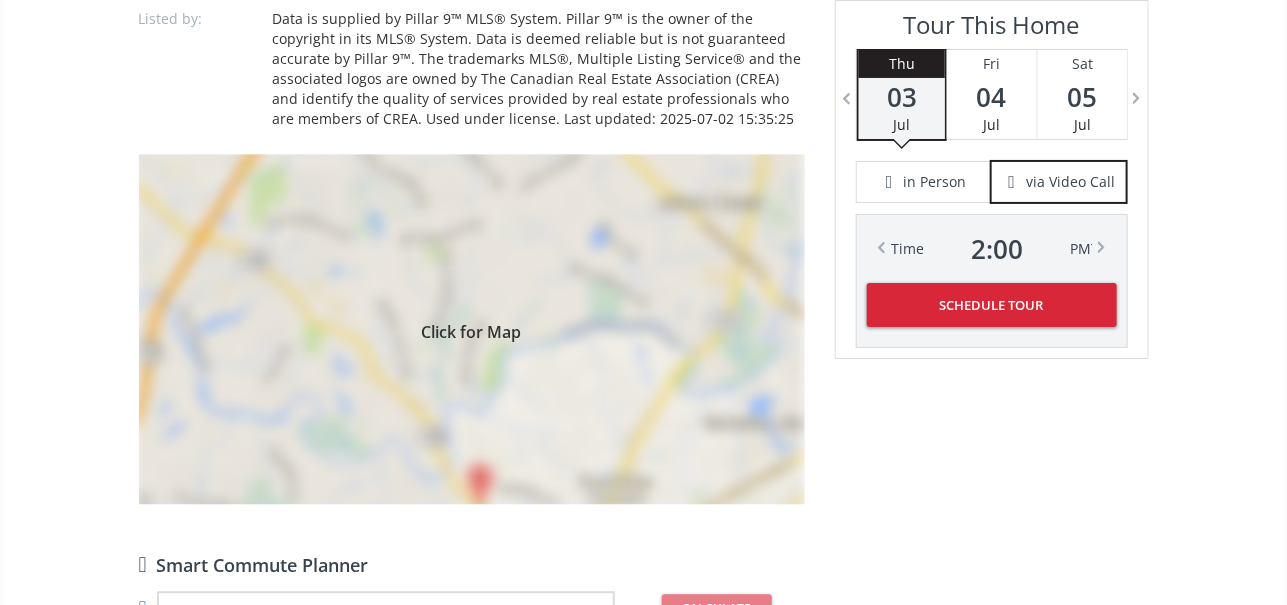 scroll, scrollTop: 1589, scrollLeft: 0, axis: vertical 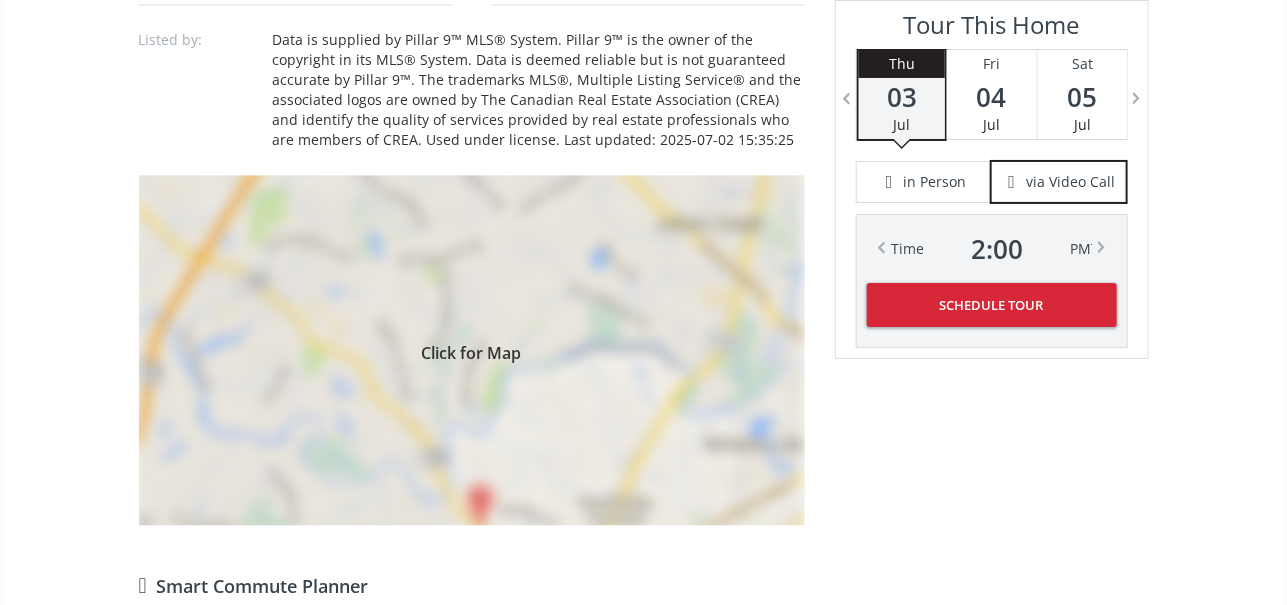 click on "Click for Map" at bounding box center (472, 350) 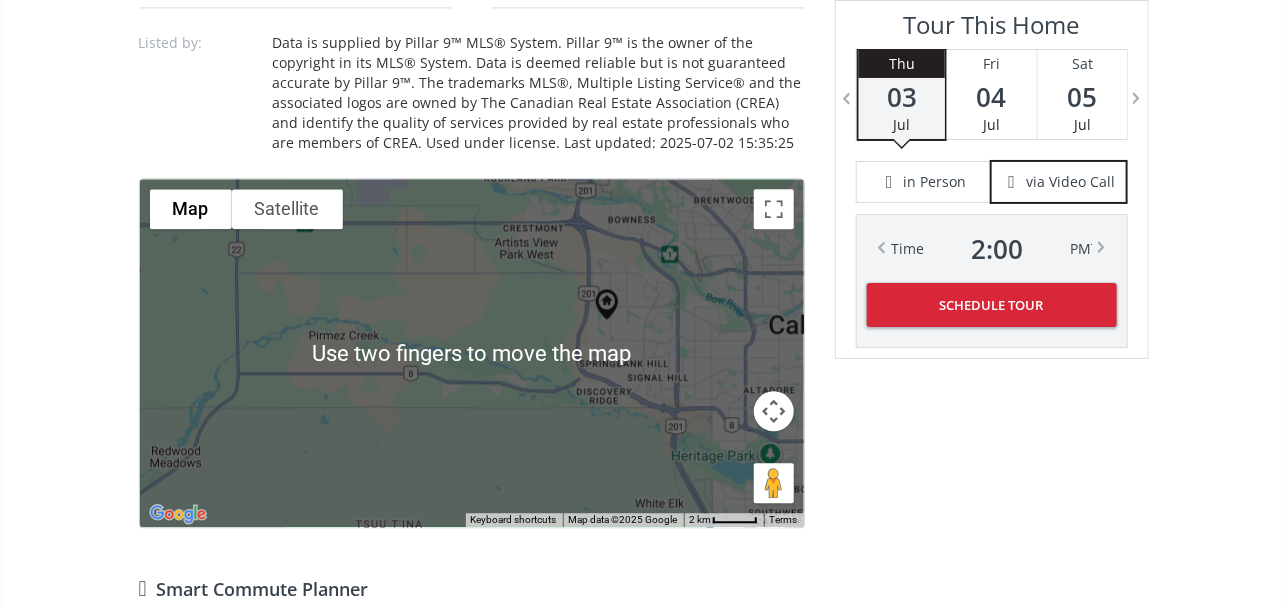 scroll, scrollTop: 1573, scrollLeft: 0, axis: vertical 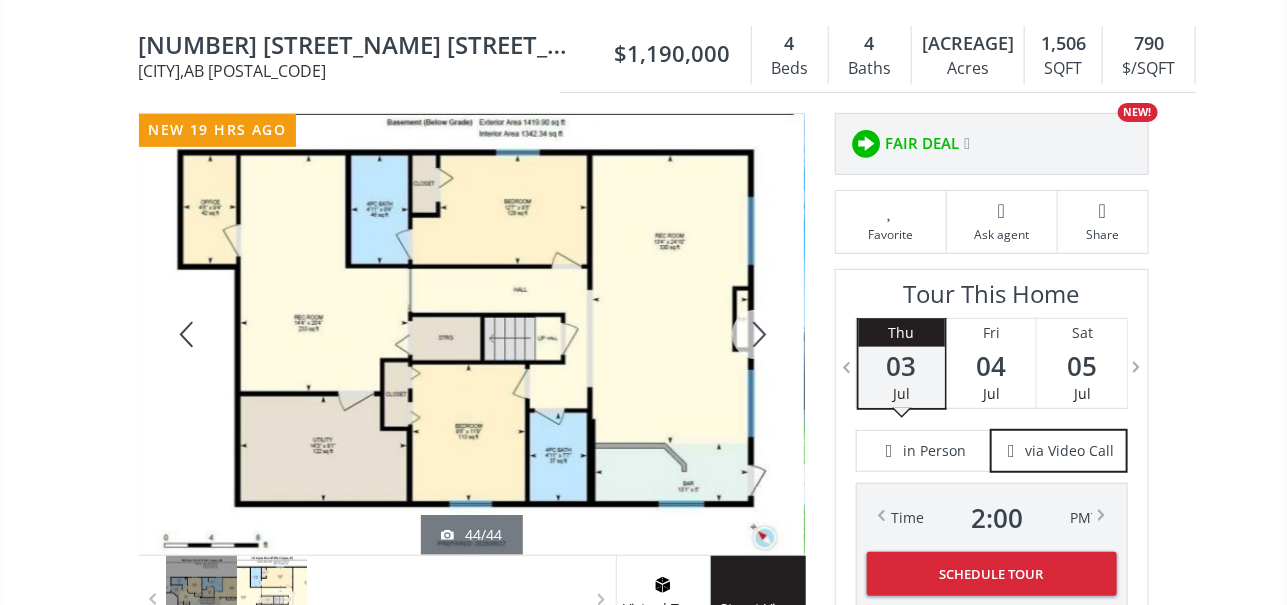 click at bounding box center [187, 334] 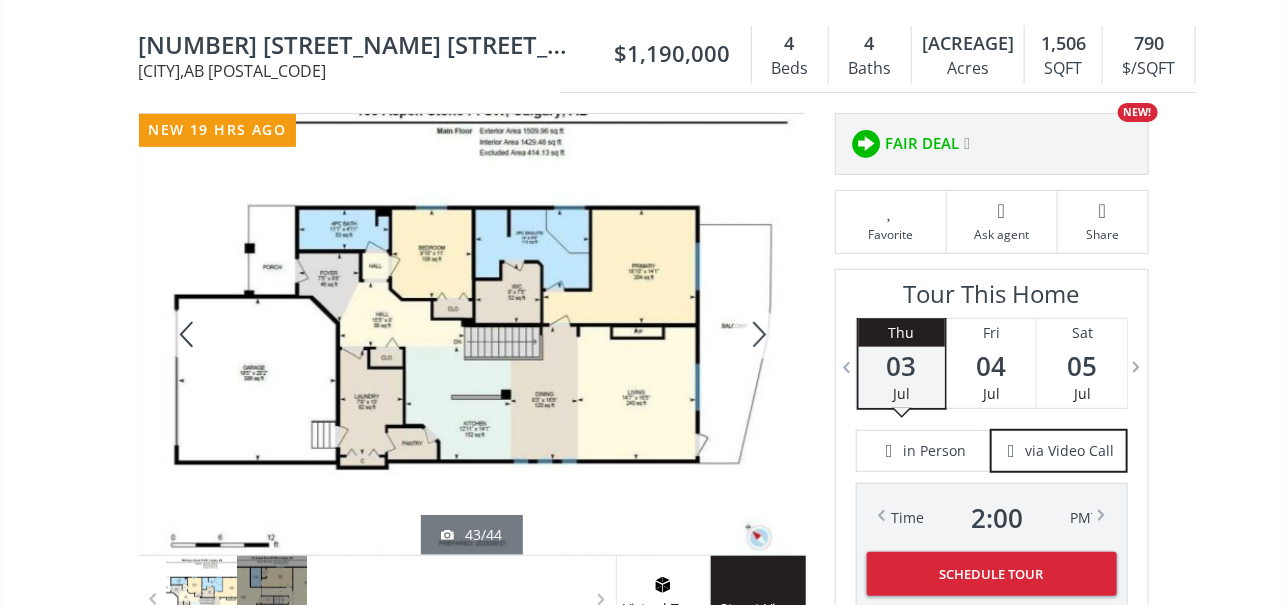 click at bounding box center (187, 334) 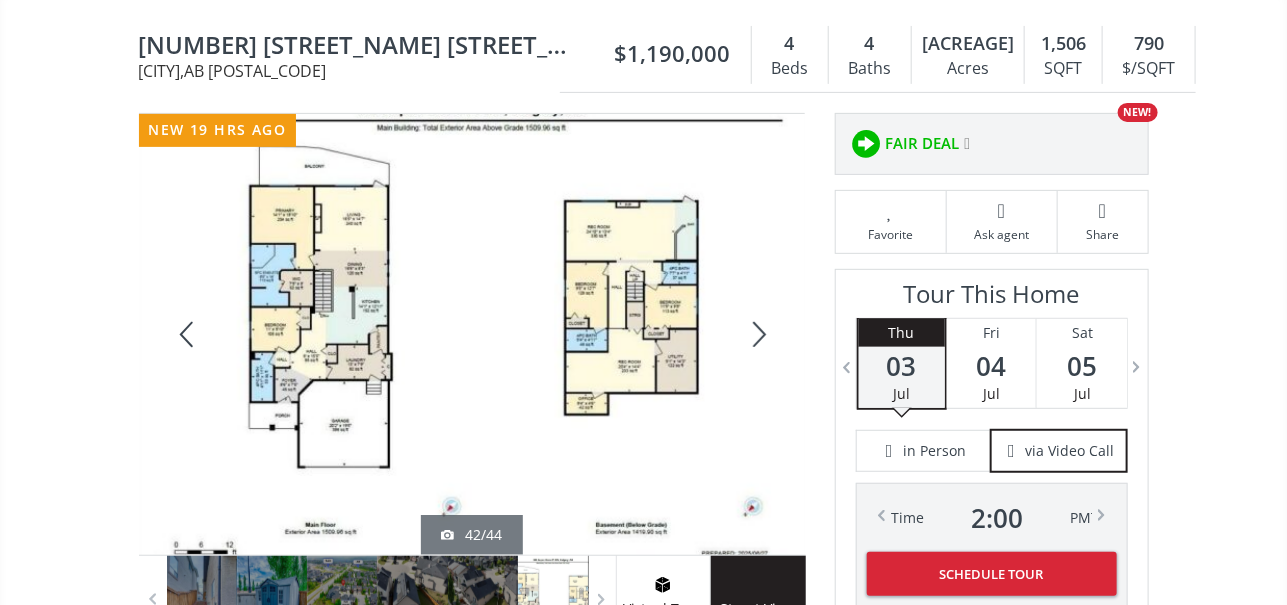 click at bounding box center [187, 334] 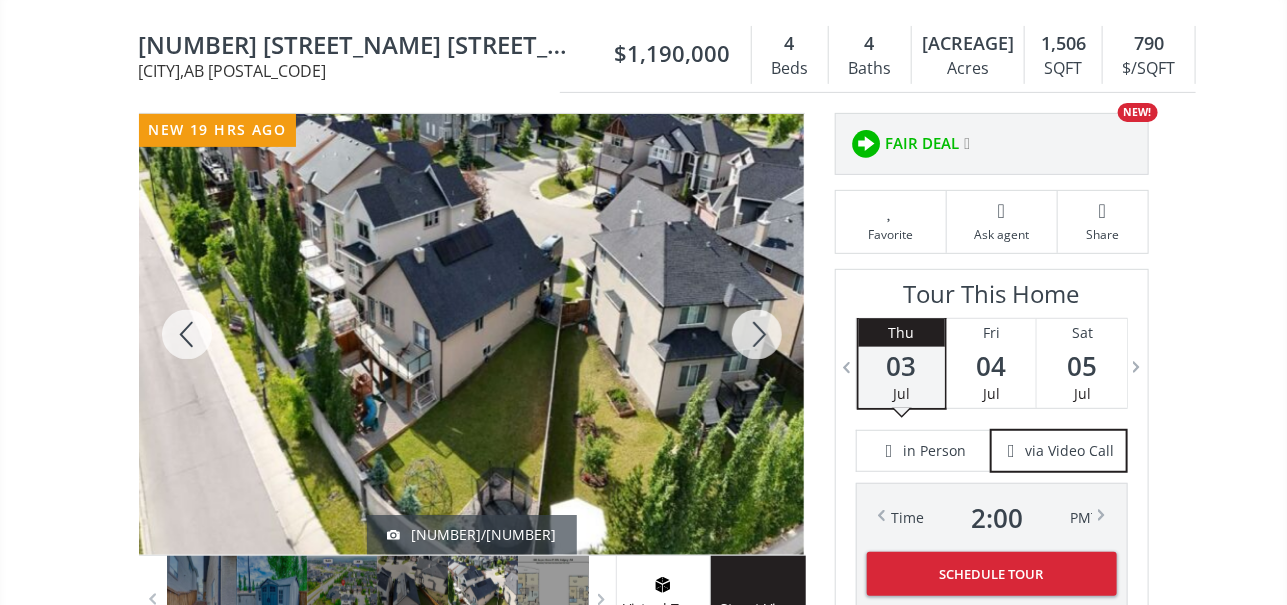 click at bounding box center [187, 334] 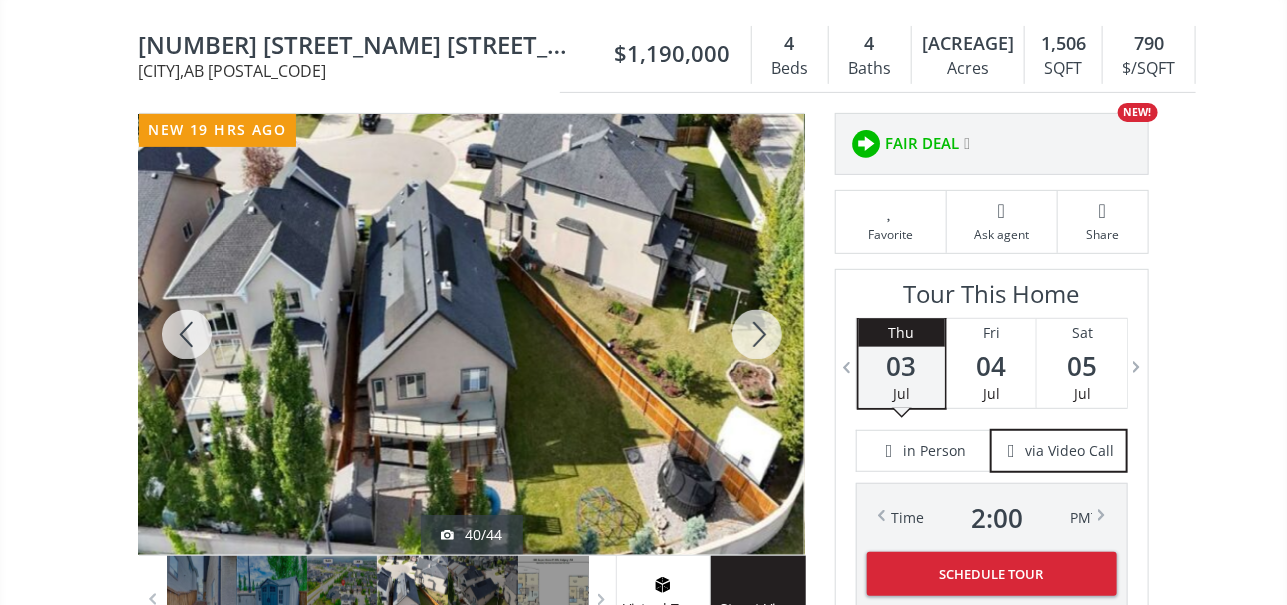 click at bounding box center (187, 334) 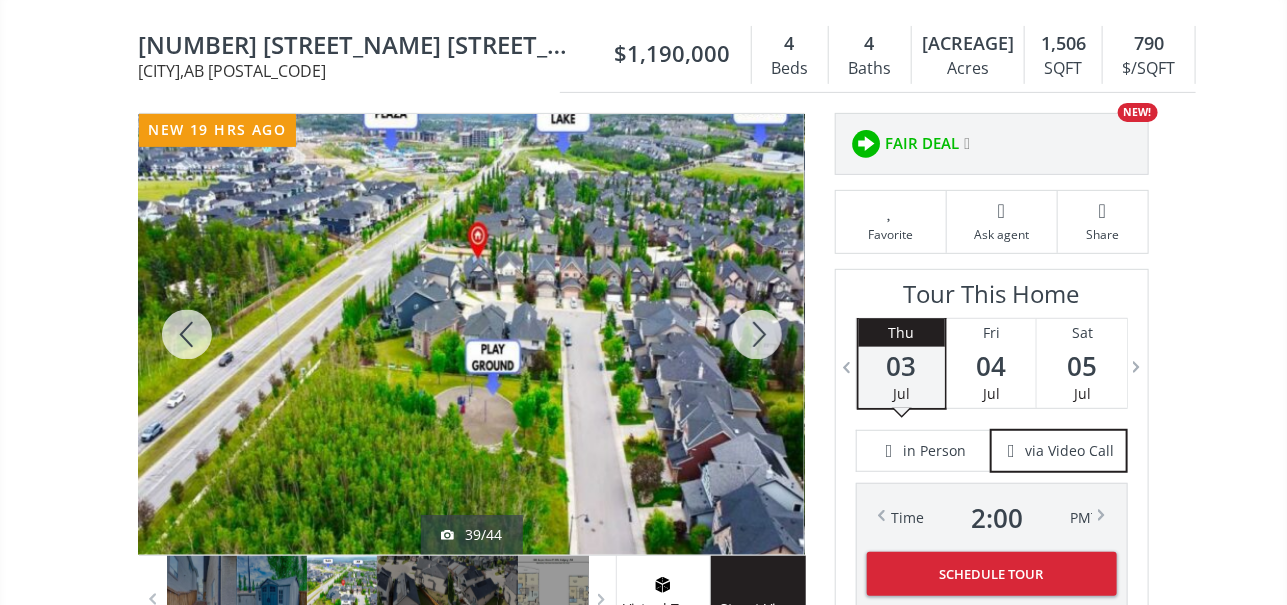 click at bounding box center [187, 334] 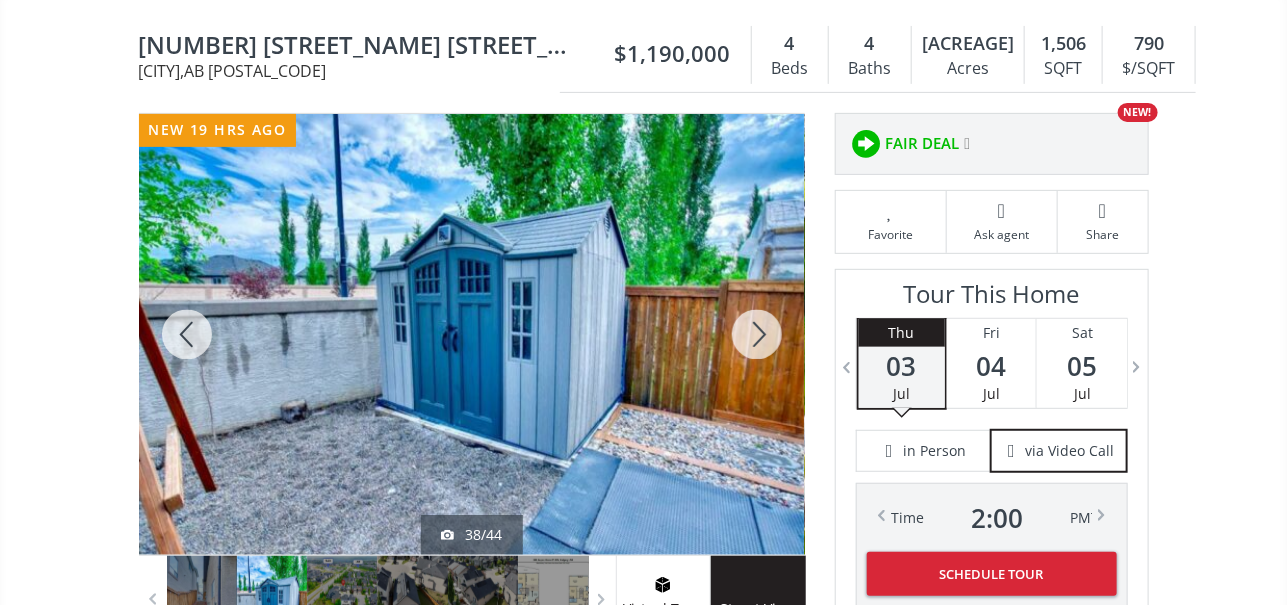 click at bounding box center [187, 334] 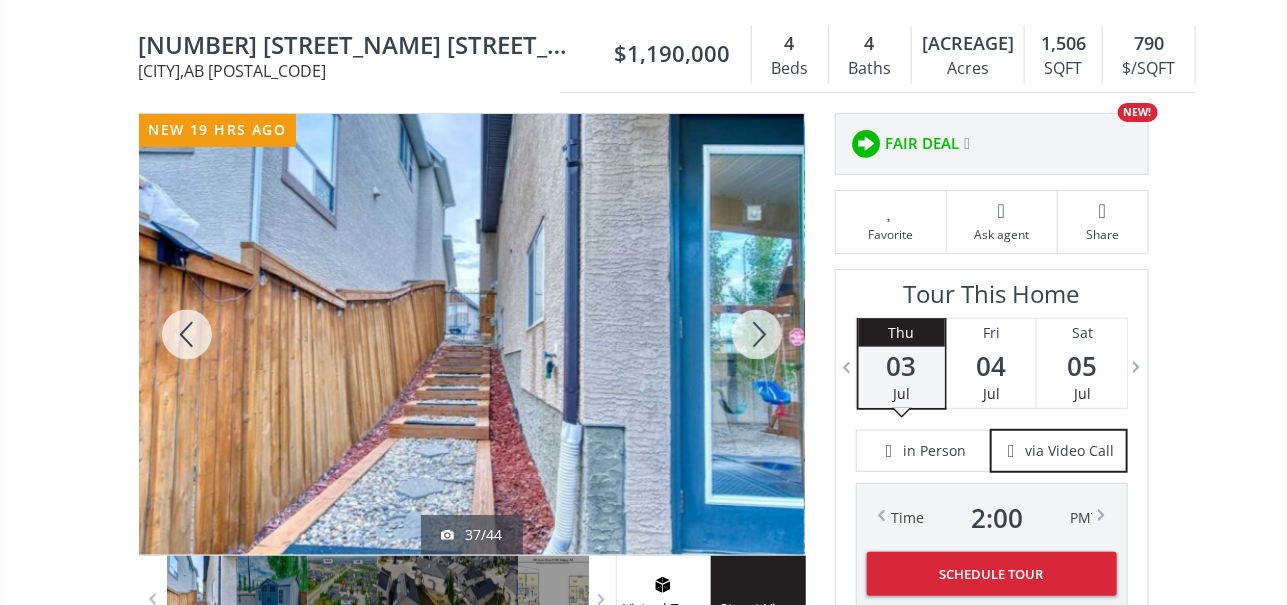 click at bounding box center [187, 334] 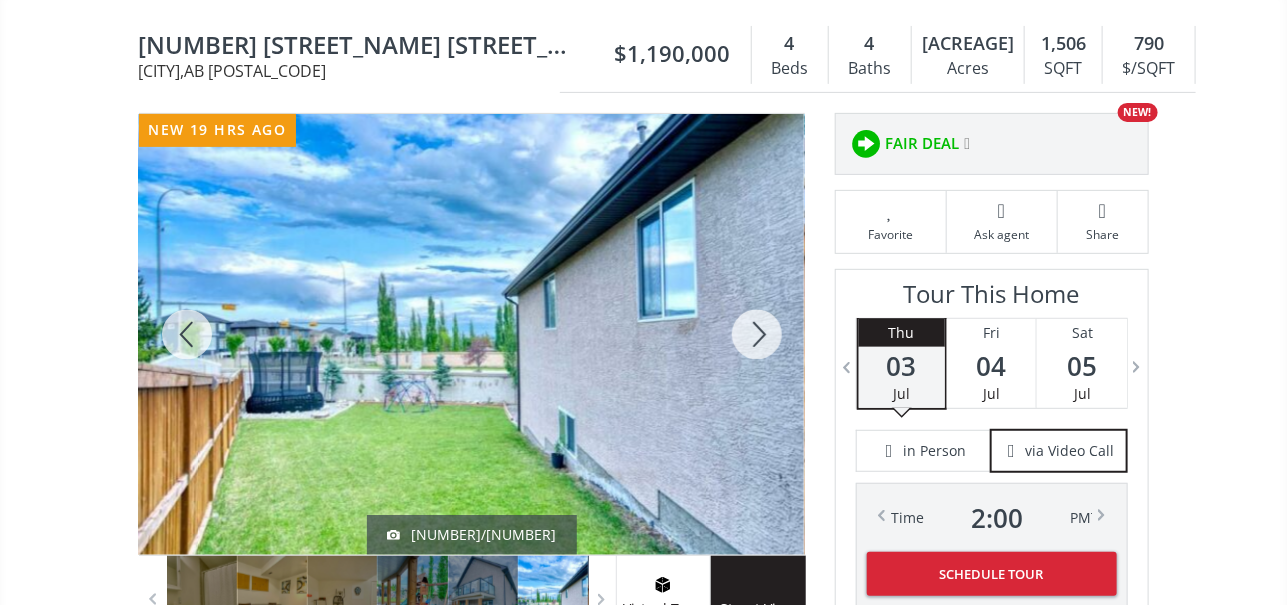 click at bounding box center (187, 334) 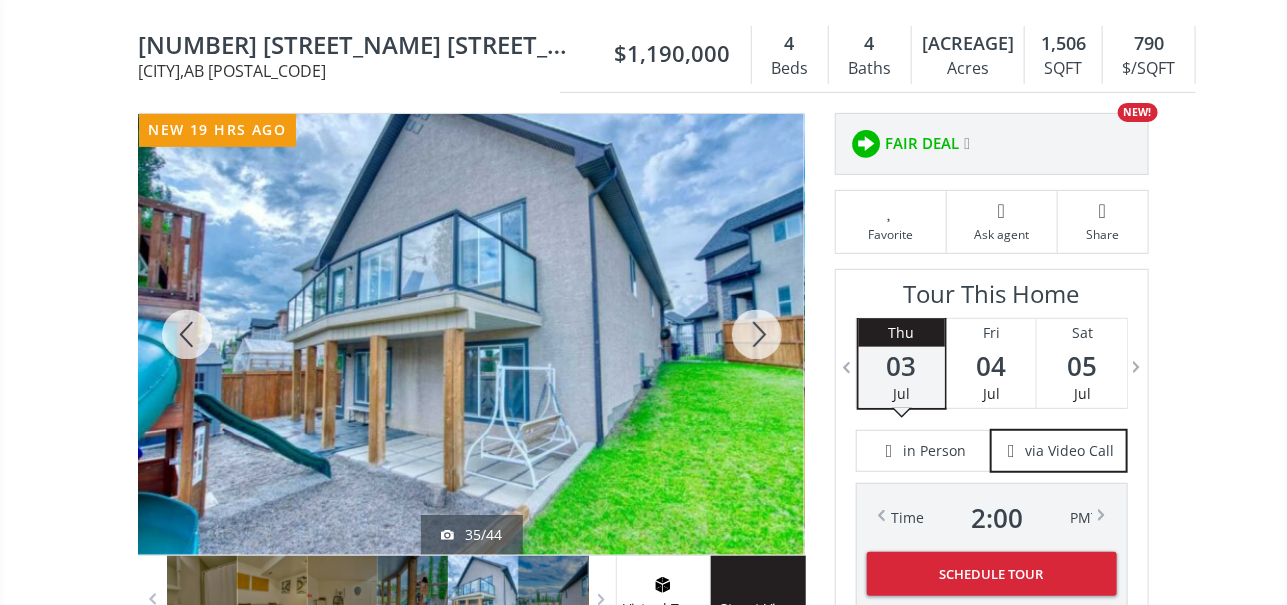 click at bounding box center [187, 334] 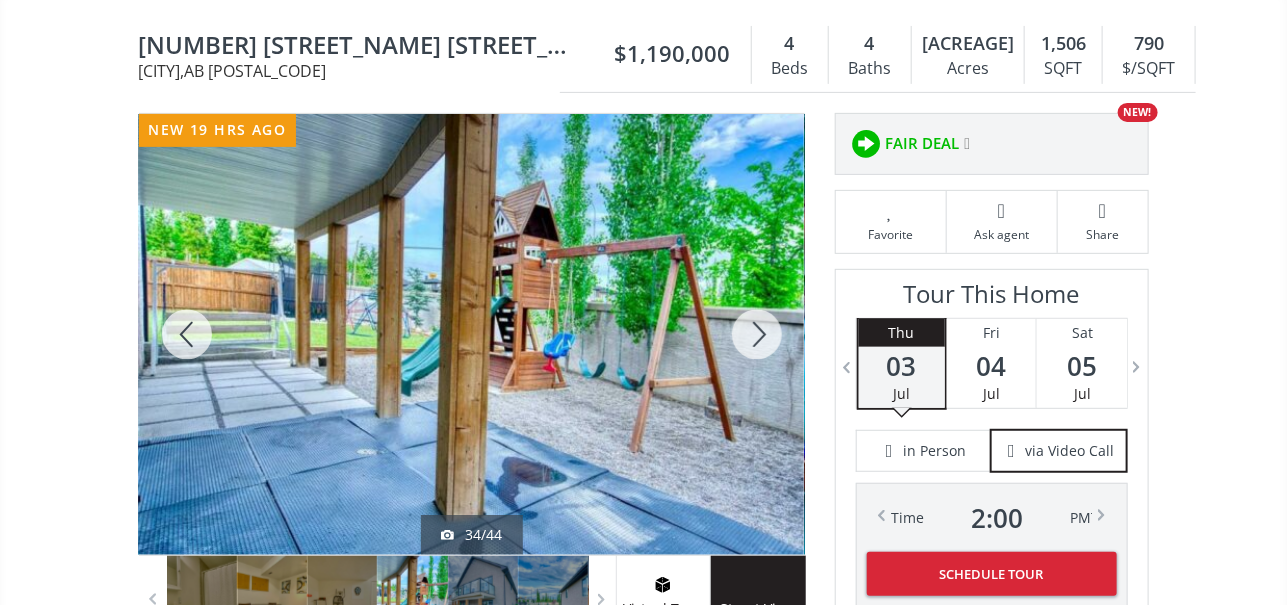 click at bounding box center [187, 334] 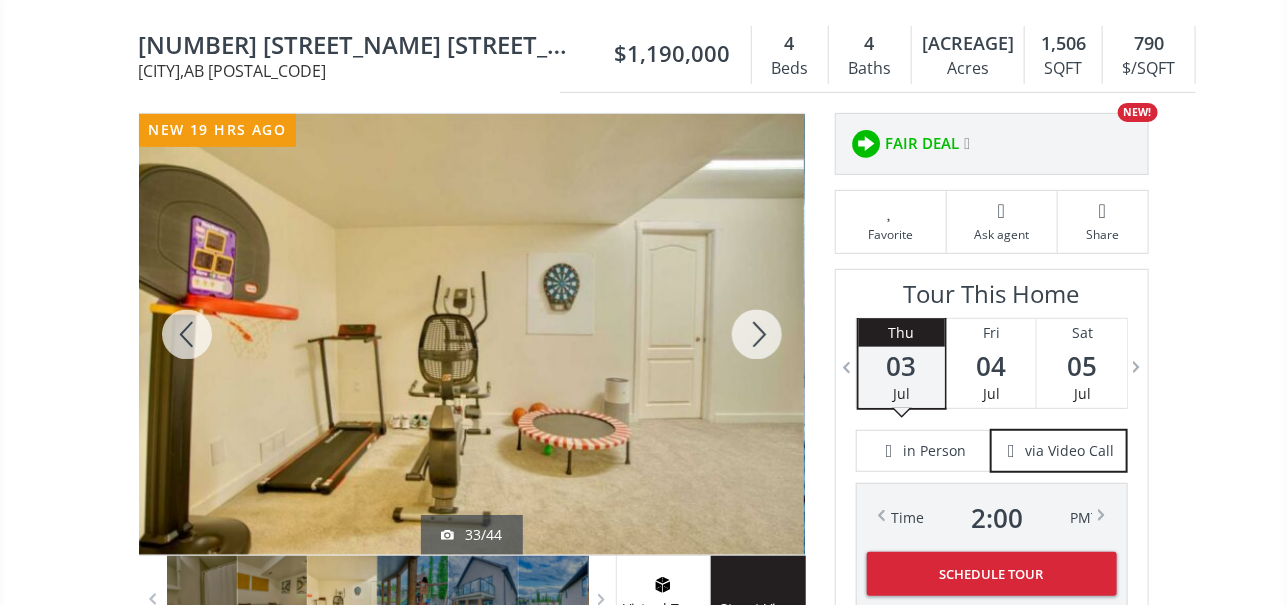 click at bounding box center (187, 334) 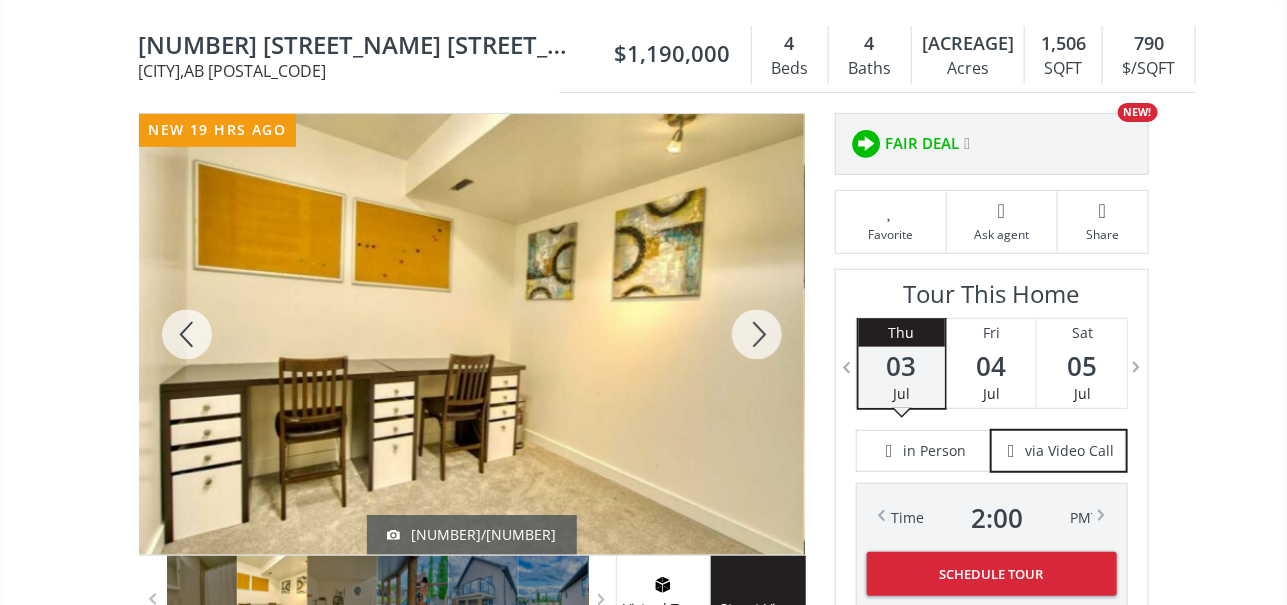 scroll, scrollTop: 0, scrollLeft: 0, axis: both 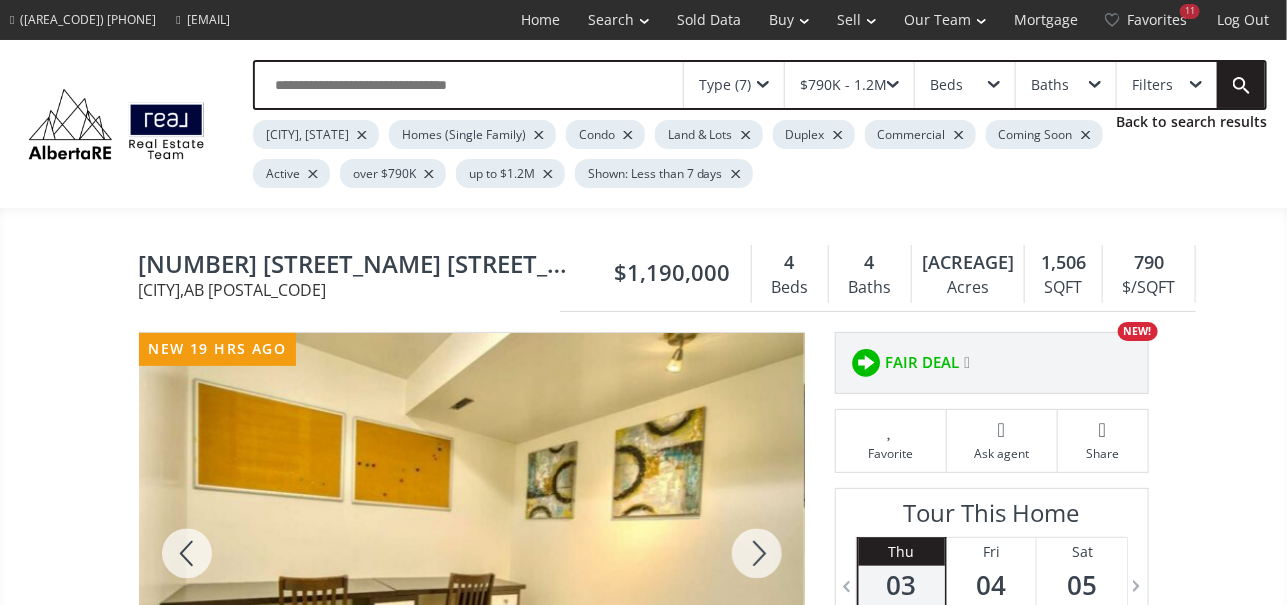 click on "Back to search results" at bounding box center [1191, 122] 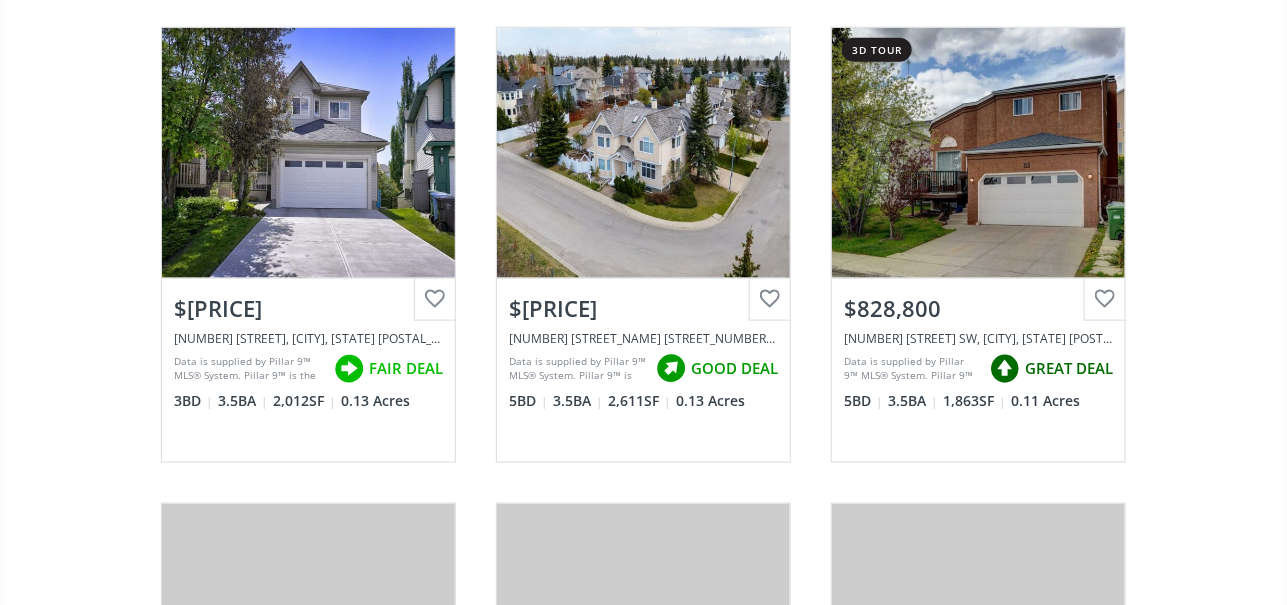 scroll, scrollTop: 3600, scrollLeft: 0, axis: vertical 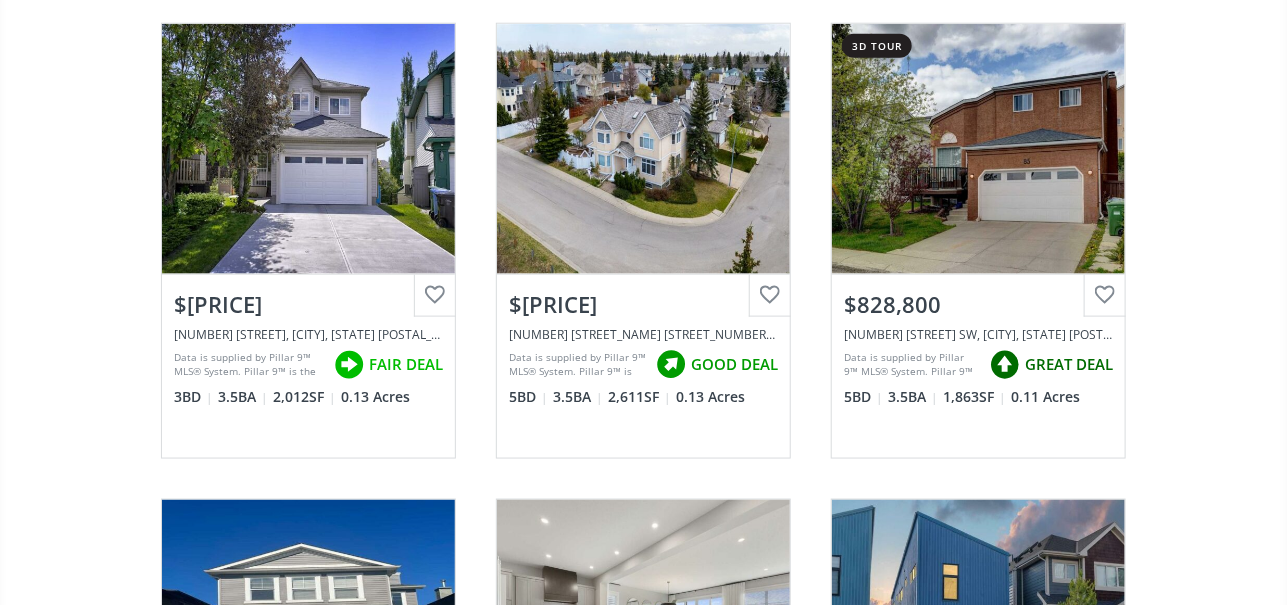 click on "View Photos & Details" at bounding box center [308, 149] 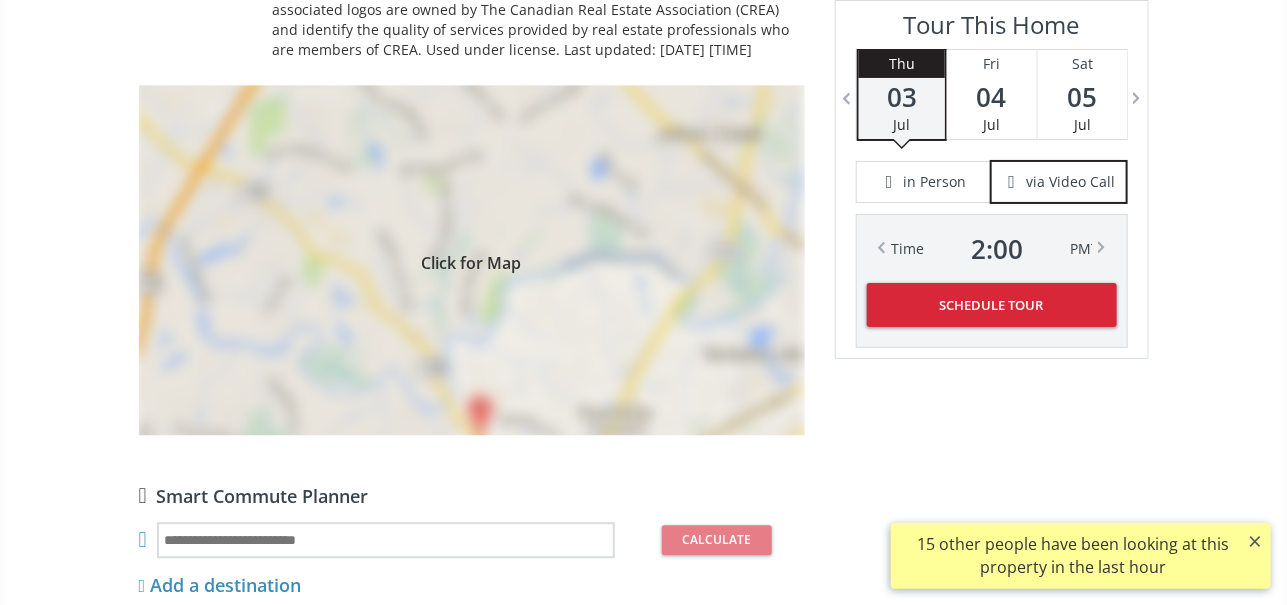 scroll, scrollTop: 1699, scrollLeft: 0, axis: vertical 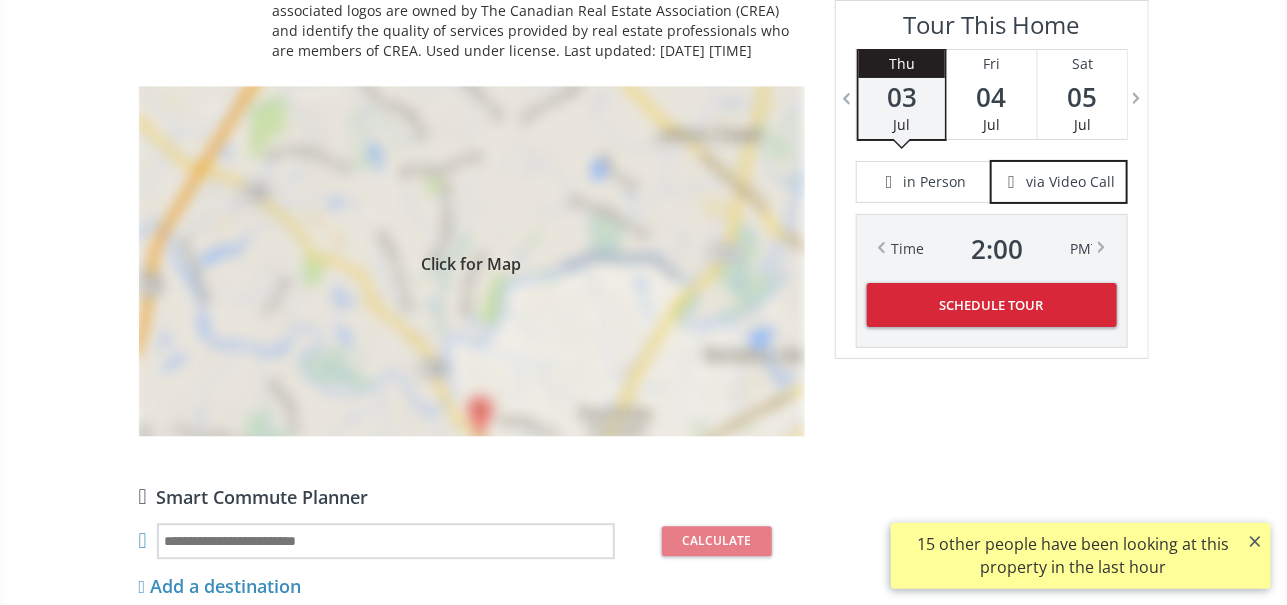 click on "Click for Map" at bounding box center (472, 261) 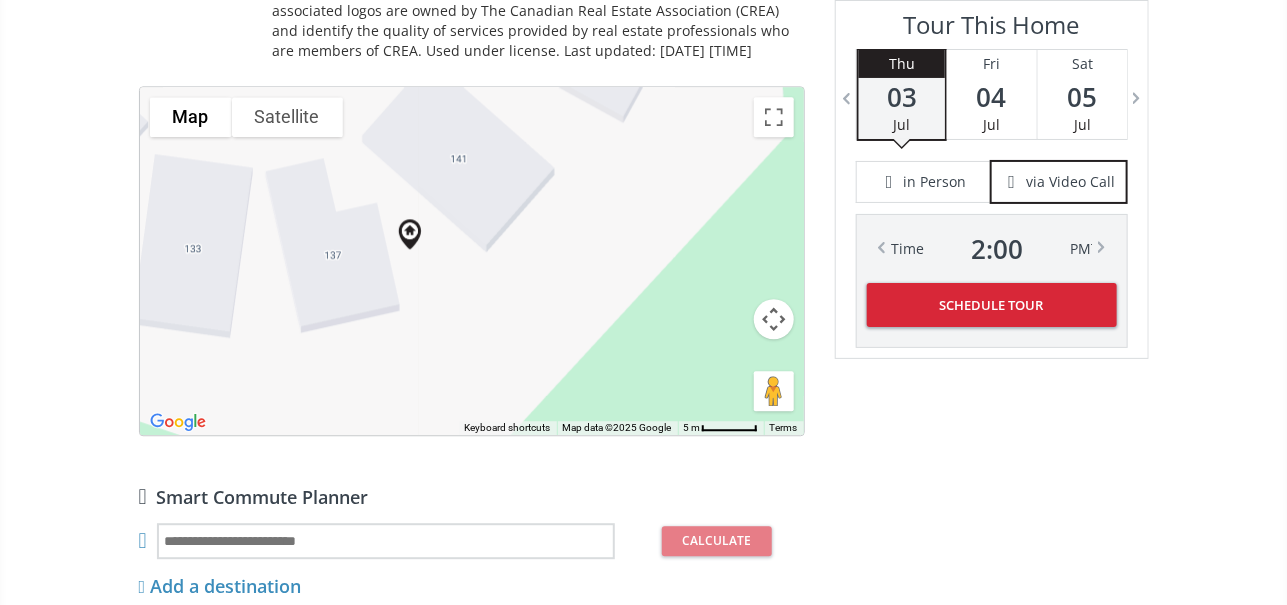 click on "Satellite" at bounding box center (287, 117) 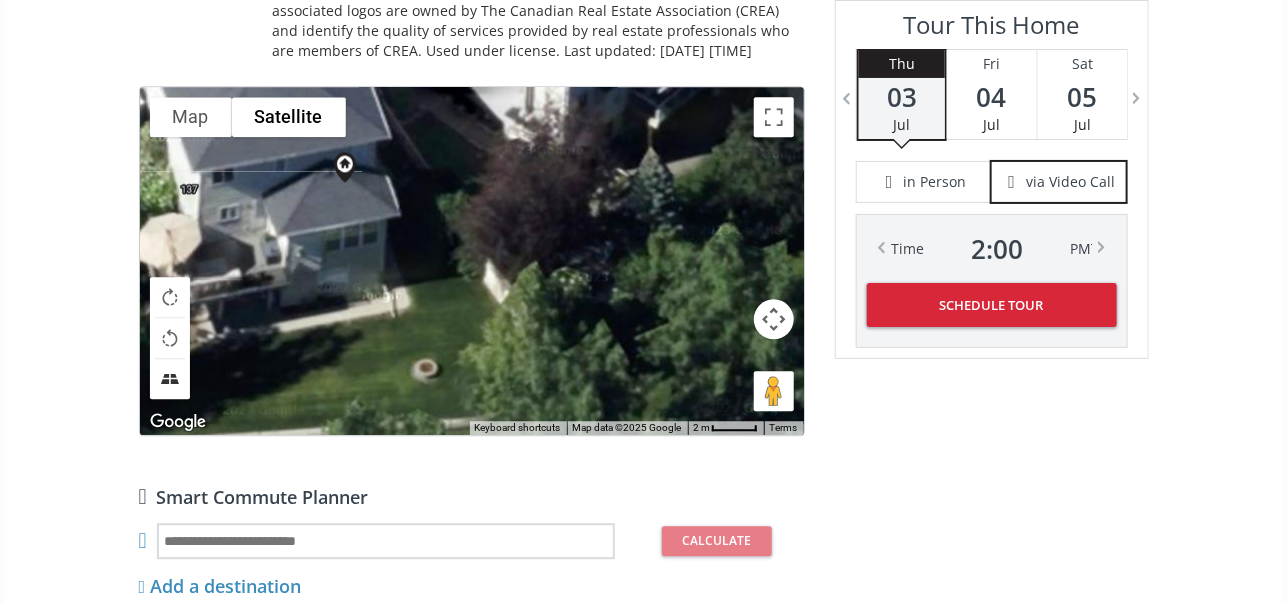 click at bounding box center (170, 379) 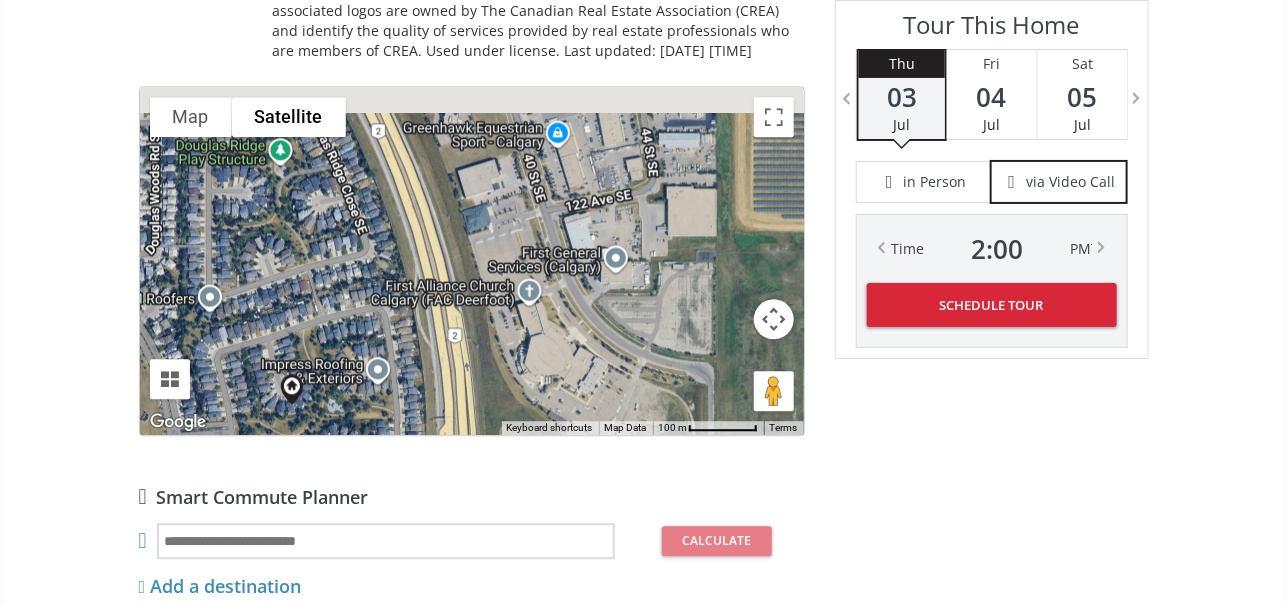 drag, startPoint x: 660, startPoint y: 282, endPoint x: 425, endPoint y: 416, distance: 270.51987 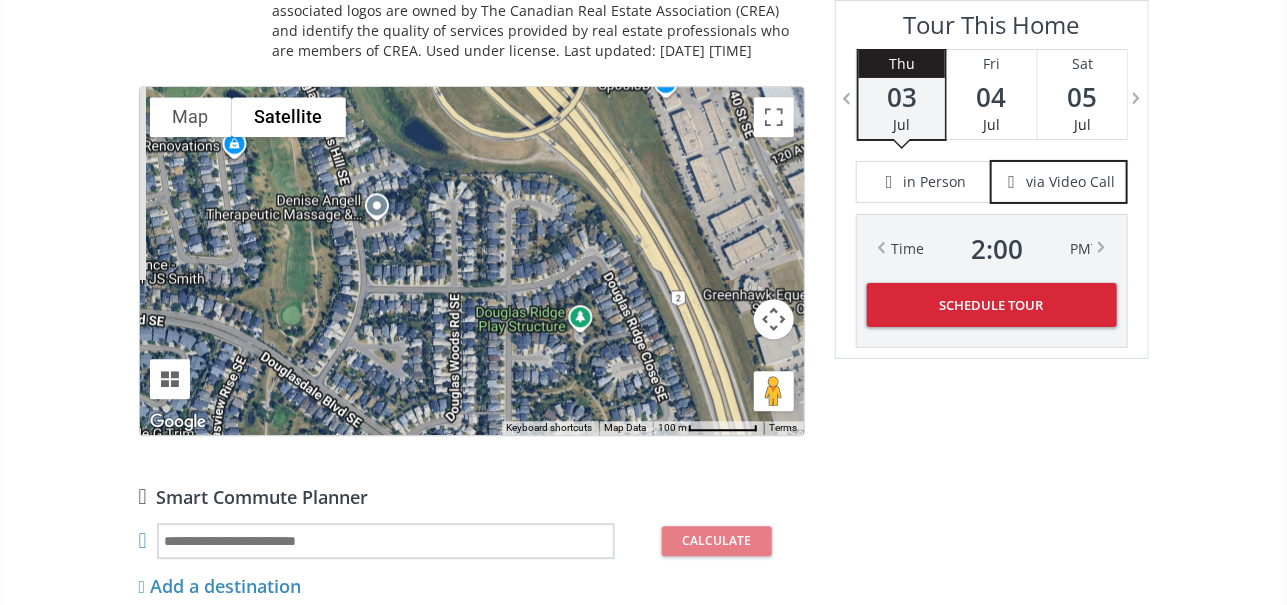 drag, startPoint x: 402, startPoint y: 242, endPoint x: 725, endPoint y: 371, distance: 347.8074 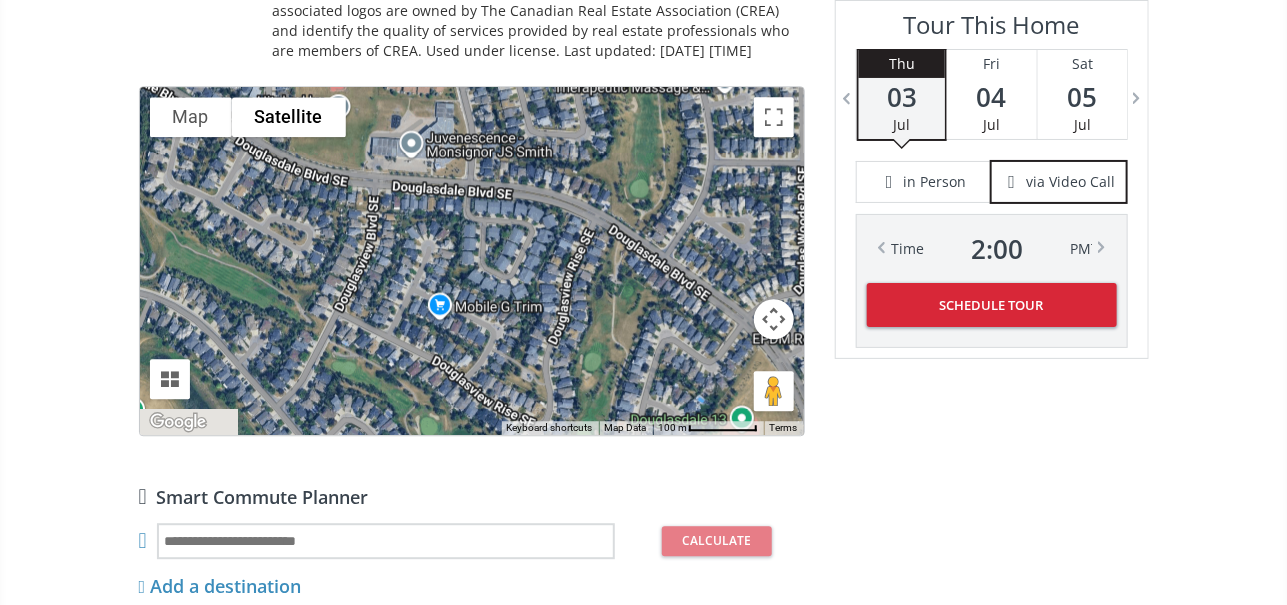 drag, startPoint x: 370, startPoint y: 288, endPoint x: 692, endPoint y: 168, distance: 343.6335 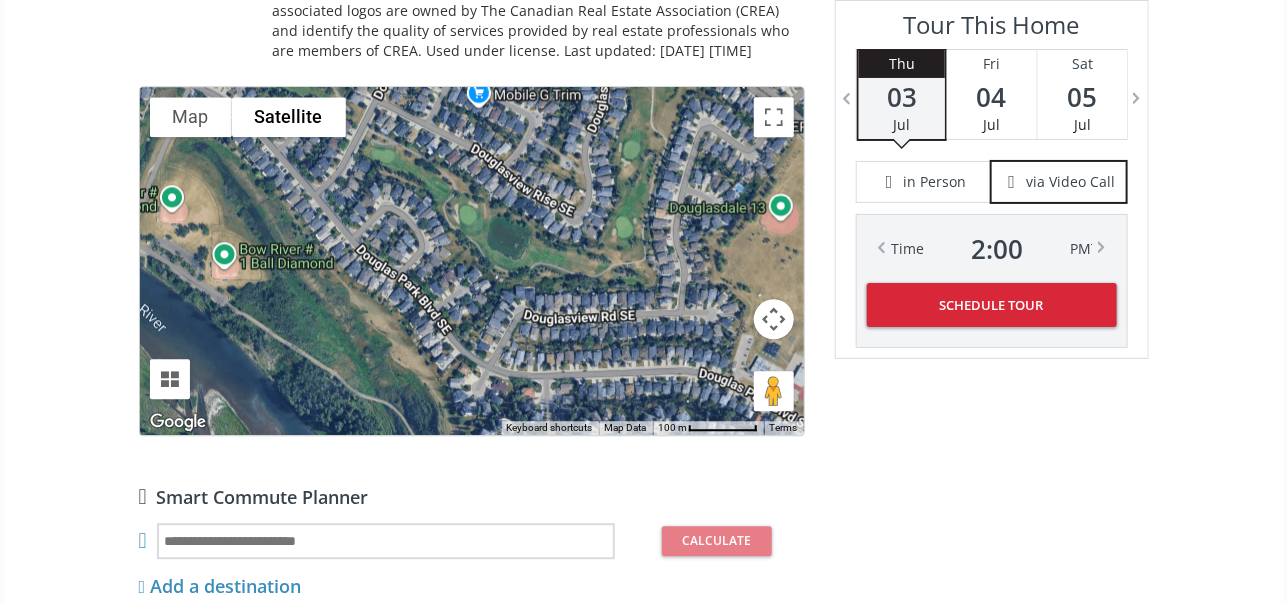 drag, startPoint x: 625, startPoint y: 308, endPoint x: 662, endPoint y: 91, distance: 220.13177 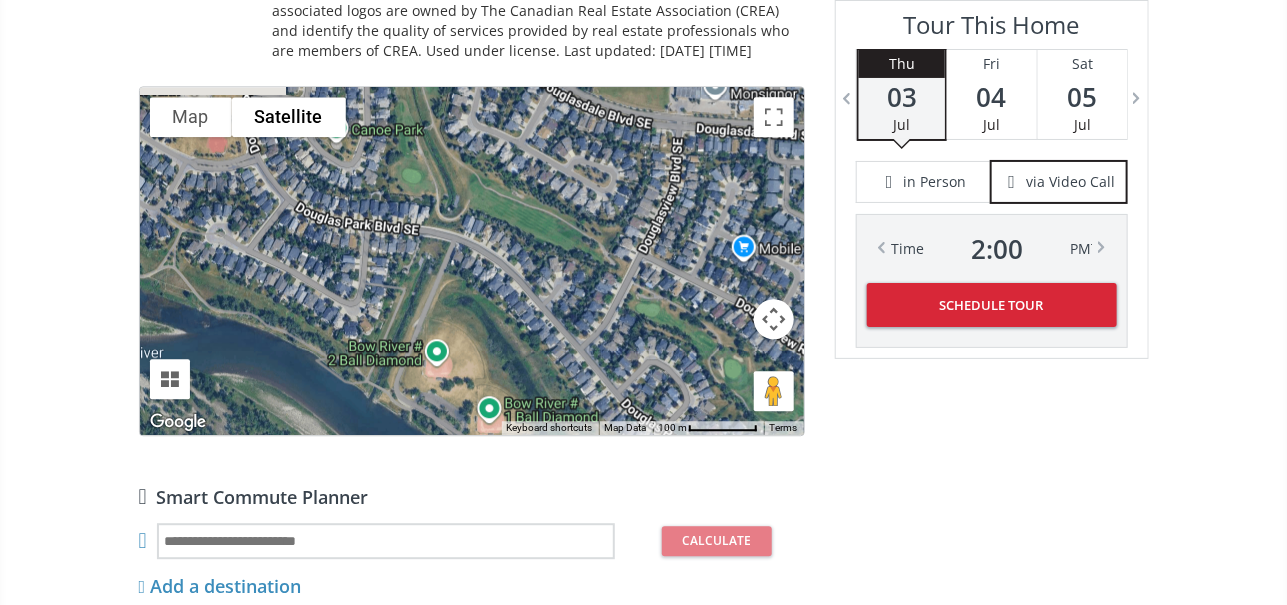 drag, startPoint x: 489, startPoint y: 295, endPoint x: 747, endPoint y: 441, distance: 296.44562 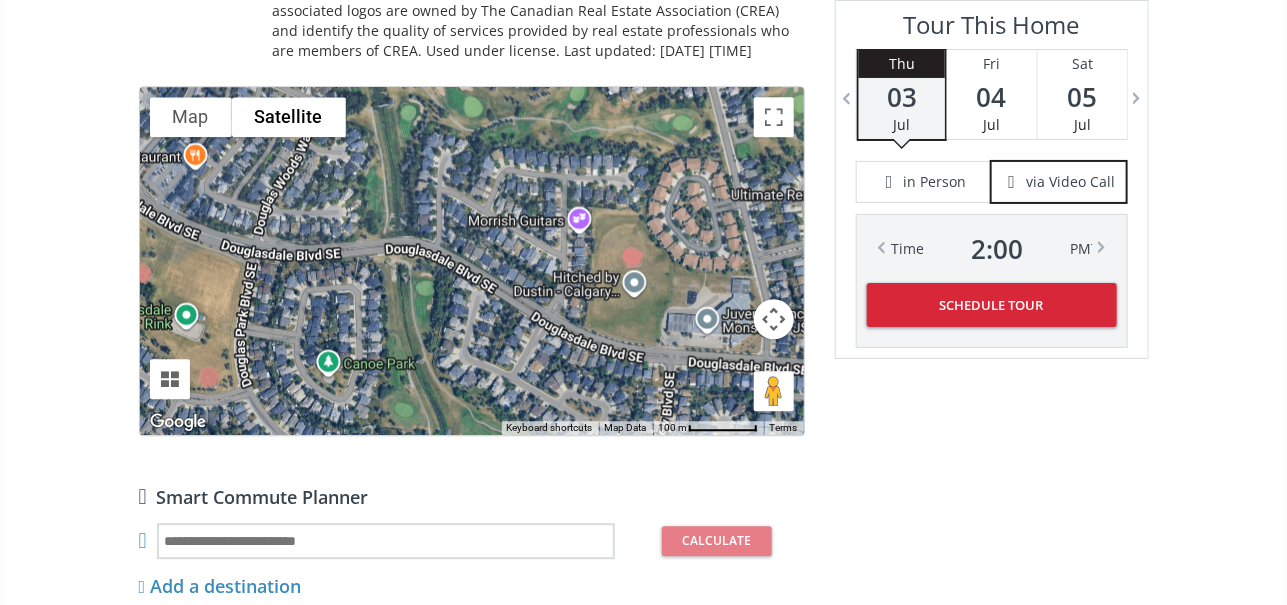 drag, startPoint x: 611, startPoint y: 279, endPoint x: 603, endPoint y: 517, distance: 238.13441 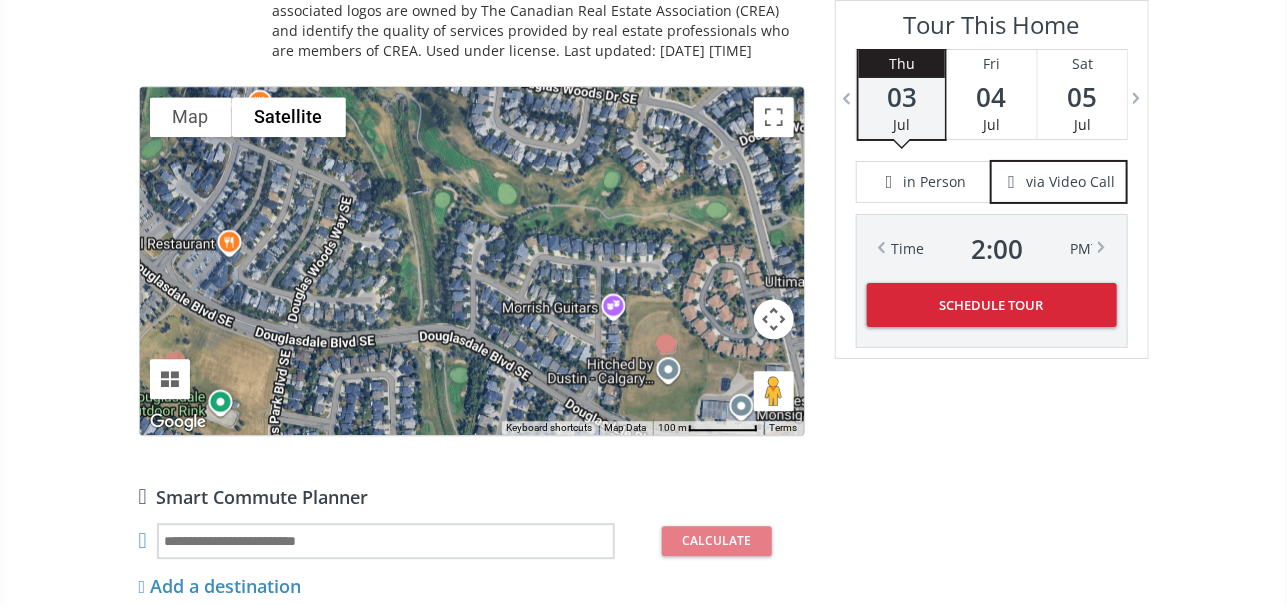 drag, startPoint x: 519, startPoint y: 305, endPoint x: 553, endPoint y: 392, distance: 93.40771 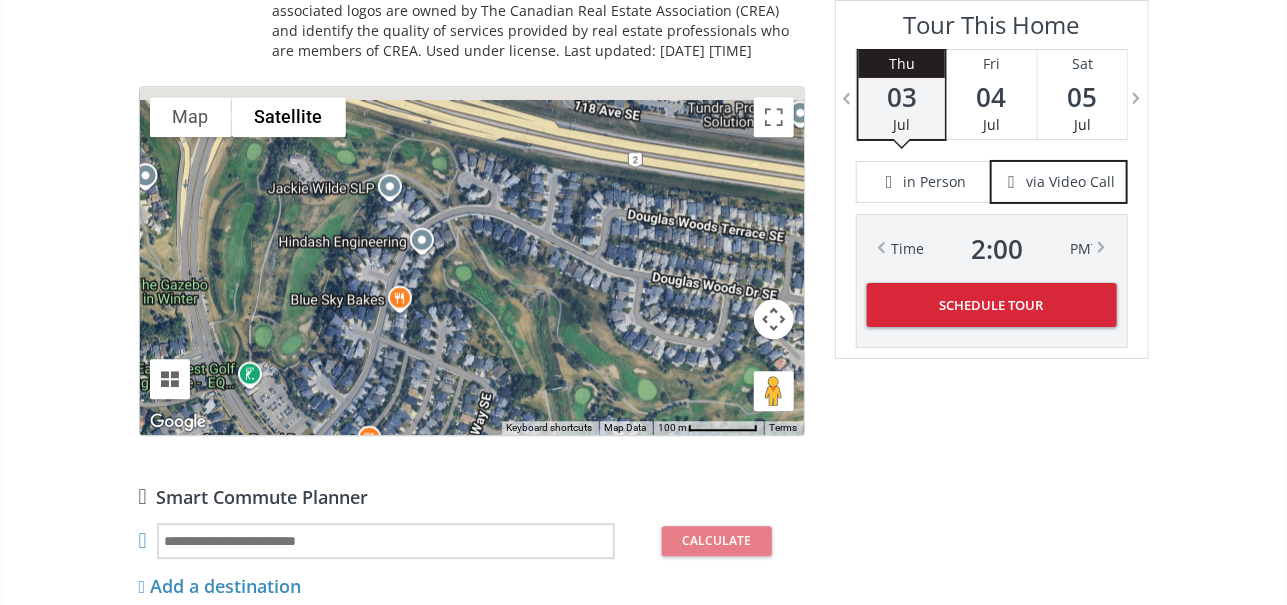 drag, startPoint x: 381, startPoint y: 182, endPoint x: 524, endPoint y: 384, distance: 247.49344 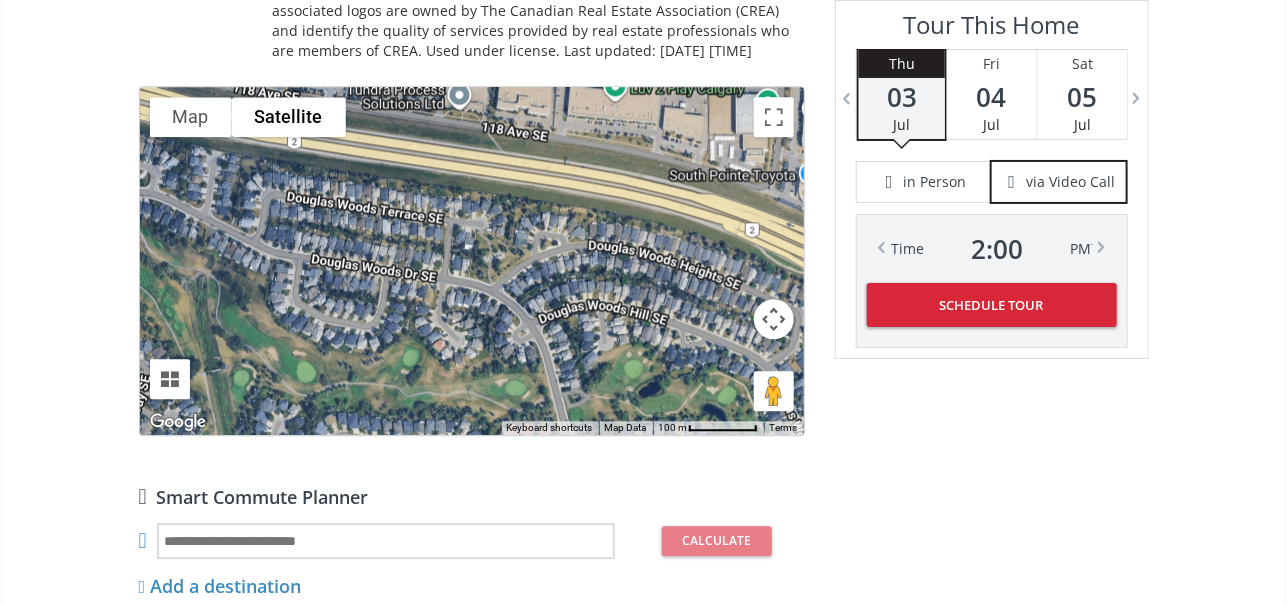 drag, startPoint x: 632, startPoint y: 323, endPoint x: 193, endPoint y: 282, distance: 440.91043 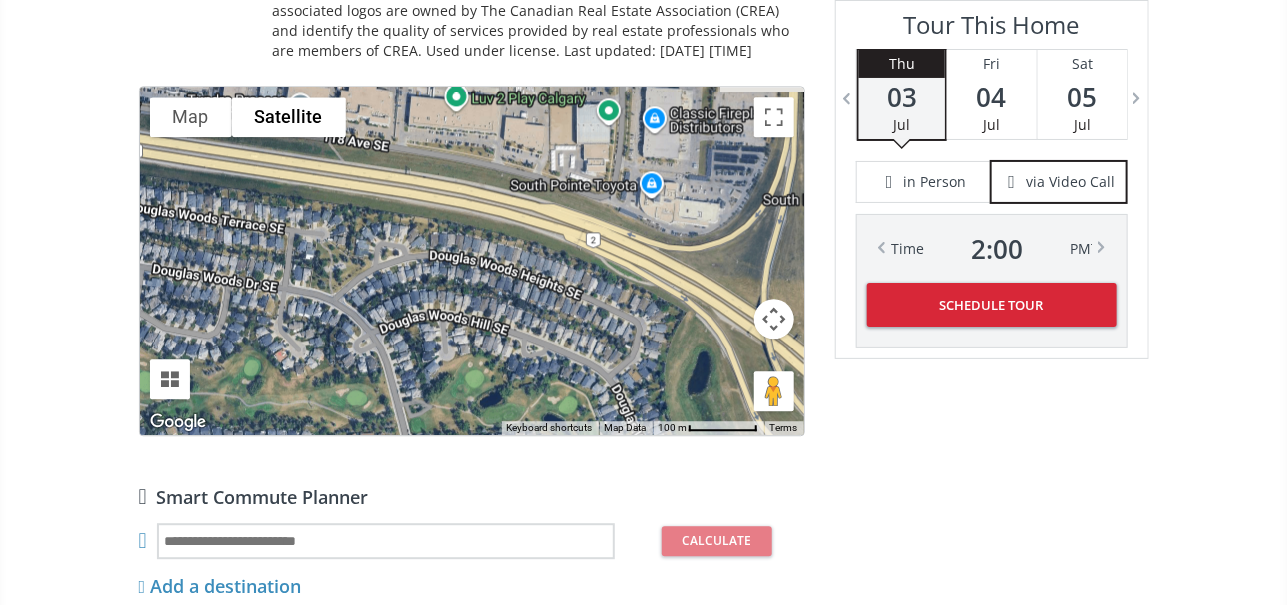 drag, startPoint x: 495, startPoint y: 353, endPoint x: 507, endPoint y: 426, distance: 73.97973 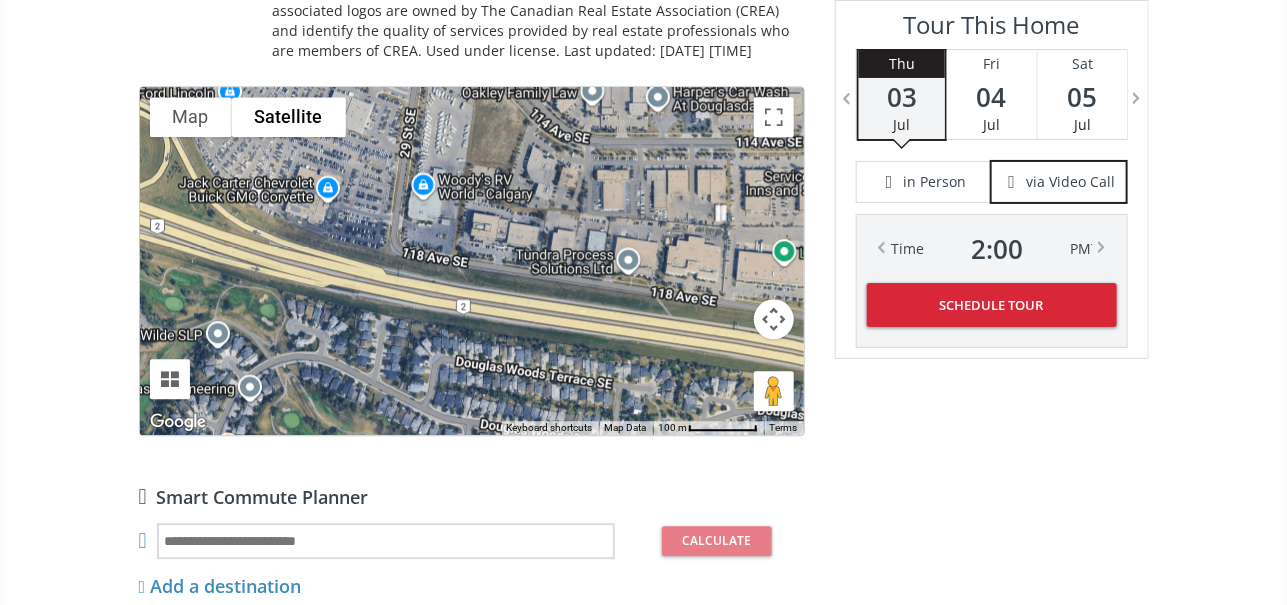 drag, startPoint x: 416, startPoint y: 295, endPoint x: 738, endPoint y: 413, distance: 342.94022 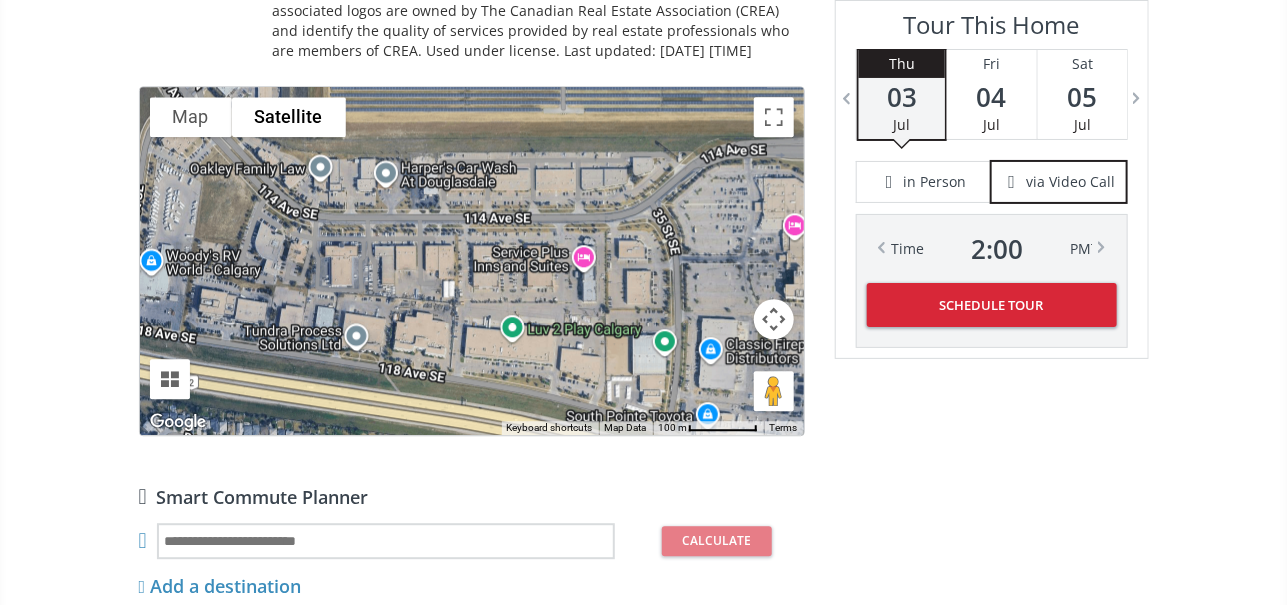 drag, startPoint x: 682, startPoint y: 283, endPoint x: 346, endPoint y: 349, distance: 342.4208 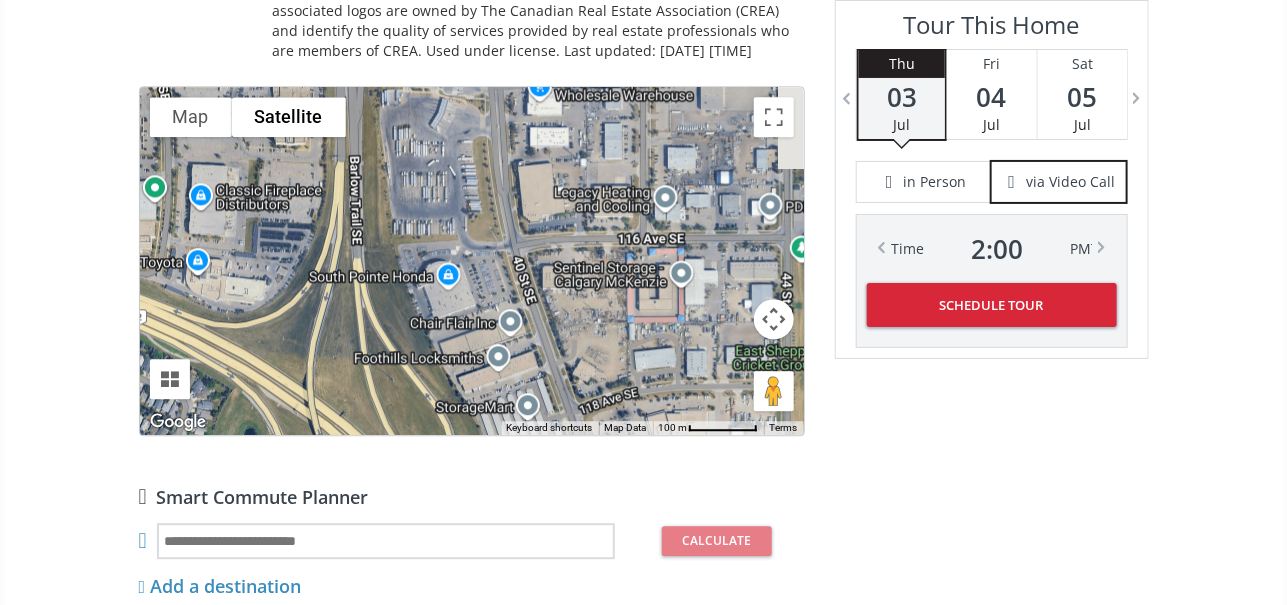 drag, startPoint x: 606, startPoint y: 353, endPoint x: 166, endPoint y: 207, distance: 463.59033 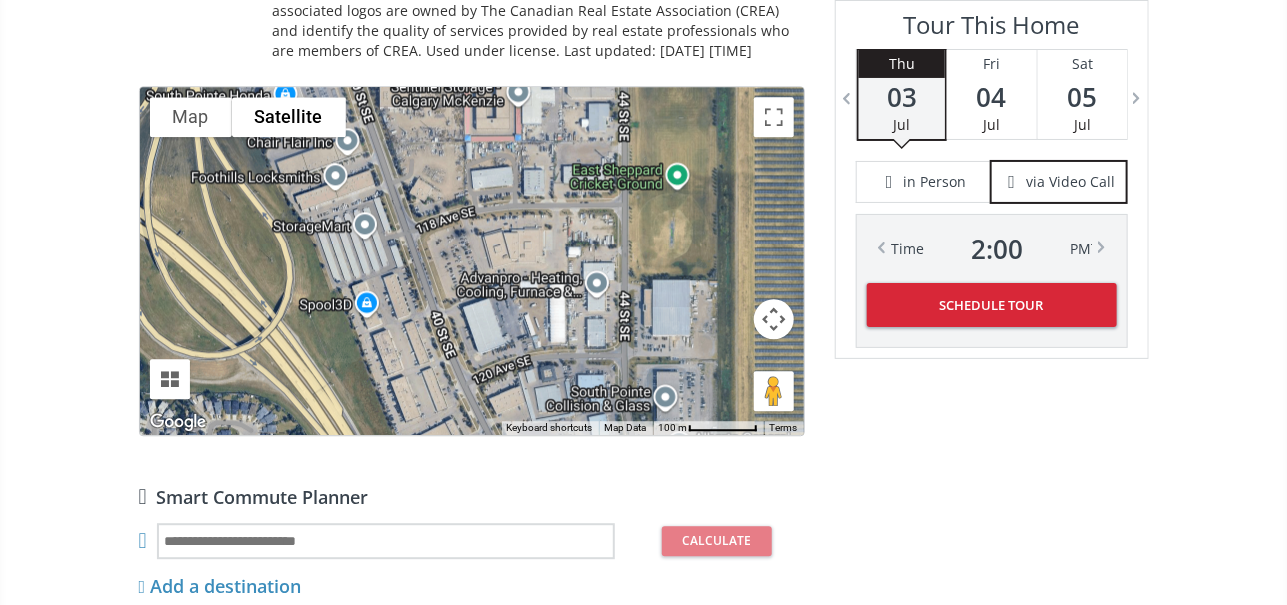 drag, startPoint x: 631, startPoint y: 342, endPoint x: 475, endPoint y: 163, distance: 237.43842 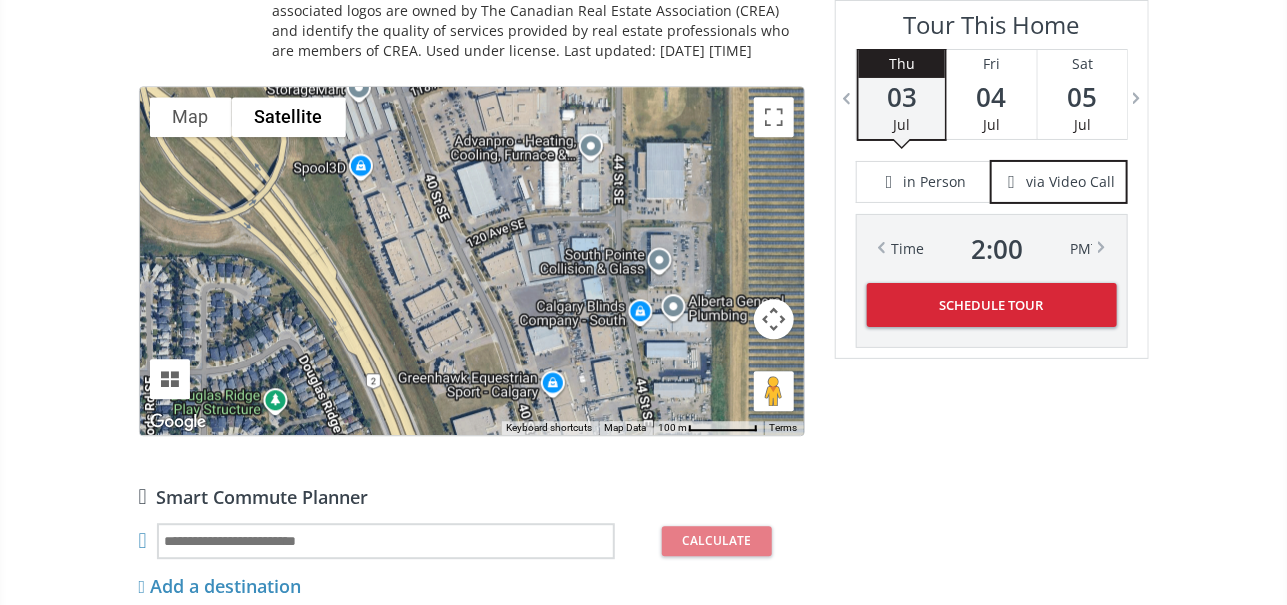 drag, startPoint x: 636, startPoint y: 342, endPoint x: 623, endPoint y: 182, distance: 160.52725 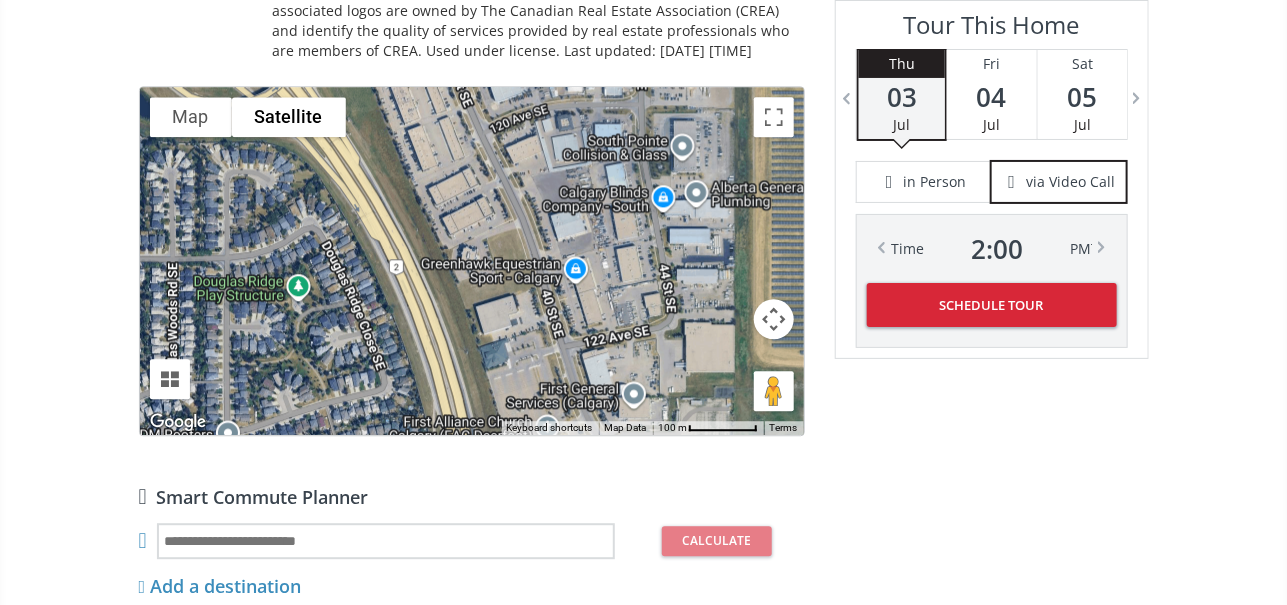 drag, startPoint x: 583, startPoint y: 349, endPoint x: 616, endPoint y: 264, distance: 91.18114 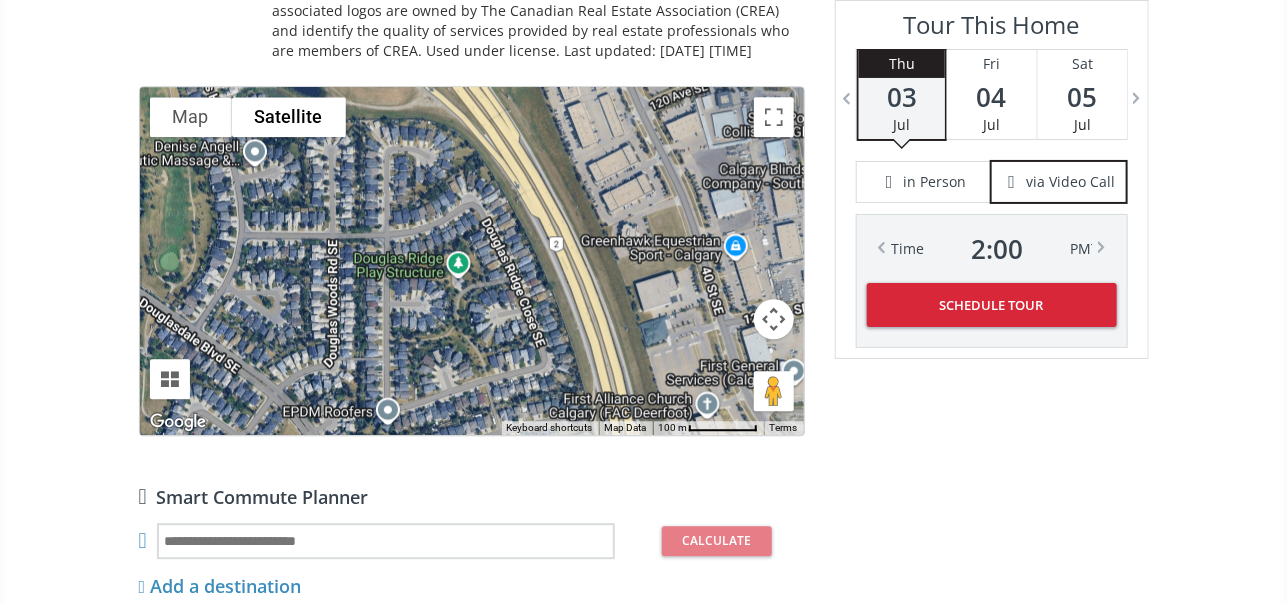 drag, startPoint x: 329, startPoint y: 325, endPoint x: 491, endPoint y: 303, distance: 163.487 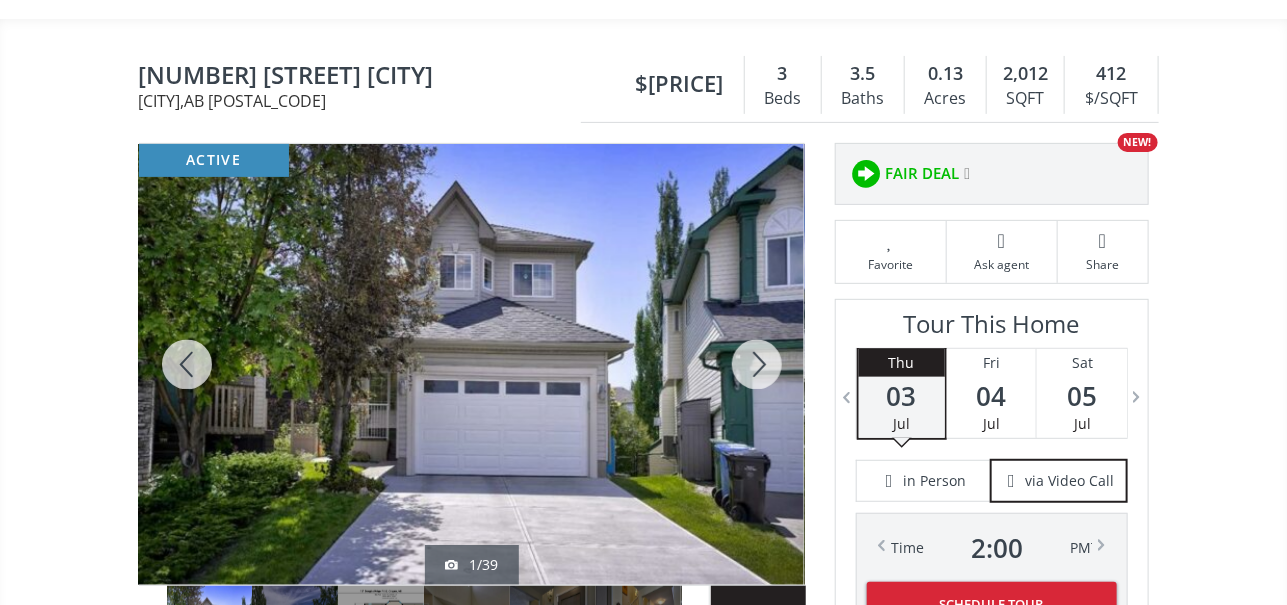 scroll, scrollTop: 92, scrollLeft: 0, axis: vertical 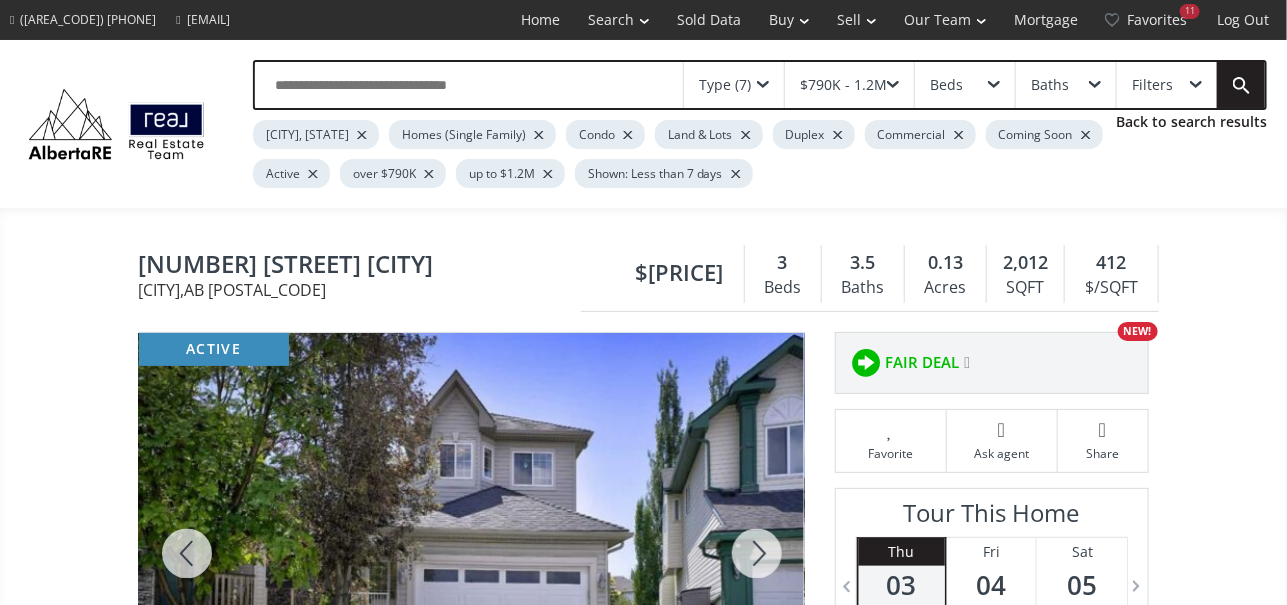 click on "Back to search results" at bounding box center [1191, 122] 